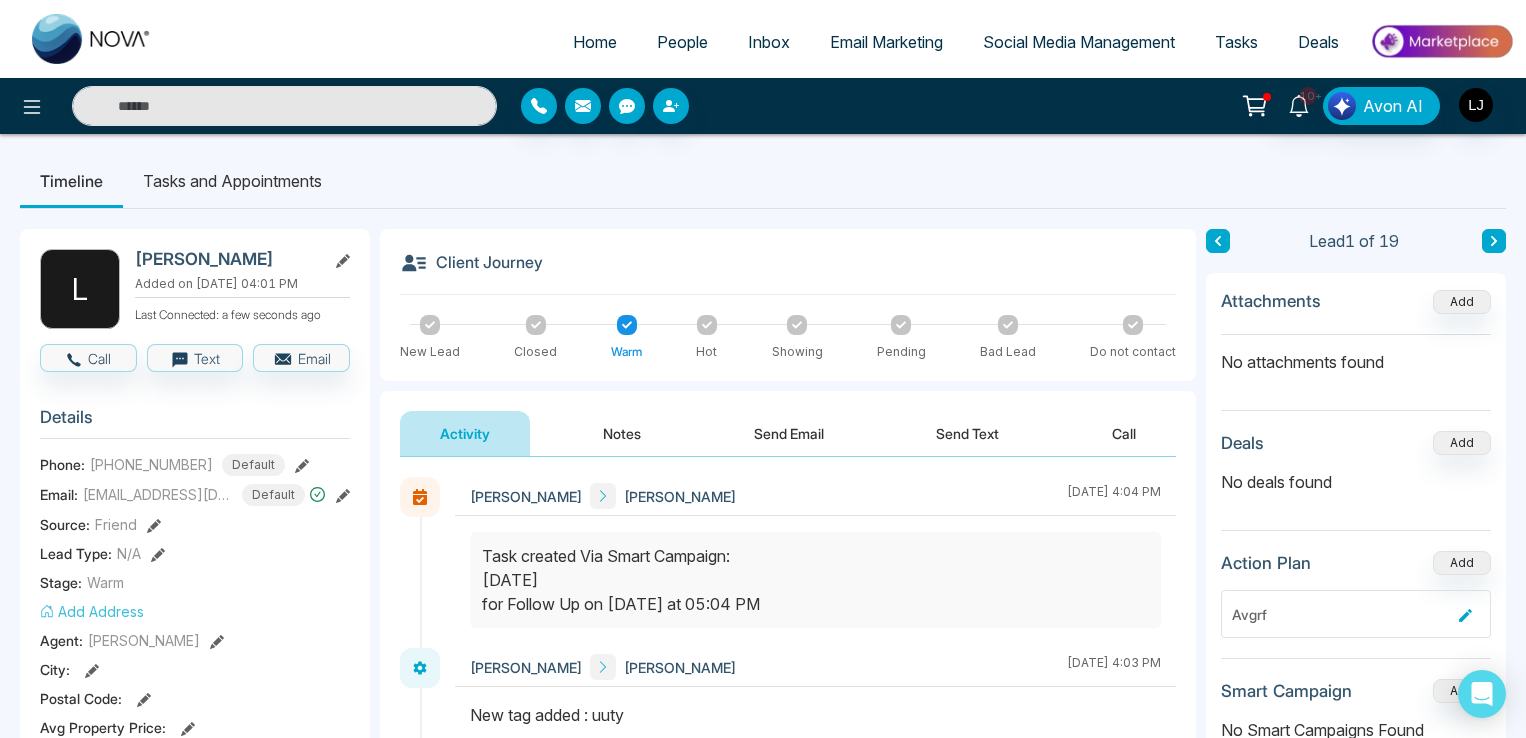 scroll, scrollTop: 0, scrollLeft: 0, axis: both 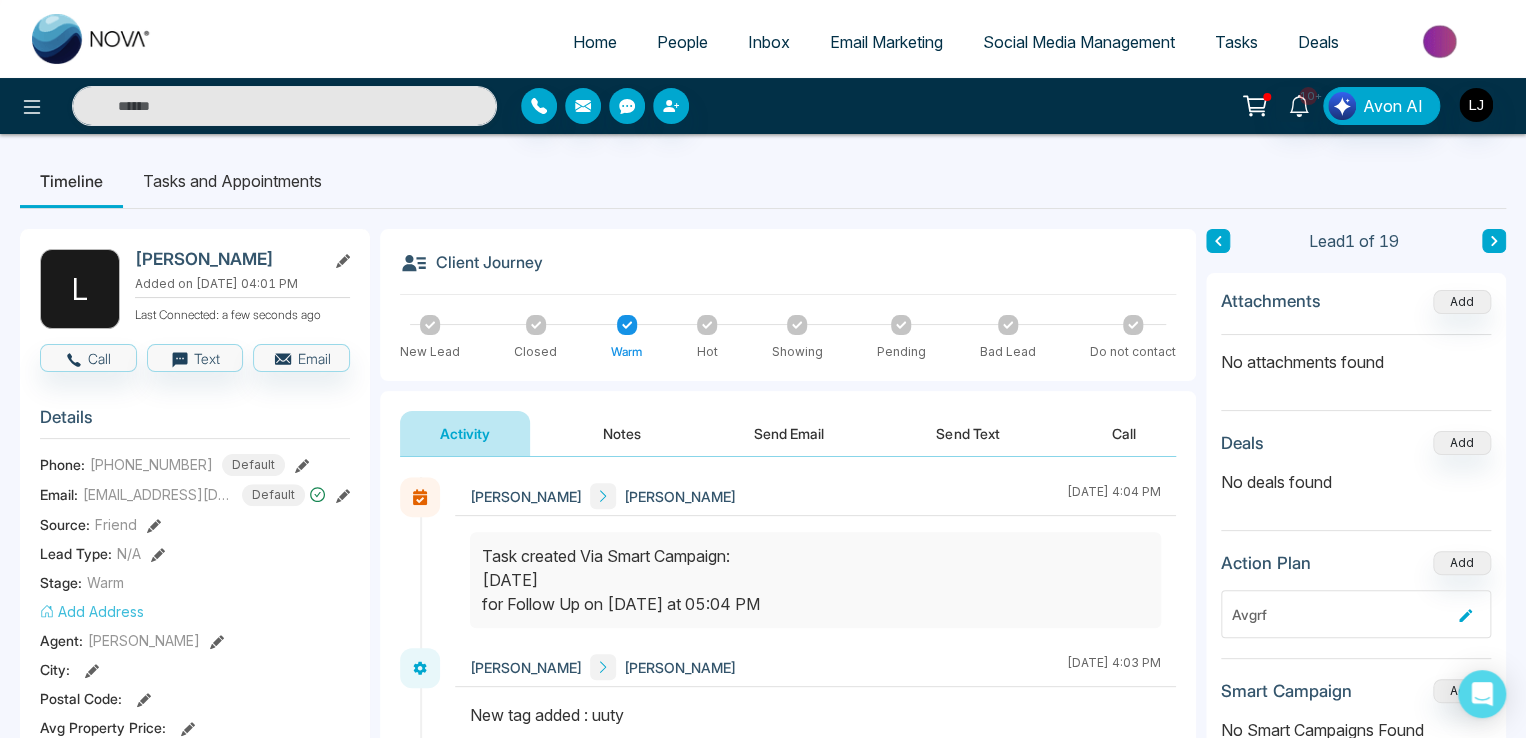 click on "People" at bounding box center [682, 42] 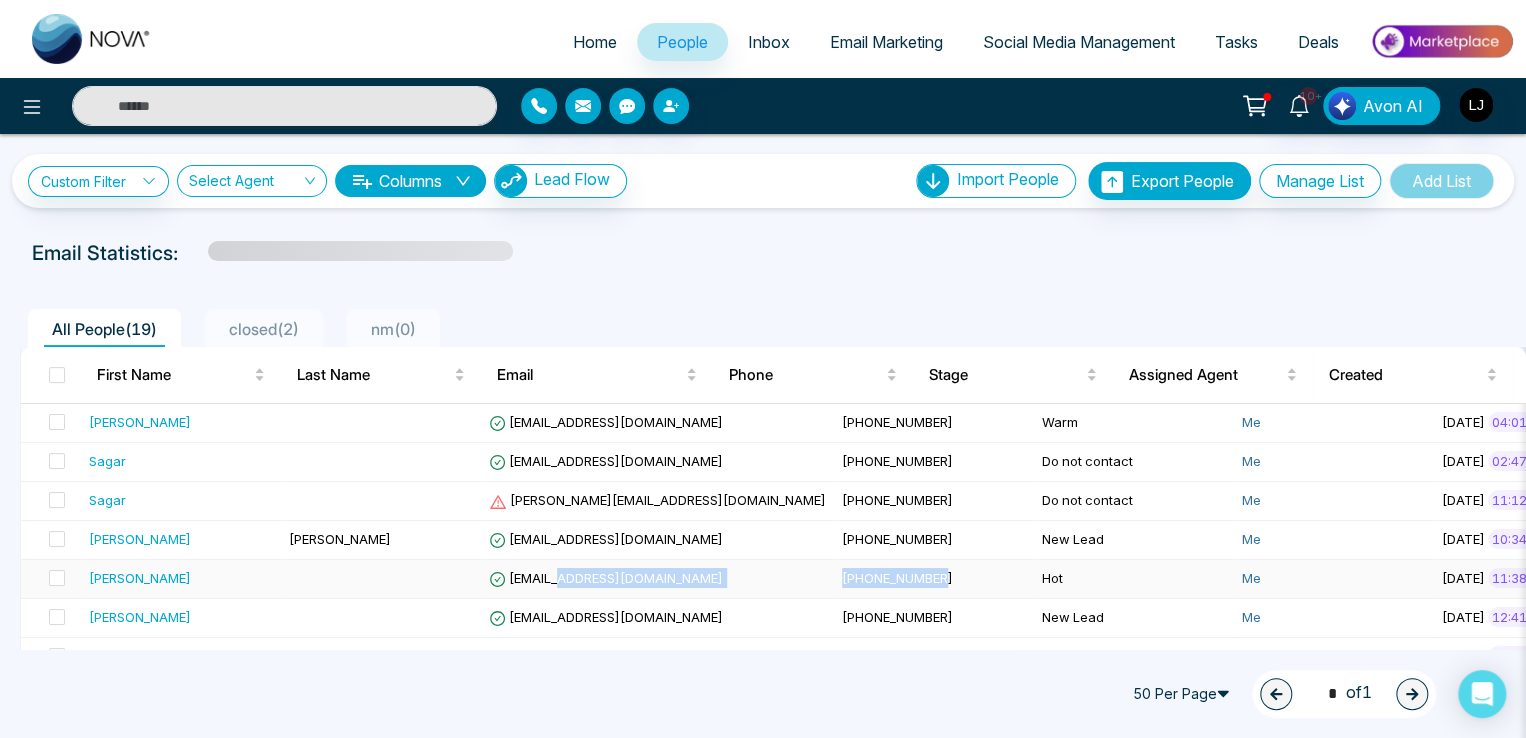 drag, startPoint x: 874, startPoint y: 557, endPoint x: 552, endPoint y: 563, distance: 322.0559 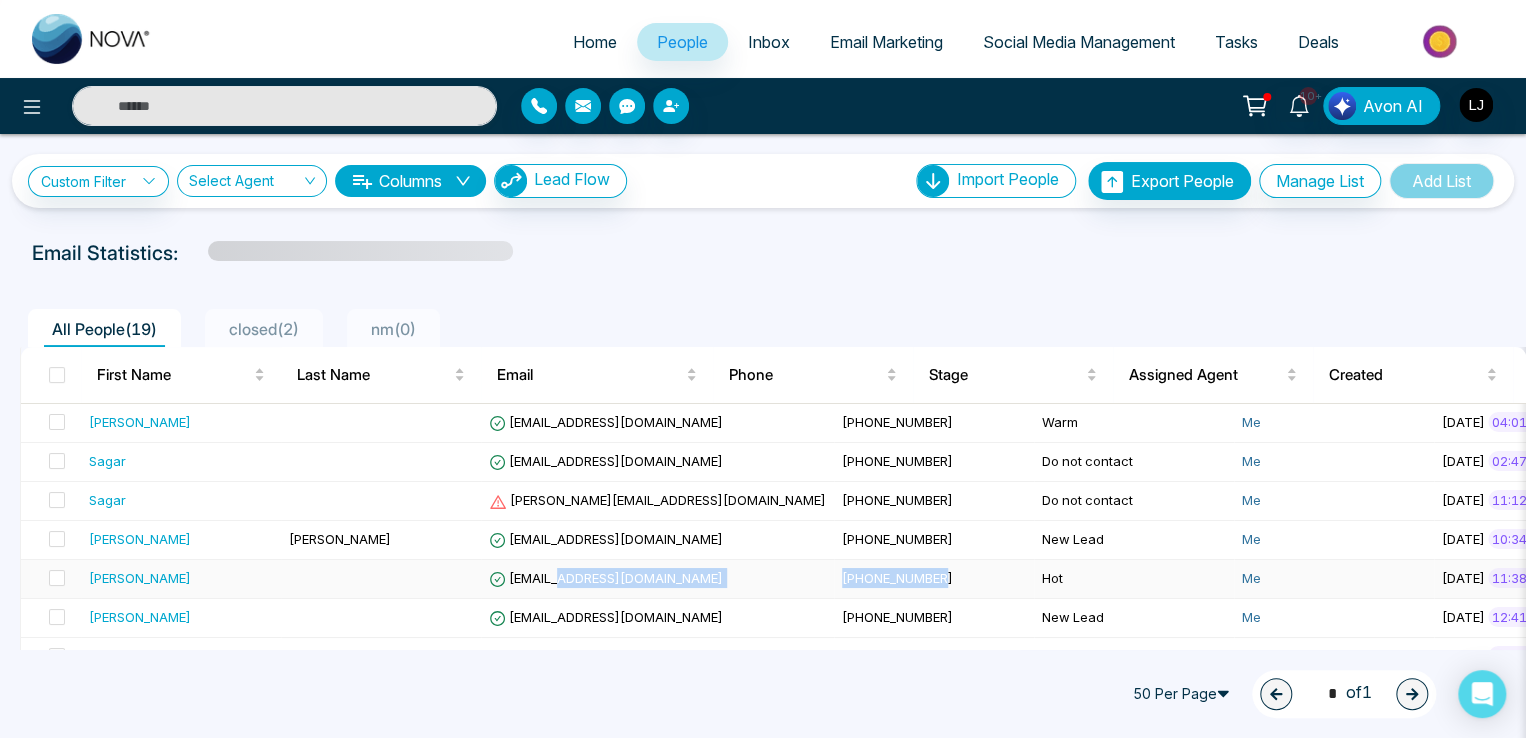 click on "[PERSON_NAME]   [EMAIL_ADDRESS][DOMAIN_NAME] [PHONE_NUMBER] Hot Me [DATE]   11:38 AM 3 hours ago    Message" at bounding box center (1847, 579) 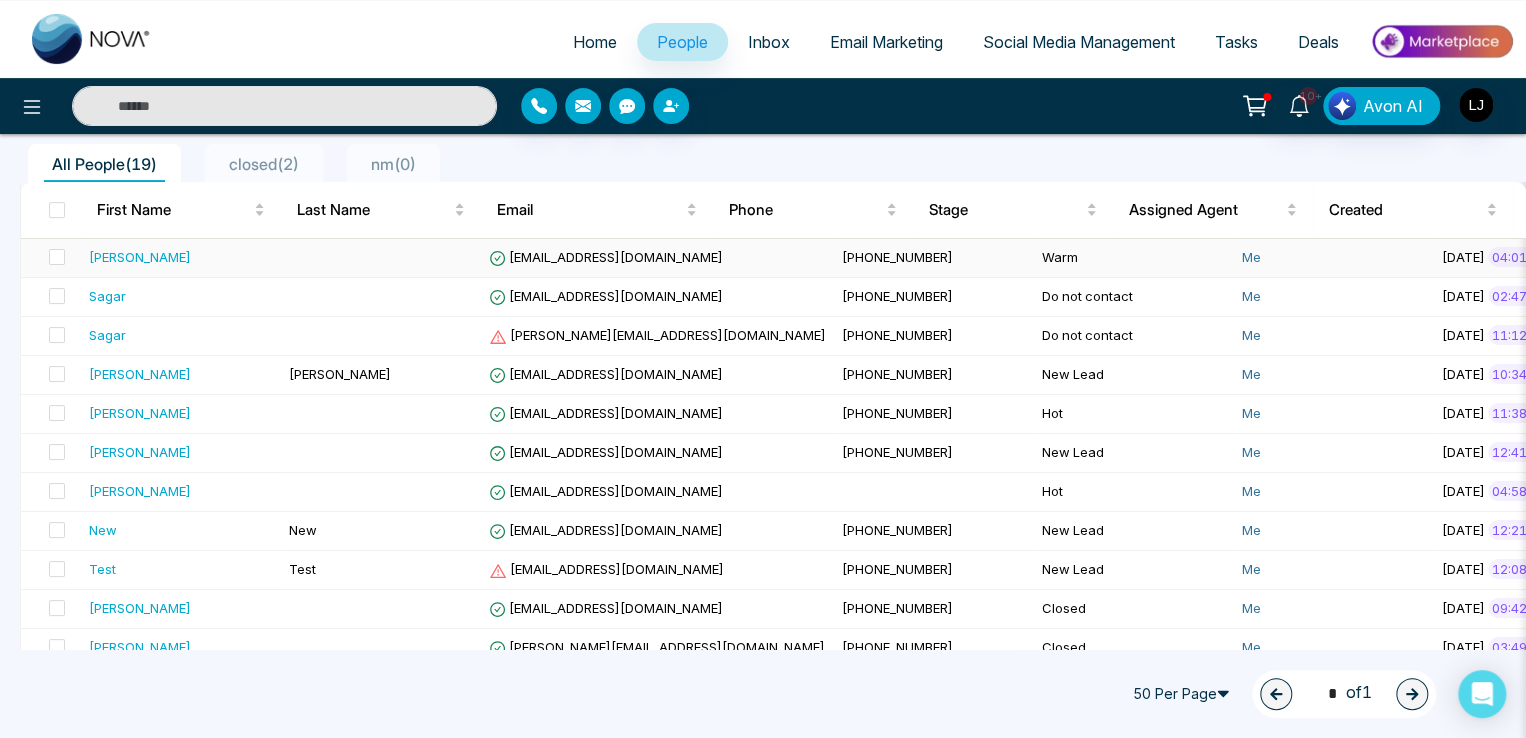scroll, scrollTop: 200, scrollLeft: 0, axis: vertical 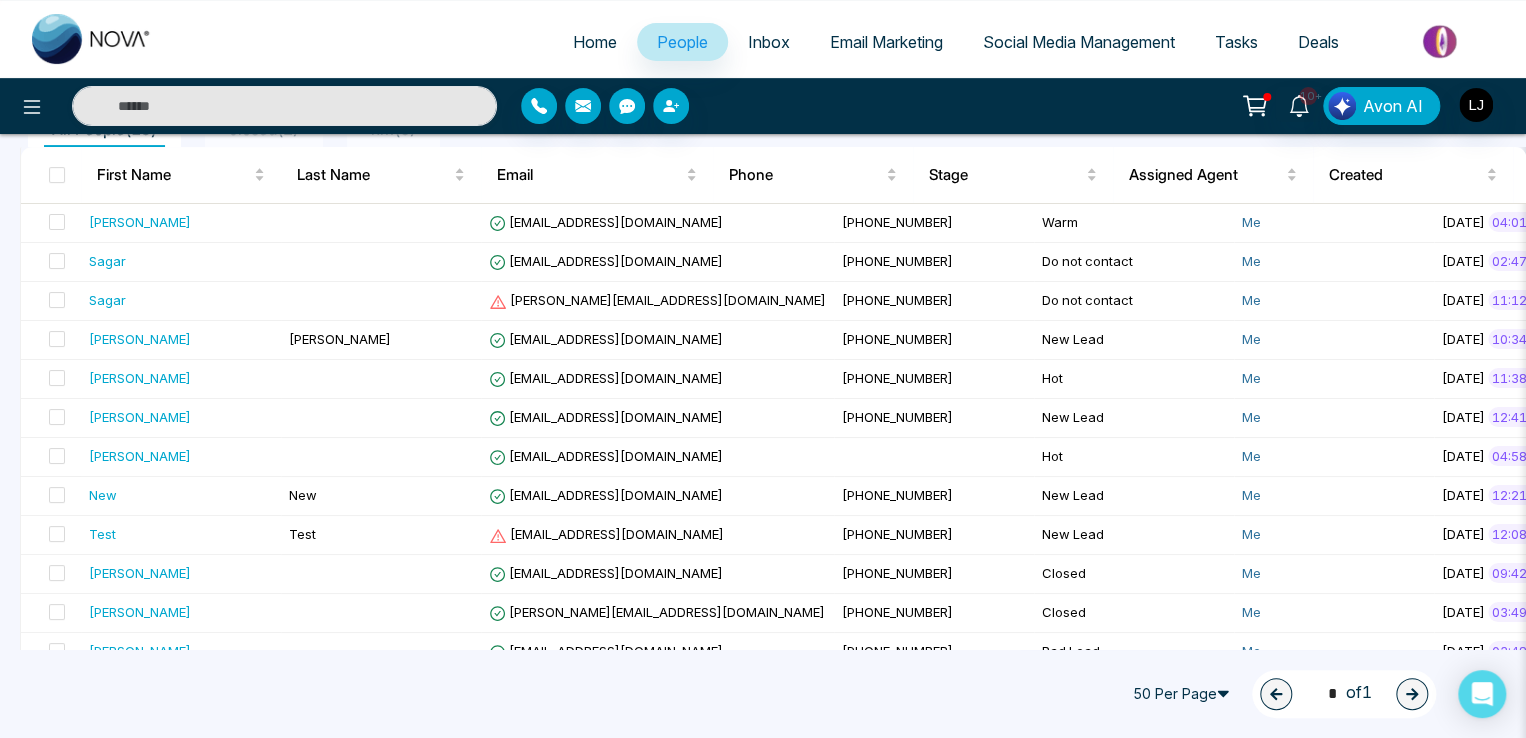 click on "10+ Avon AI" at bounding box center (1208, 106) 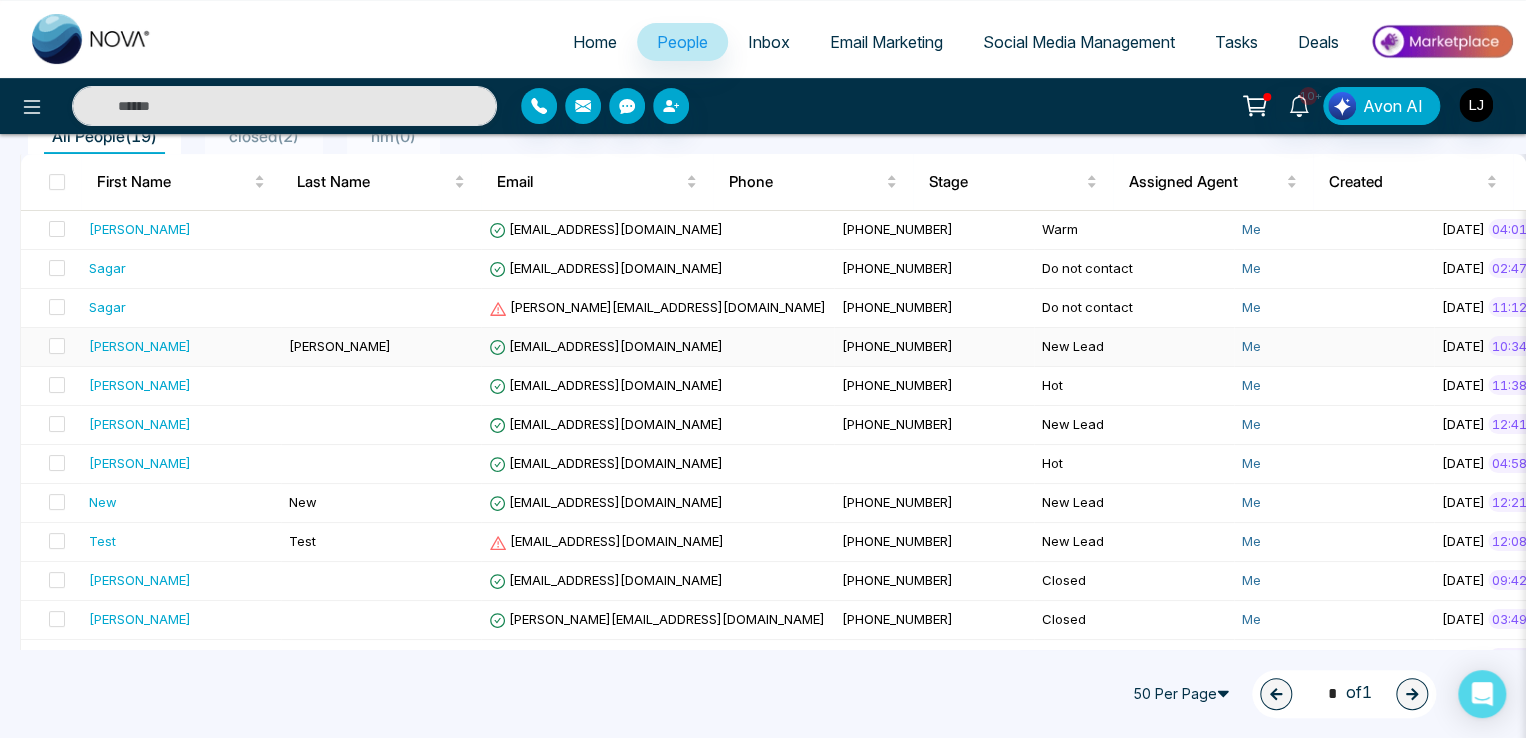 scroll, scrollTop: 200, scrollLeft: 0, axis: vertical 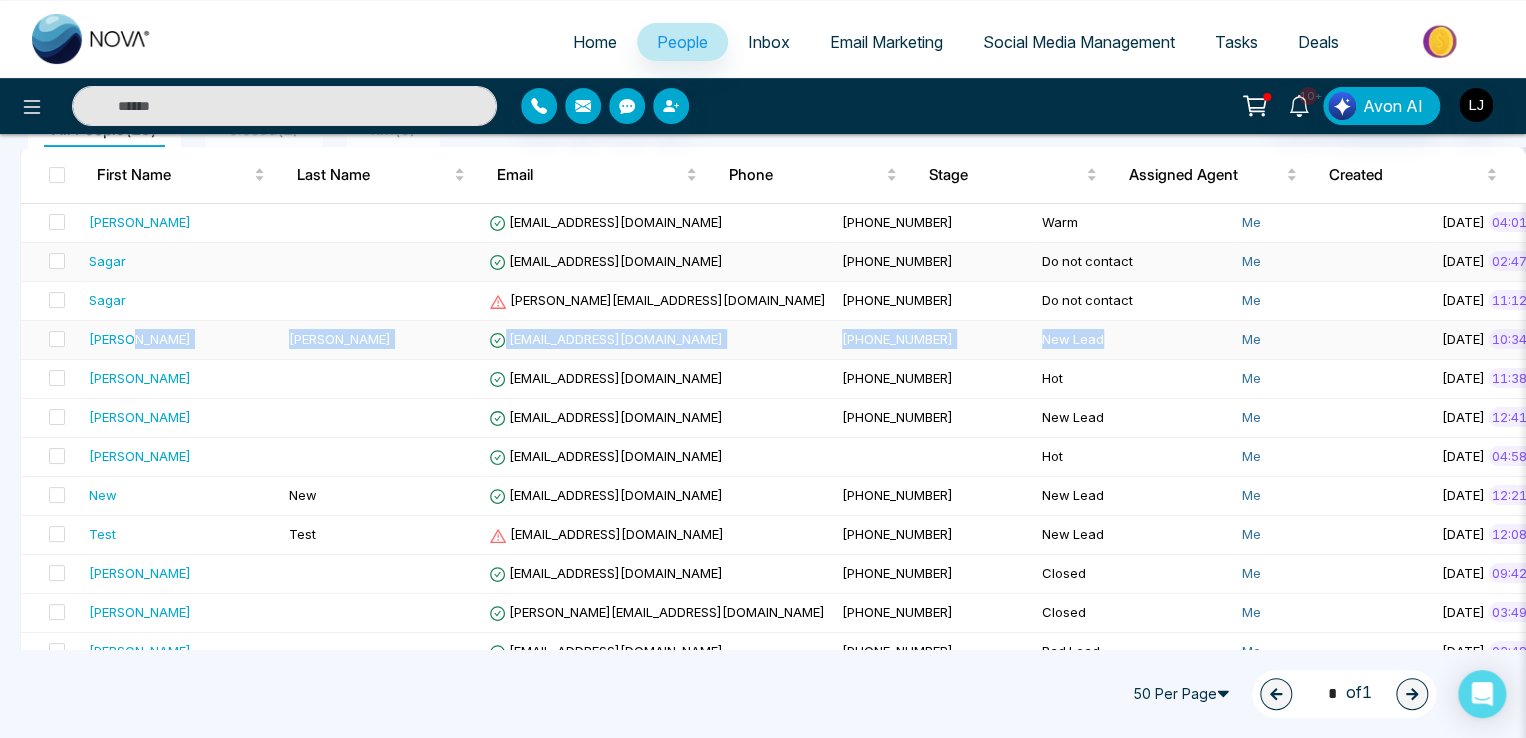 drag, startPoint x: 1100, startPoint y: 351, endPoint x: 212, endPoint y: 242, distance: 894.66473 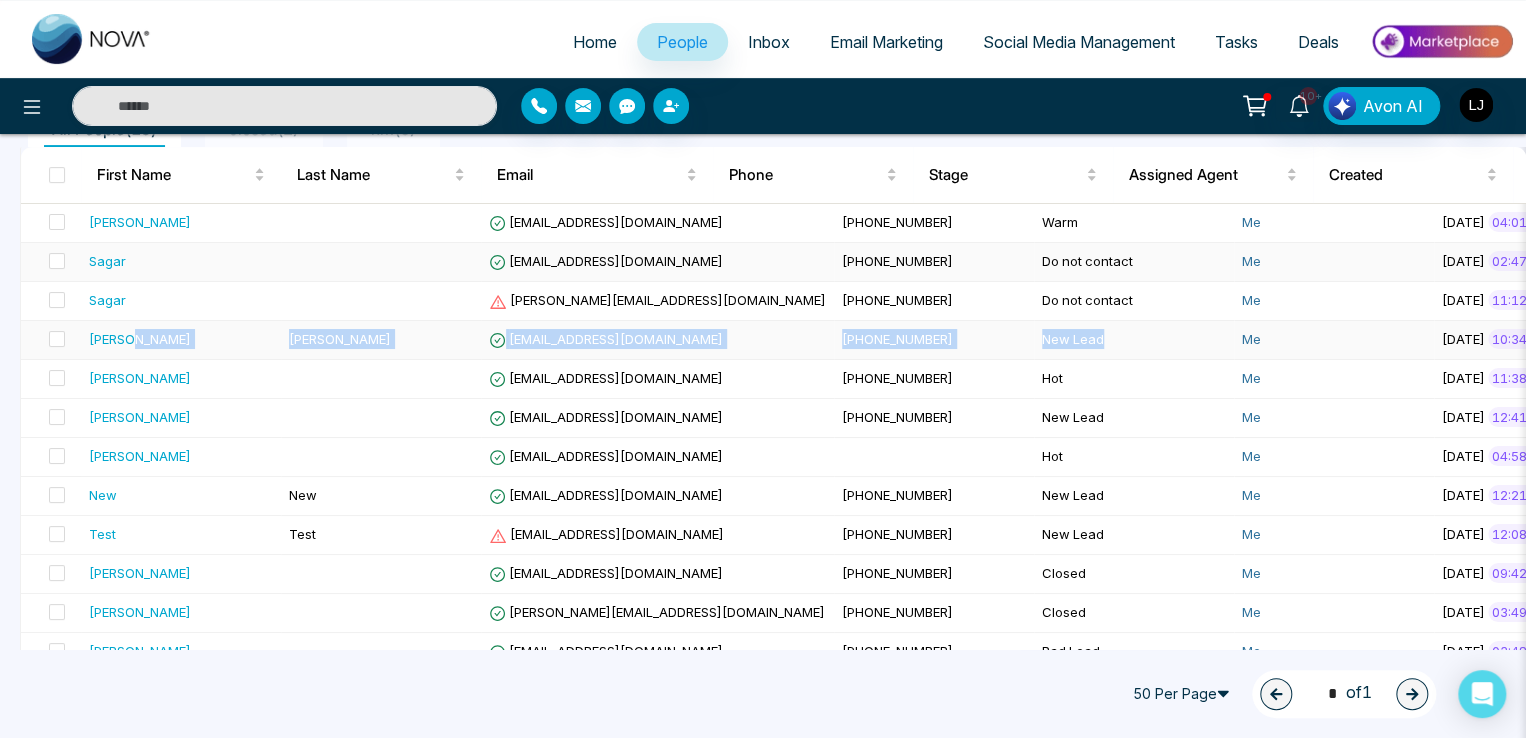 click on "[PERSON_NAME]   [EMAIL_ADDRESS][DOMAIN_NAME] [PHONE_NUMBER] New Lead Me [DATE]   10:34 AM bounced a day ago    Message" at bounding box center [1847, 340] 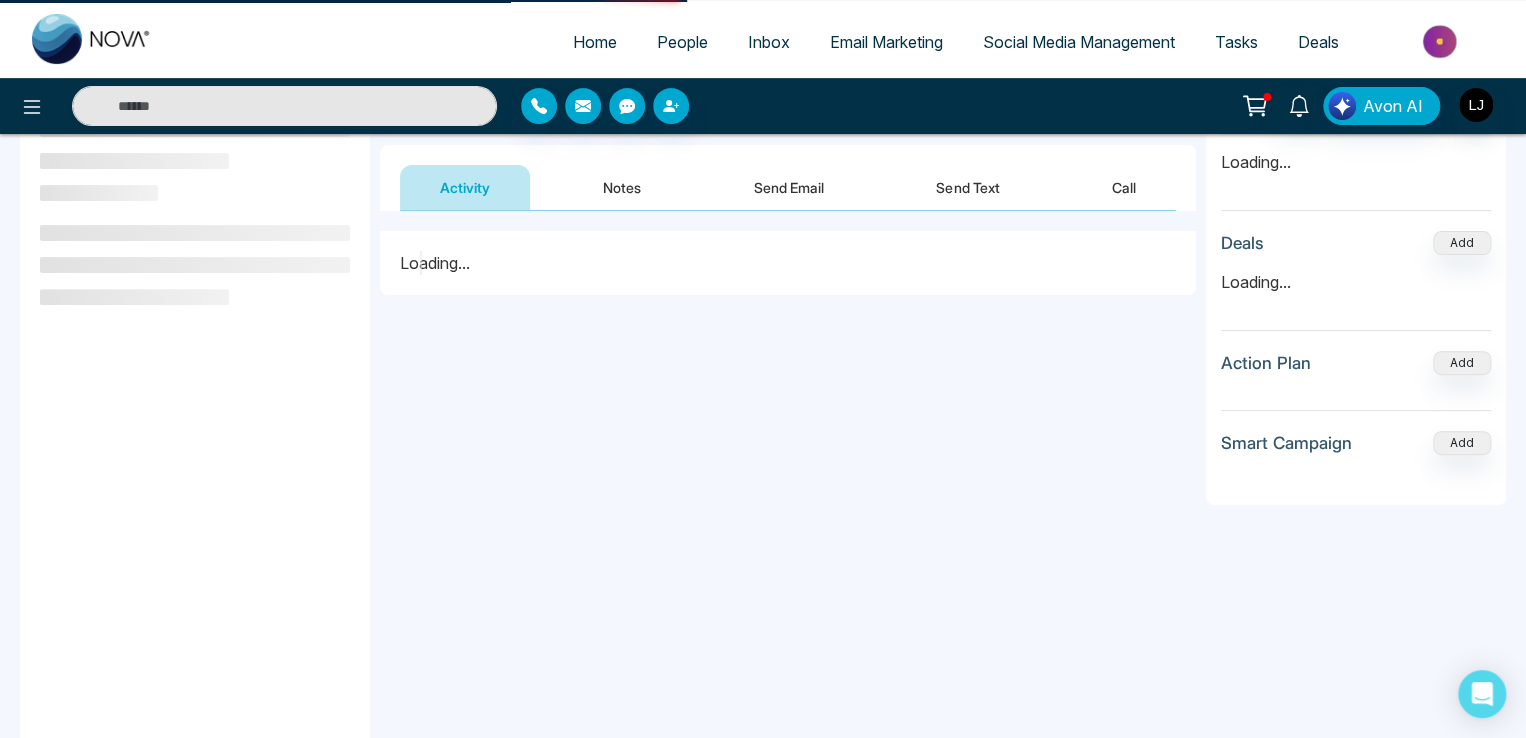 scroll, scrollTop: 0, scrollLeft: 0, axis: both 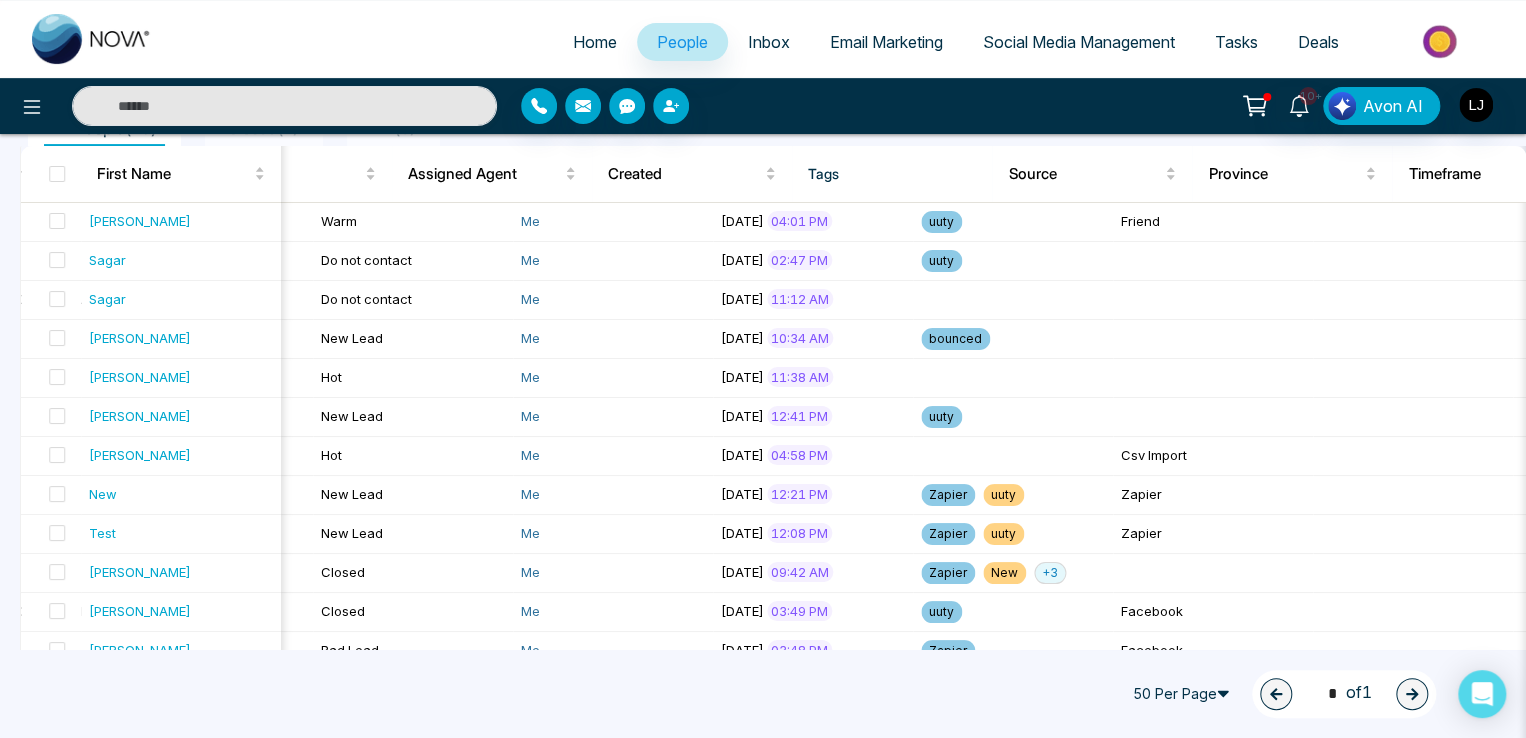 click on "50 Per Page" at bounding box center [1184, 694] 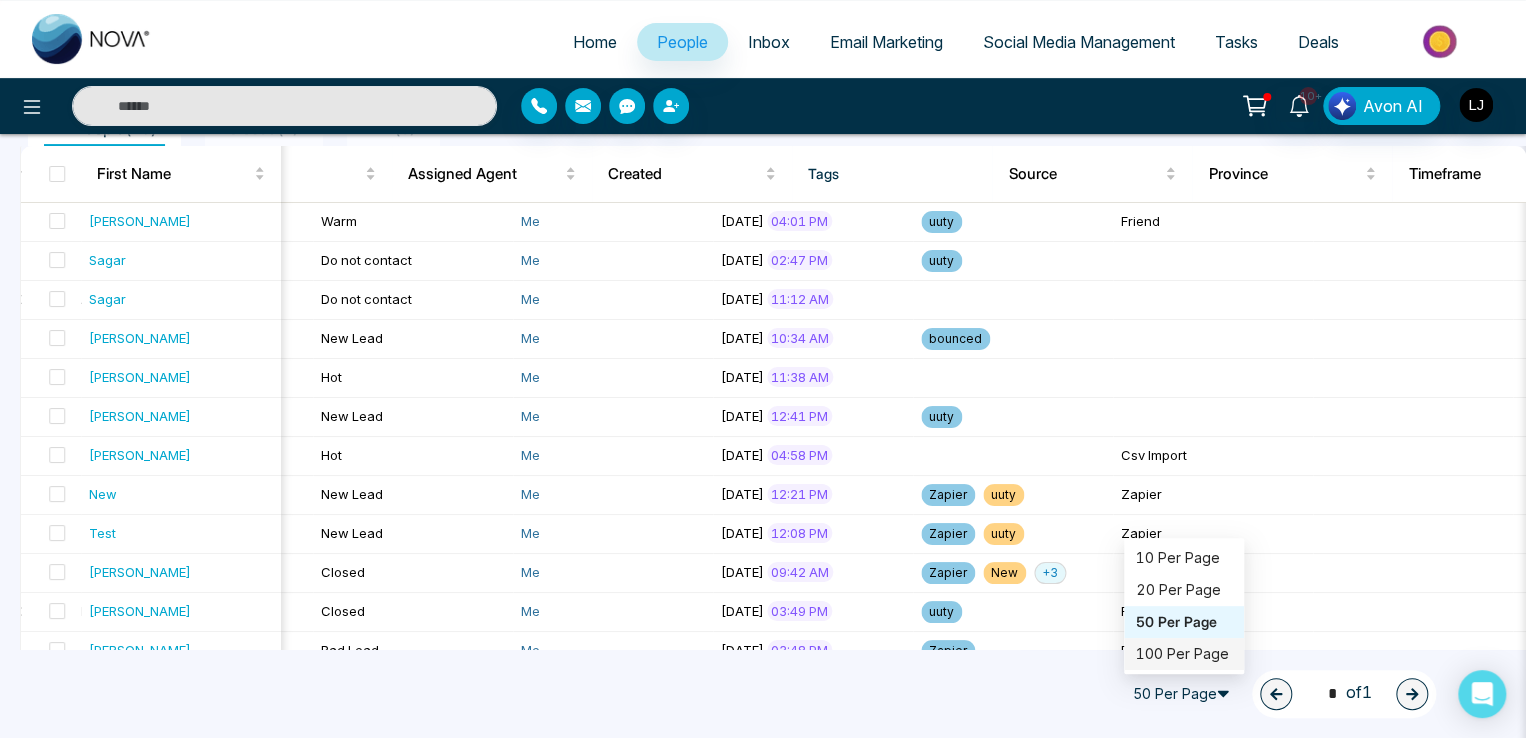 click on "100 Per Page" at bounding box center (1184, 654) 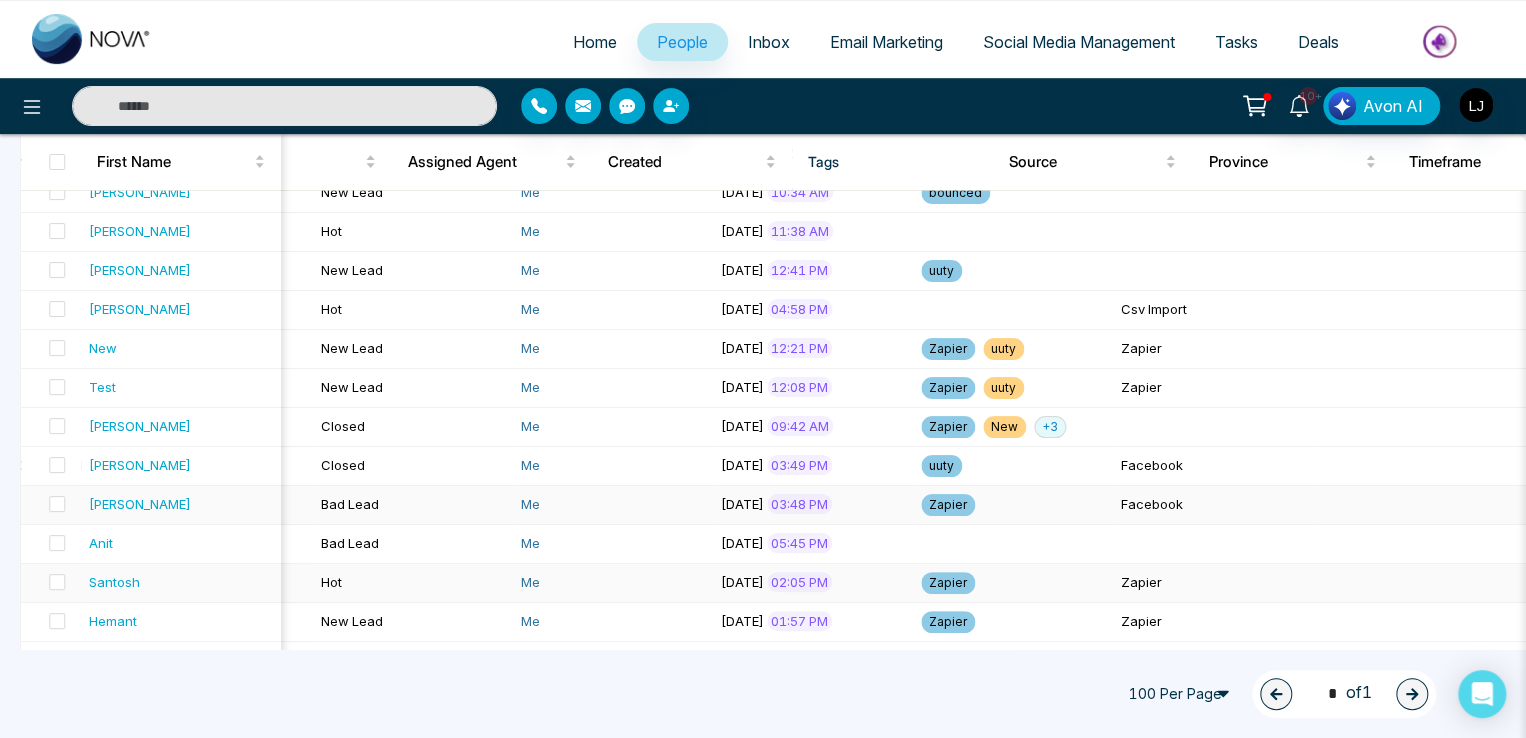scroll, scrollTop: 301, scrollLeft: 0, axis: vertical 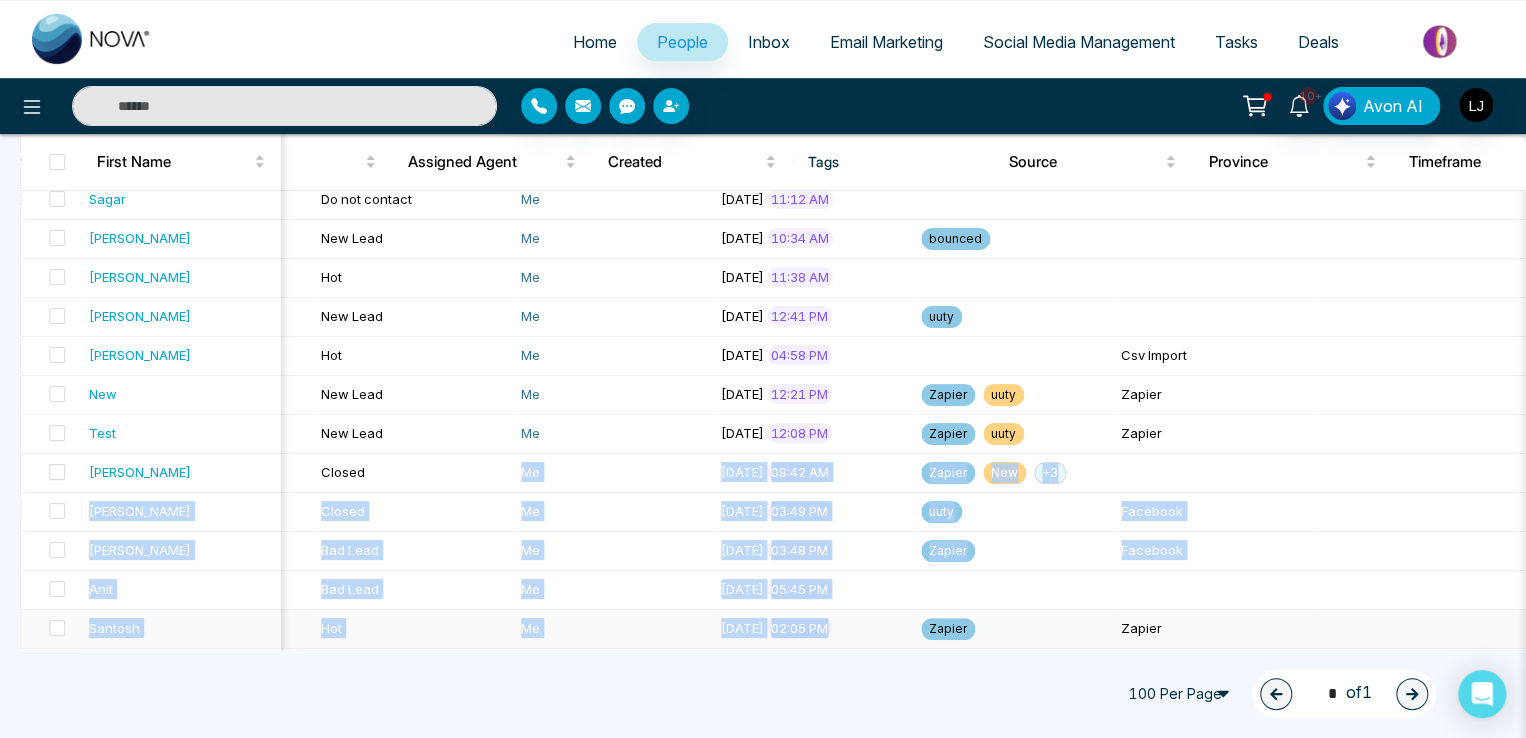 drag, startPoint x: 324, startPoint y: 472, endPoint x: 647, endPoint y: 705, distance: 398.26877 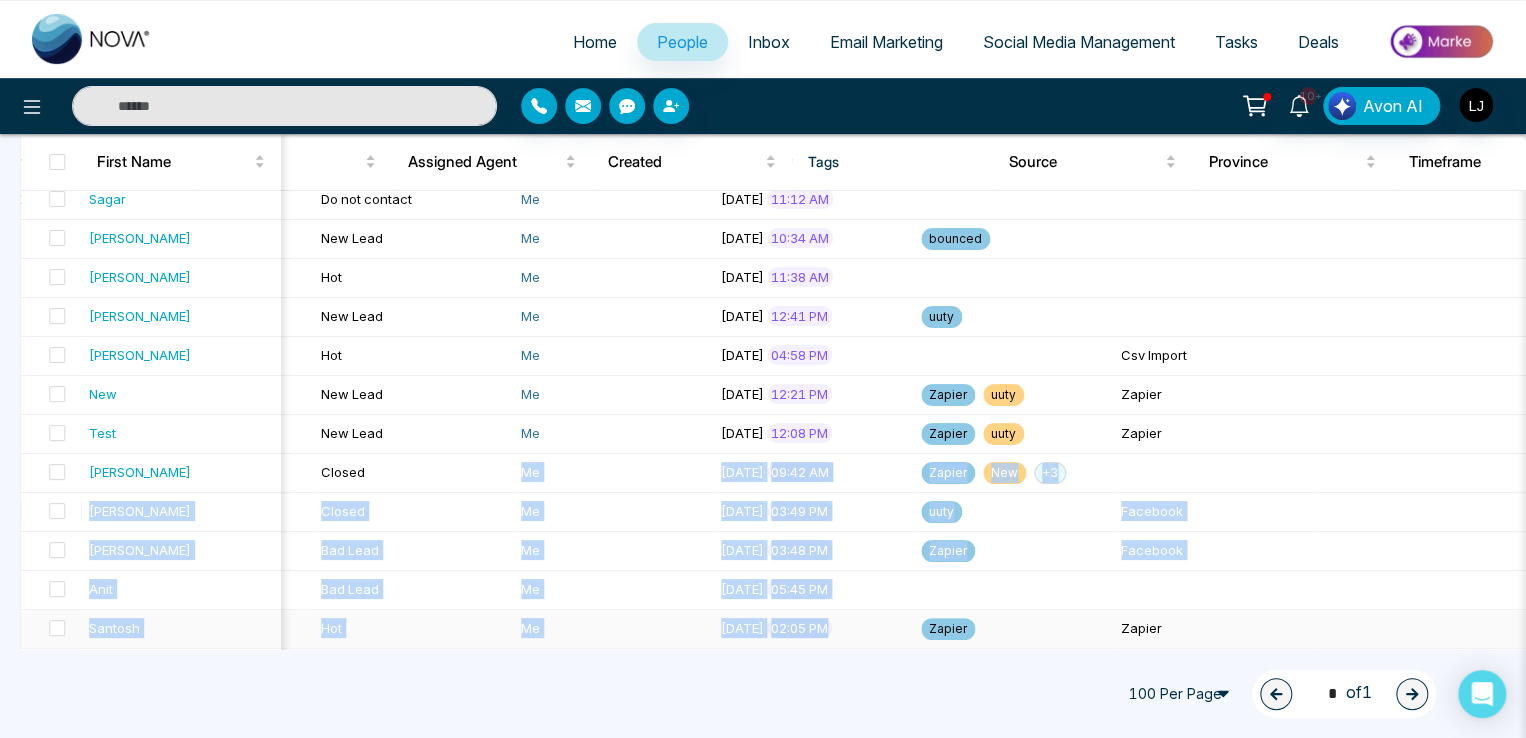 click on "All People  ( 19 ) closed  ( 2 ) nm  ( 0 ) First Name Last Name Email Phone Stage Assigned Agent Created Tags Source Province Timeframe Urgency Buy Area AVG Property Price Home Type Deals Last Communication                                     [PERSON_NAME]   [EMAIL_ADDRESS][DOMAIN_NAME] [PHONE_NUMBER] Warm Me [DATE]   04:01 PM uuty Friend   -  -  -  -    -  -  -  -   Sagar   [EMAIL_ADDRESS][DOMAIN_NAME] [PHONE_NUMBER] Do not contact Me [DATE]   02:47 PM uuty   -  -  -  -    -  -  -  -   Sagar   [EMAIL_ADDRESS][DOMAIN_NAME] [PHONE_NUMBER] Do not contact Me [DATE]   11:12 AM [DATE]    Call [PERSON_NAME]   [EMAIL_ADDRESS][DOMAIN_NAME] [PHONE_NUMBER] New Lead Me [DATE]   10:34 AM bounced a day ago    Message [PERSON_NAME]   [EMAIL_ADDRESS][DOMAIN_NAME] [PHONE_NUMBER] Hot Me [DATE]   11:38 AM 3 hours ago    Message [PERSON_NAME]   [EMAIL_ADDRESS][DOMAIN_NAME] [PHONE_NUMBER] New Lead Me [DATE]   12:41 PM uuty [DATE]    Call [PERSON_NAME]   [EMAIL_ADDRESS][DOMAIN_NAME] Hot Me [DATE]" at bounding box center [763, 469] 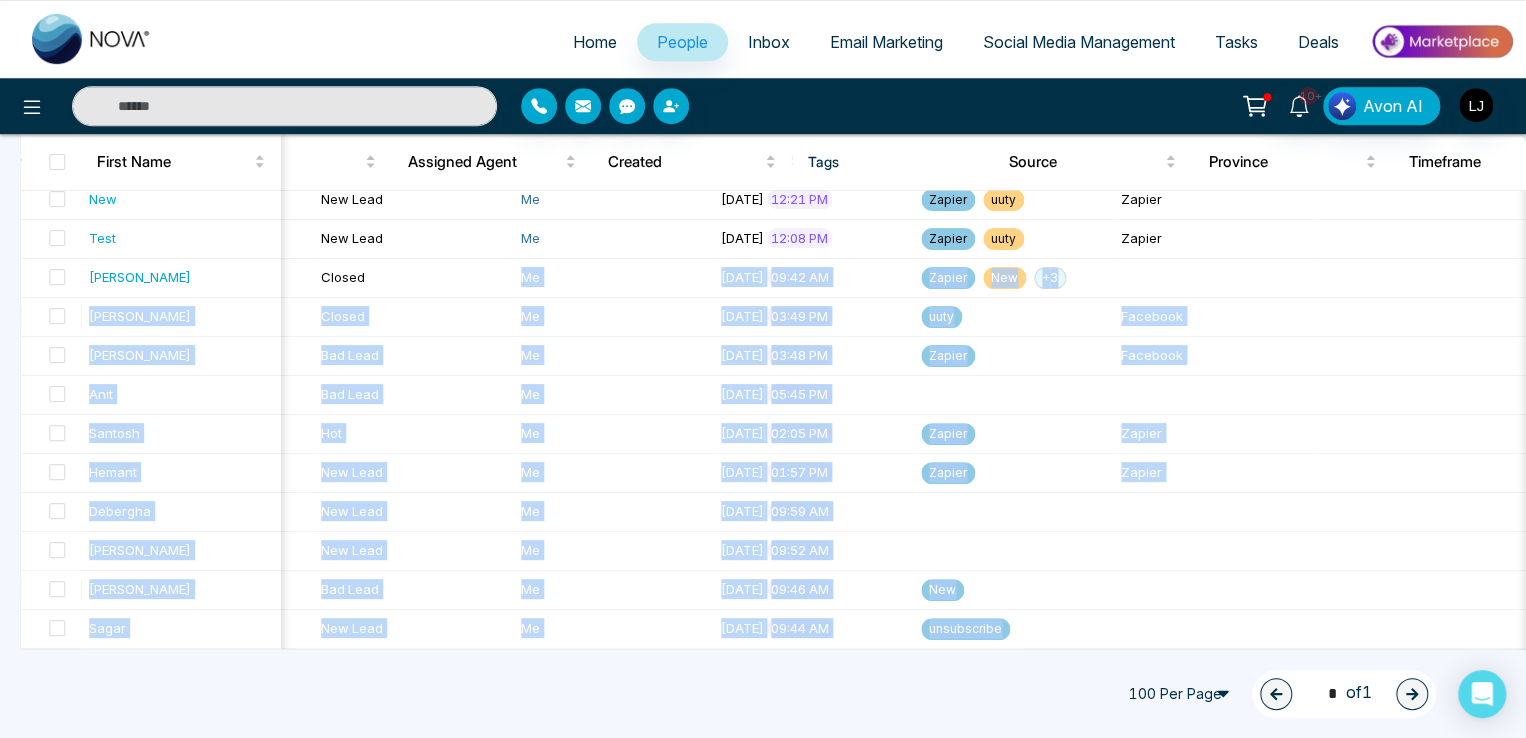 scroll, scrollTop: 501, scrollLeft: 0, axis: vertical 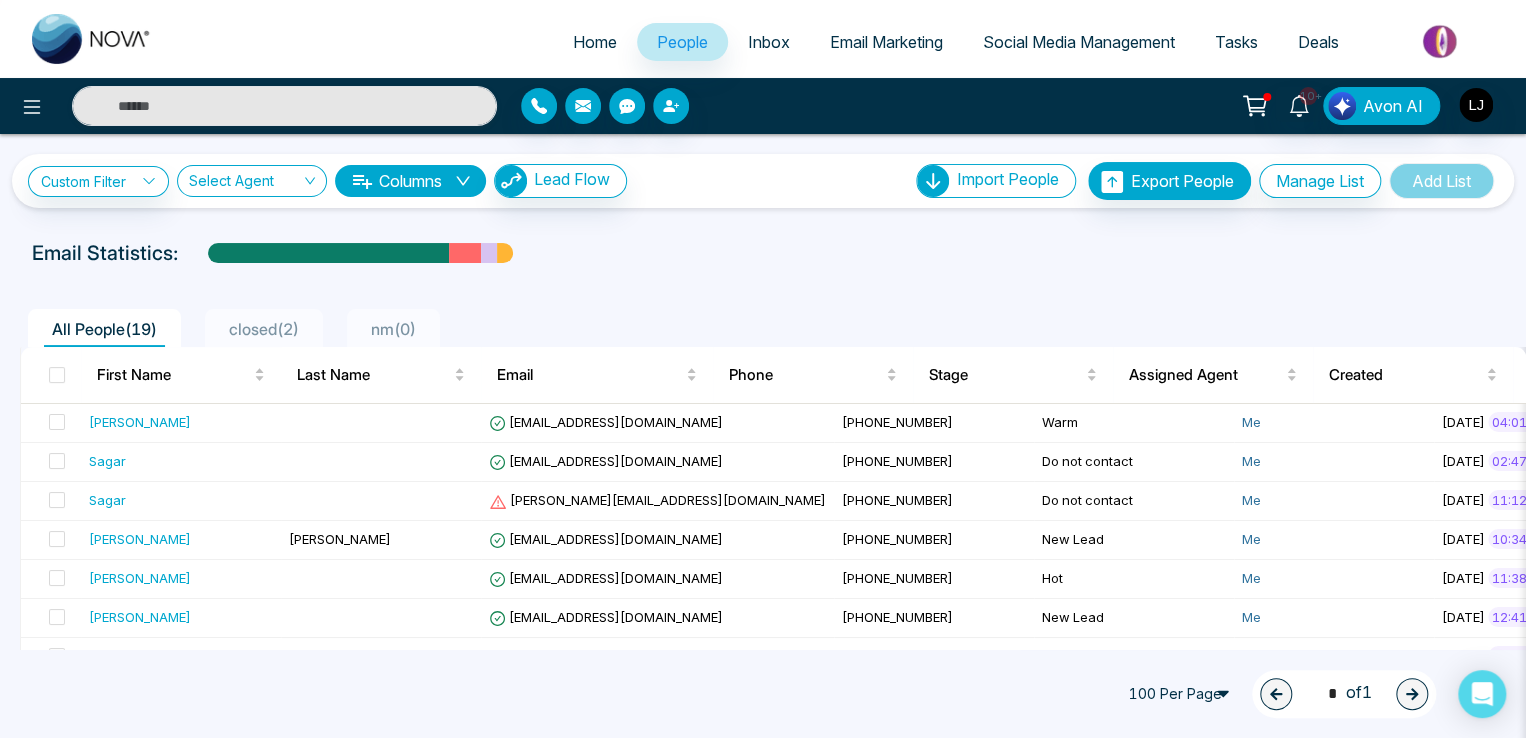 click on "**********" at bounding box center (763, 689) 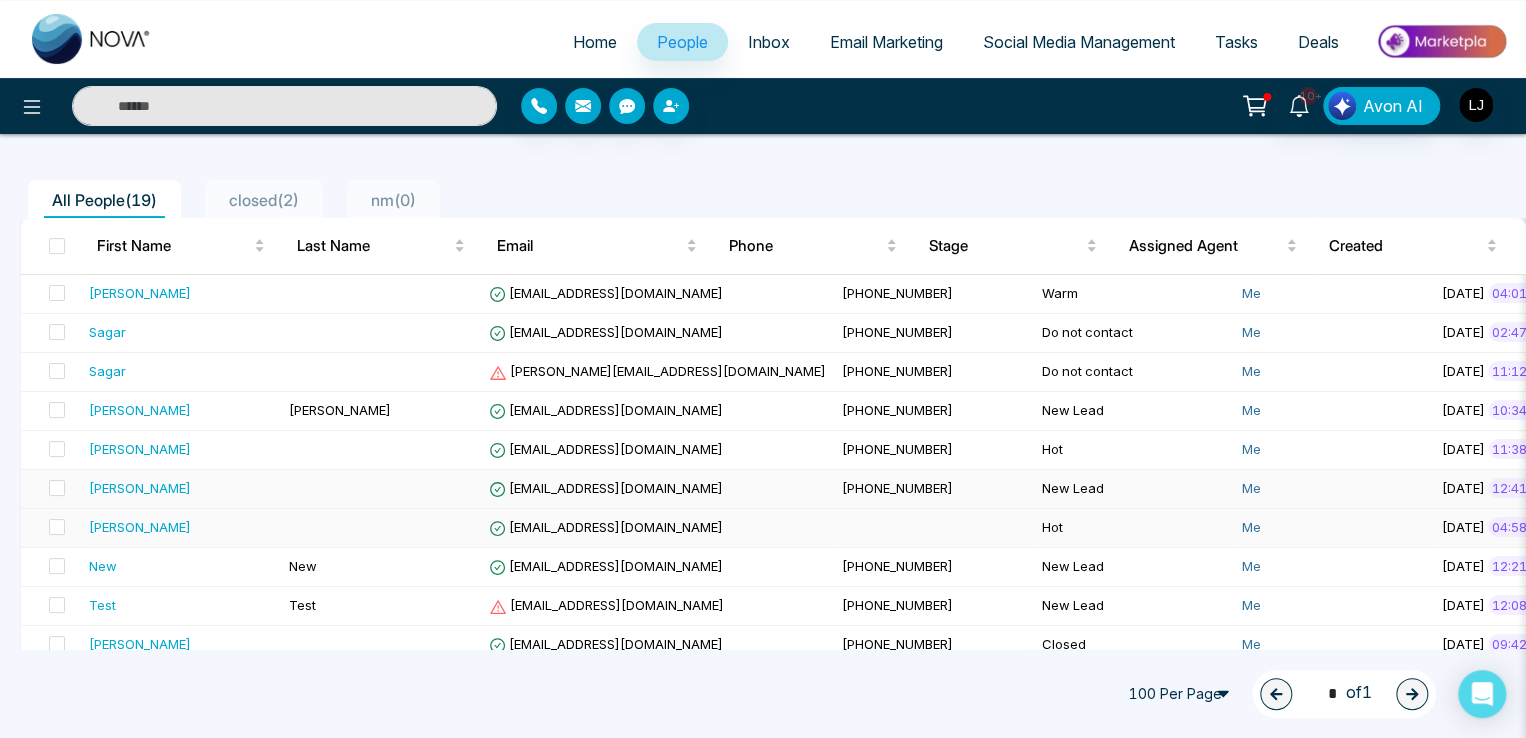 scroll 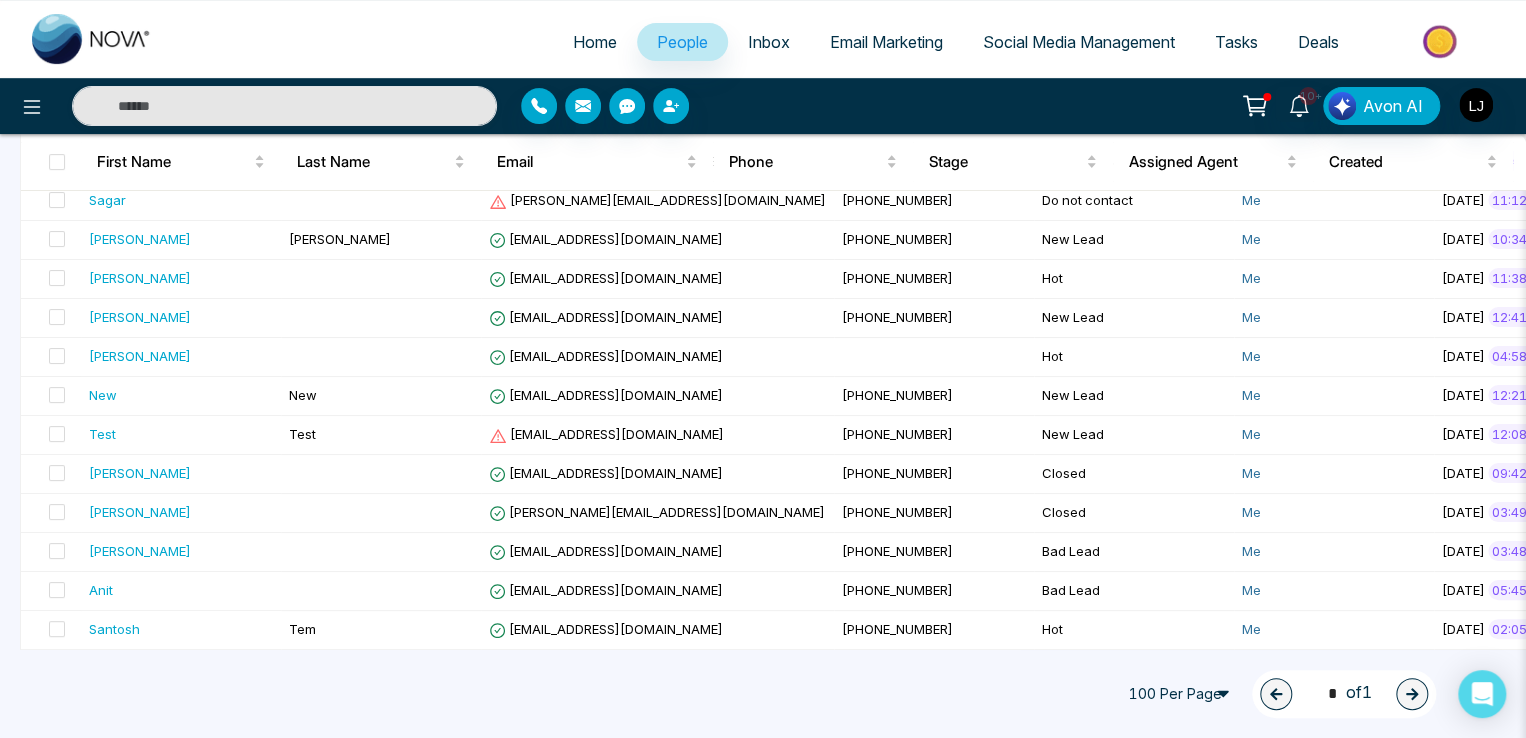 click on "100 Per Page" at bounding box center [1184, 694] 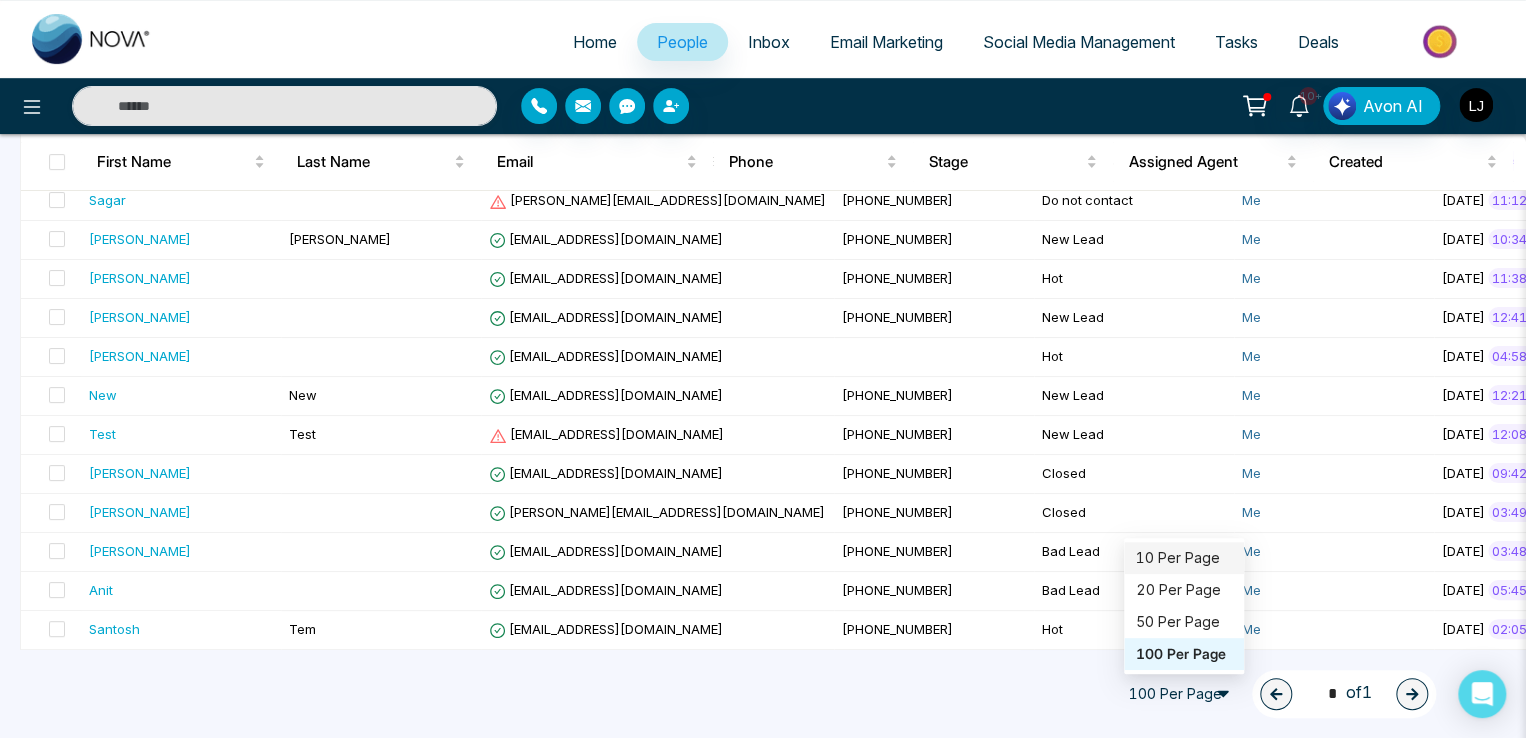click on "10 Per Page" at bounding box center [1184, 558] 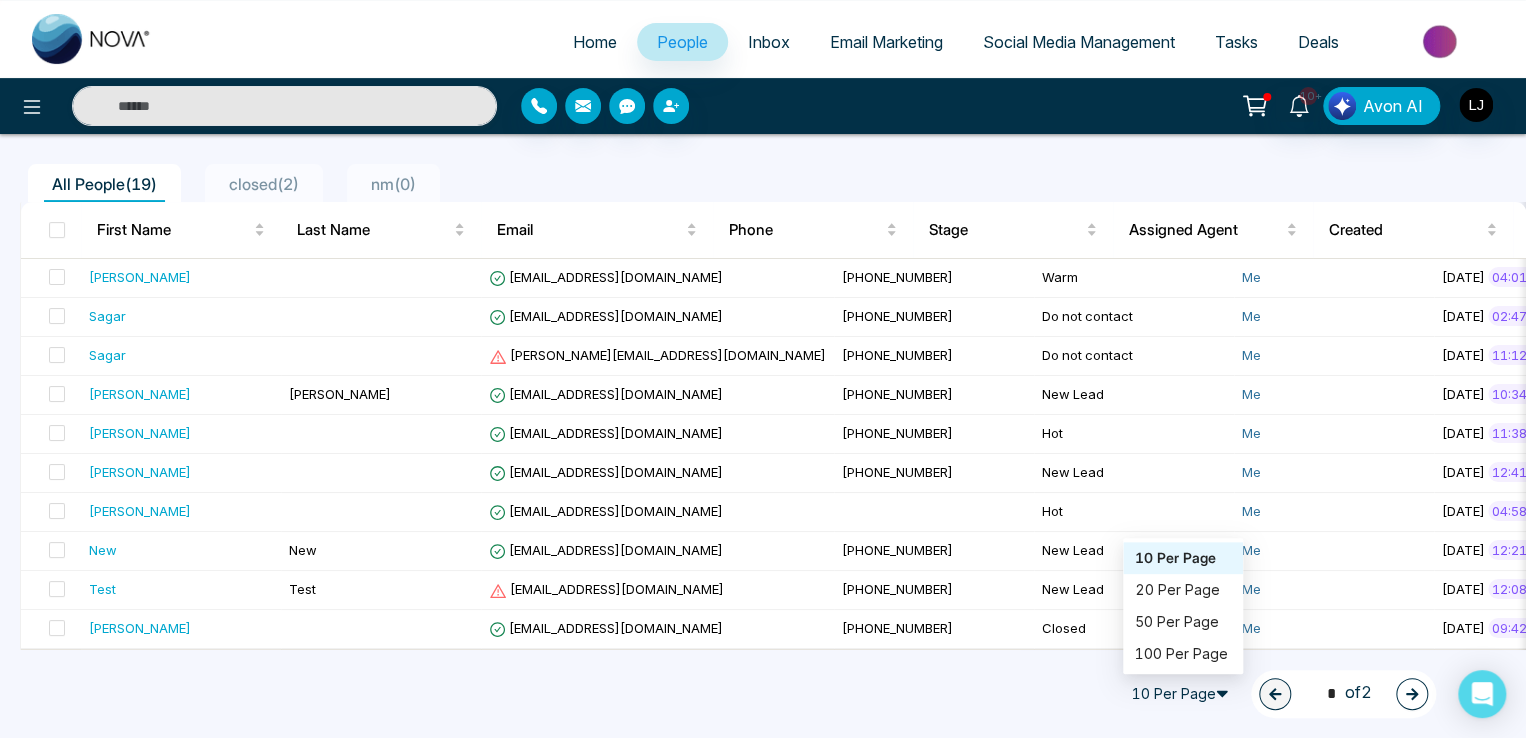click on "10 Per Page" at bounding box center [1183, 694] 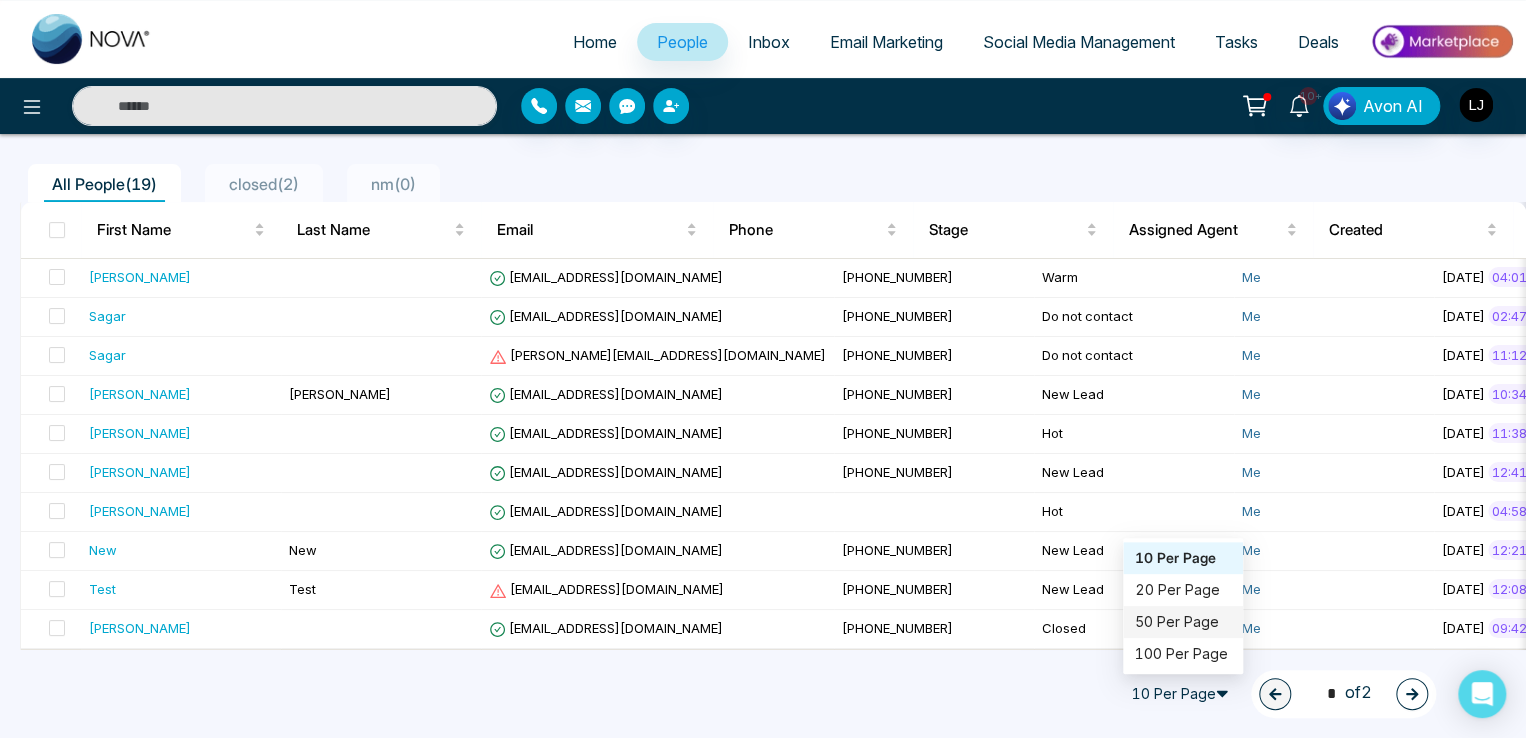 click on "50 Per Page" at bounding box center [1183, 622] 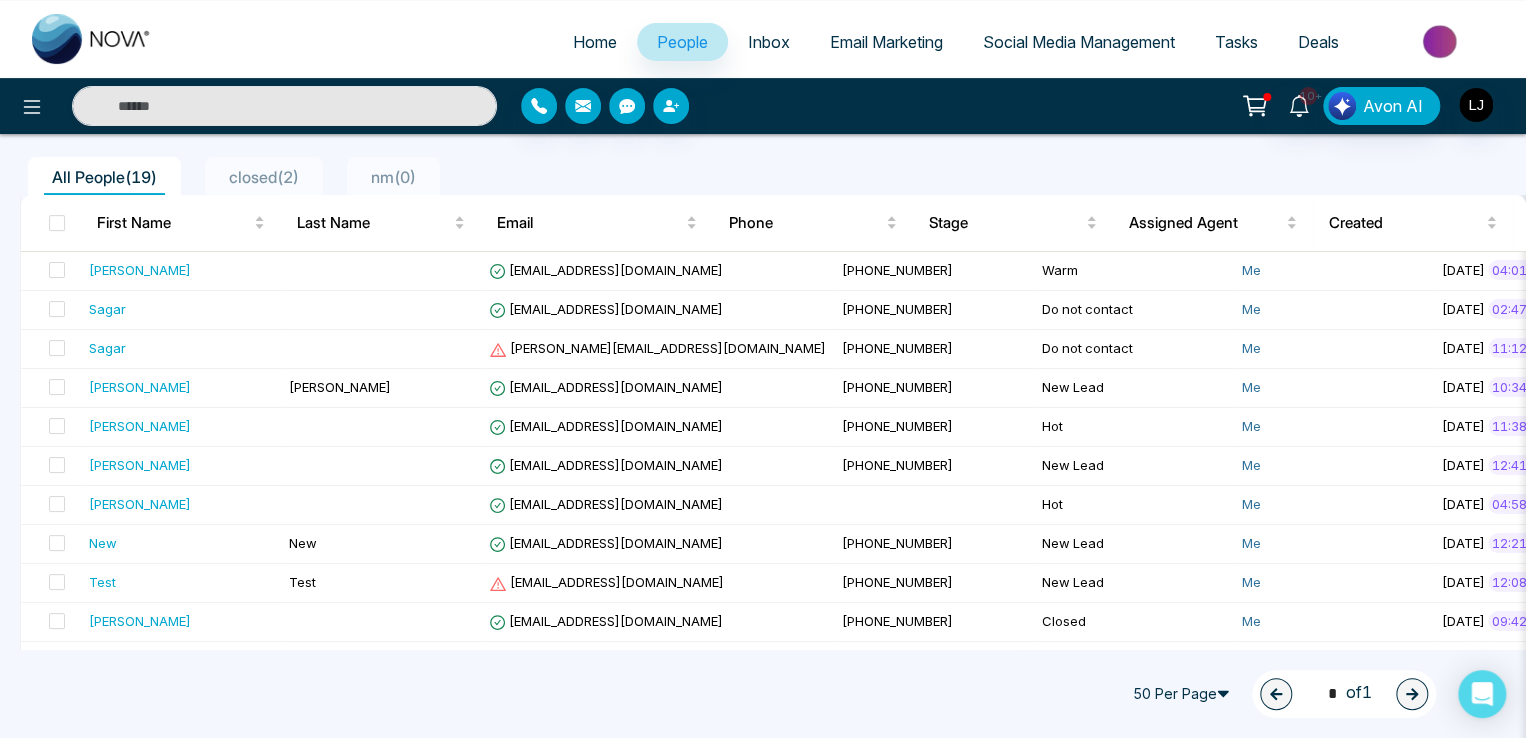click on "50 Per Page" at bounding box center [1184, 694] 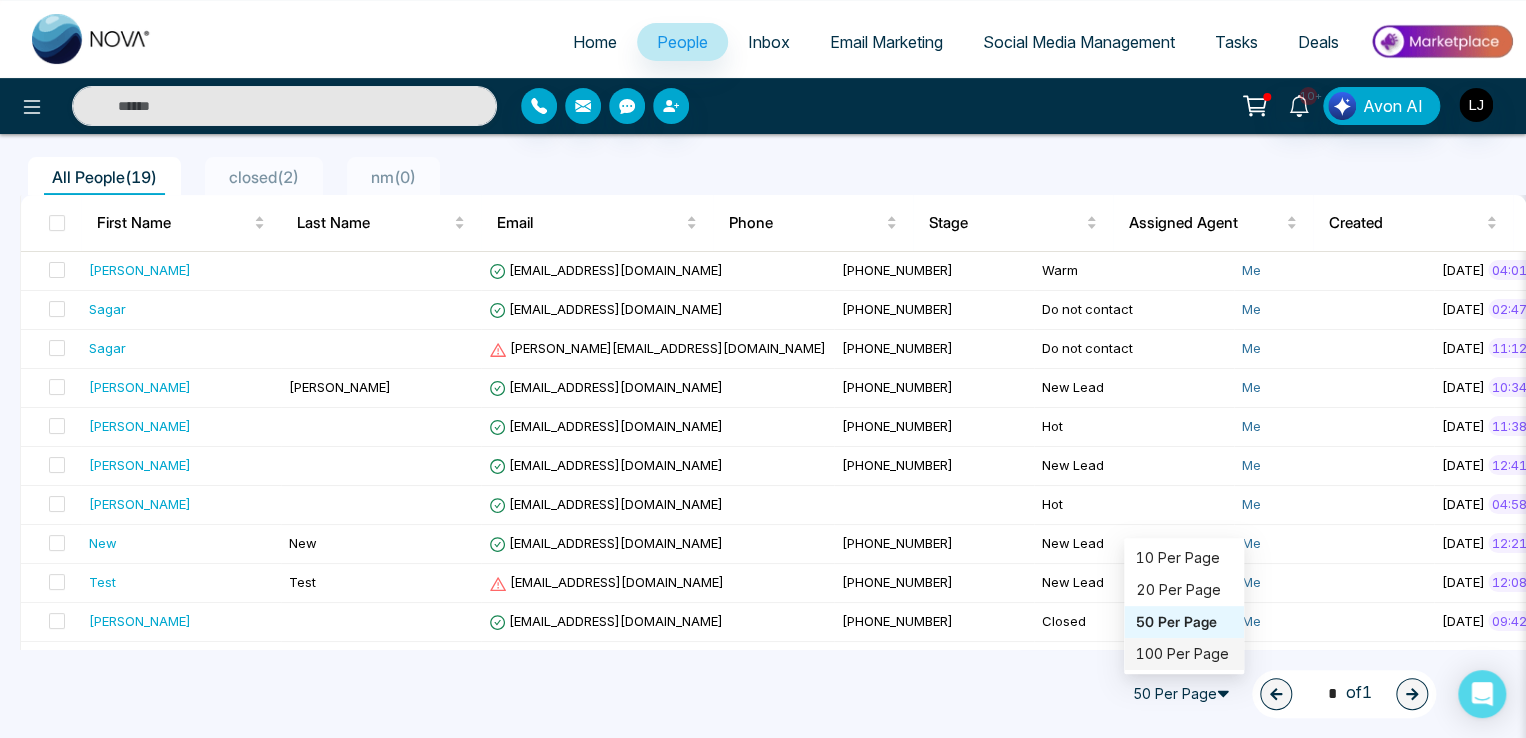 click on "100 Per Page" at bounding box center (1184, 654) 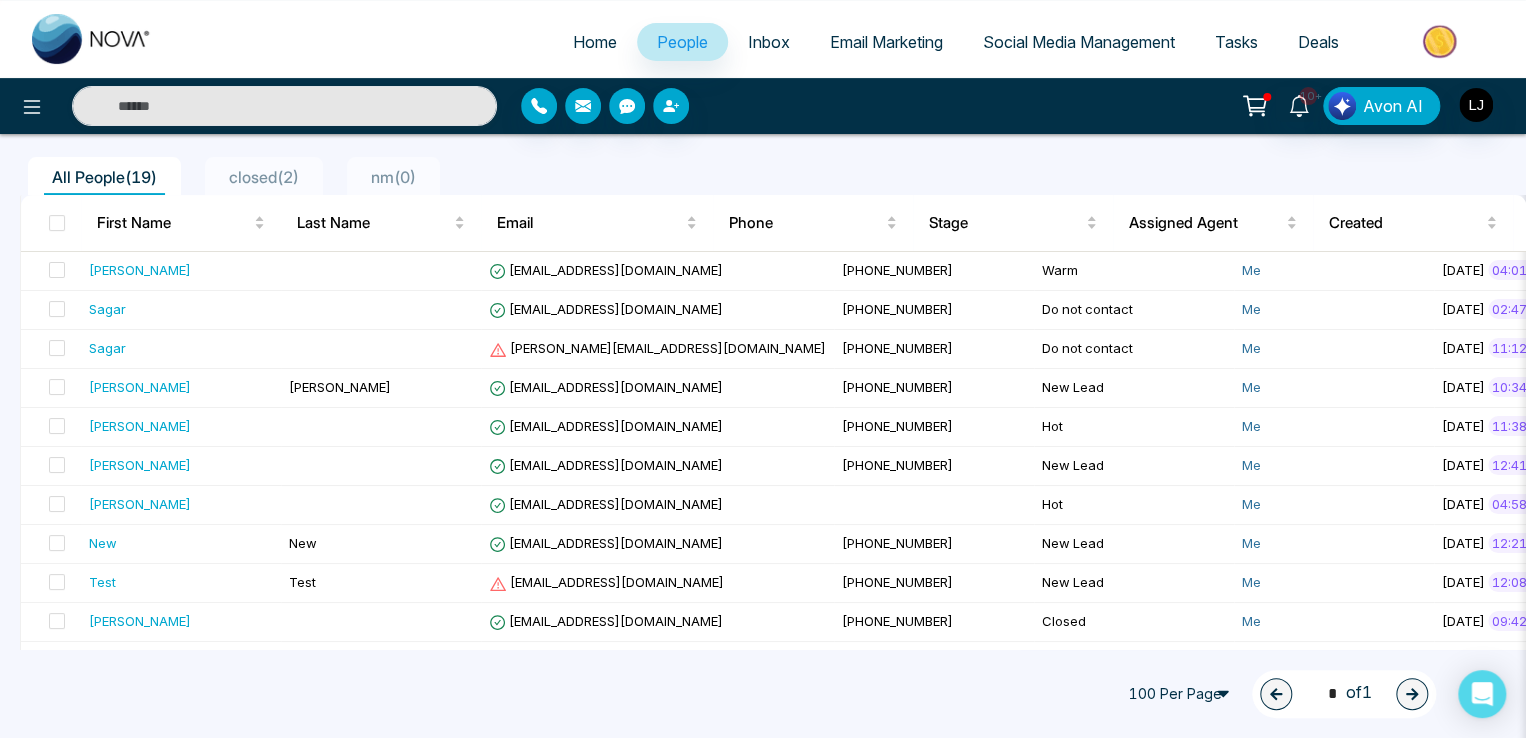 click on "100 Per Page" at bounding box center [1184, 694] 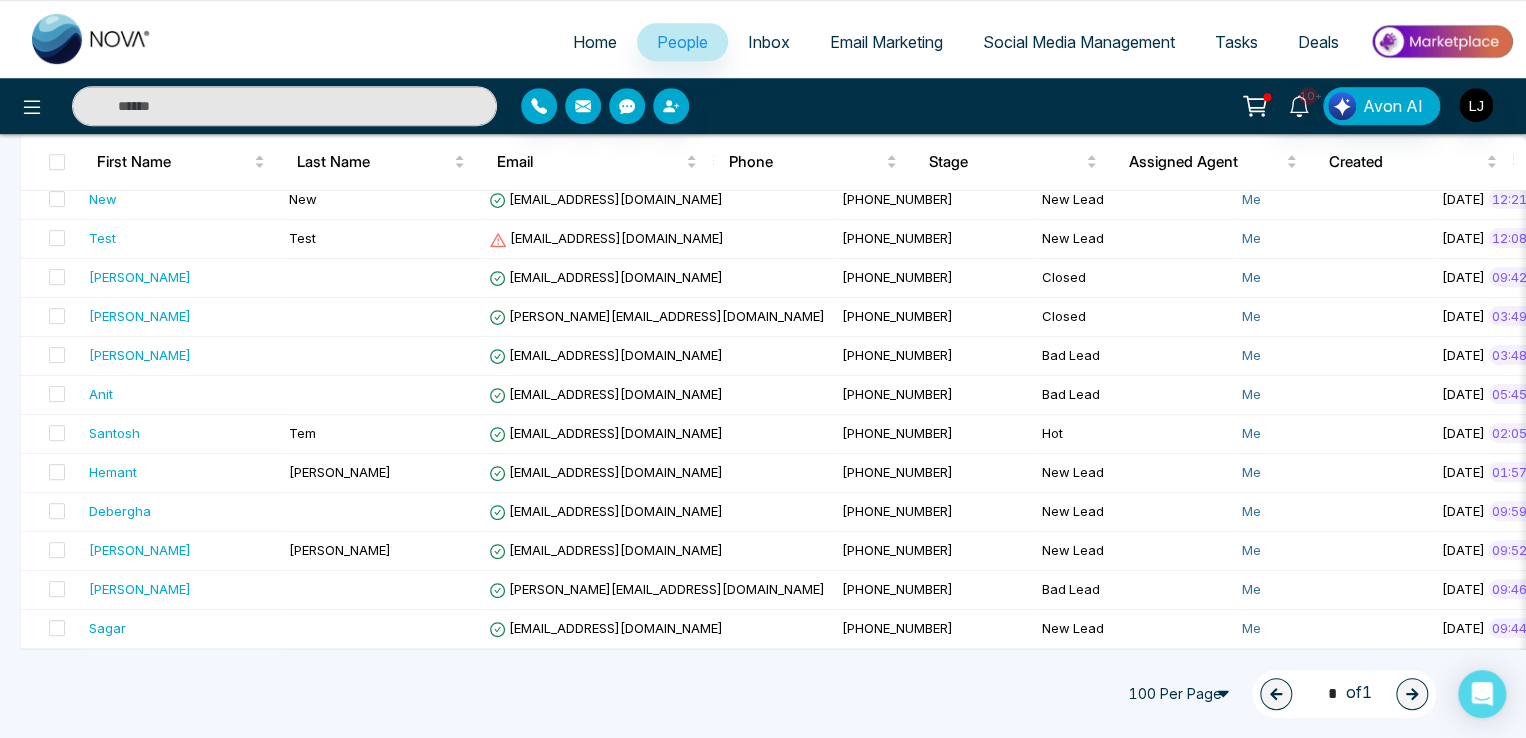 click on "100 Per Page 20 50 100 10 Per Page 20 Per Page 50 Per Page 100 Per Page 1 *  of  1" at bounding box center (763, 694) 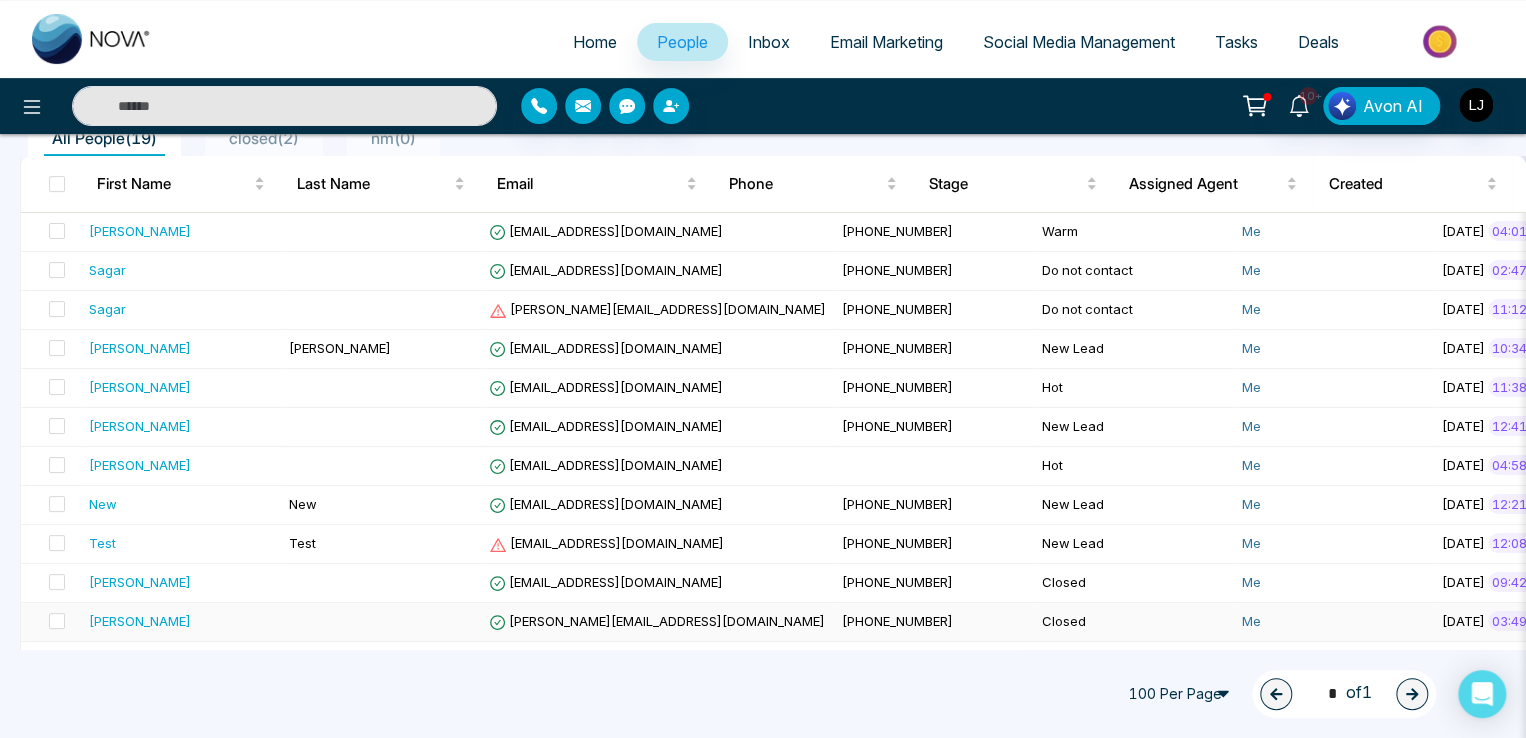 scroll, scrollTop: 0, scrollLeft: 0, axis: both 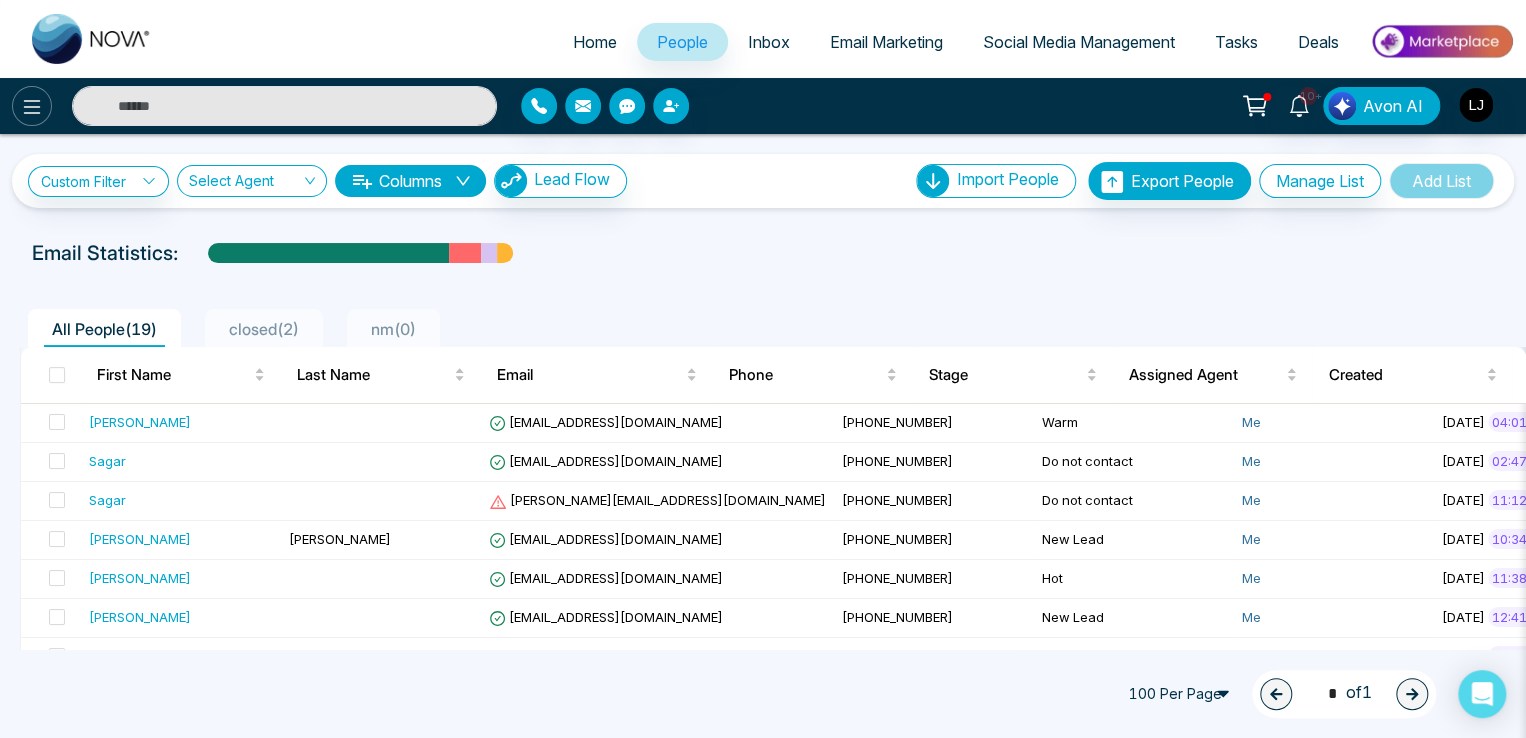 click 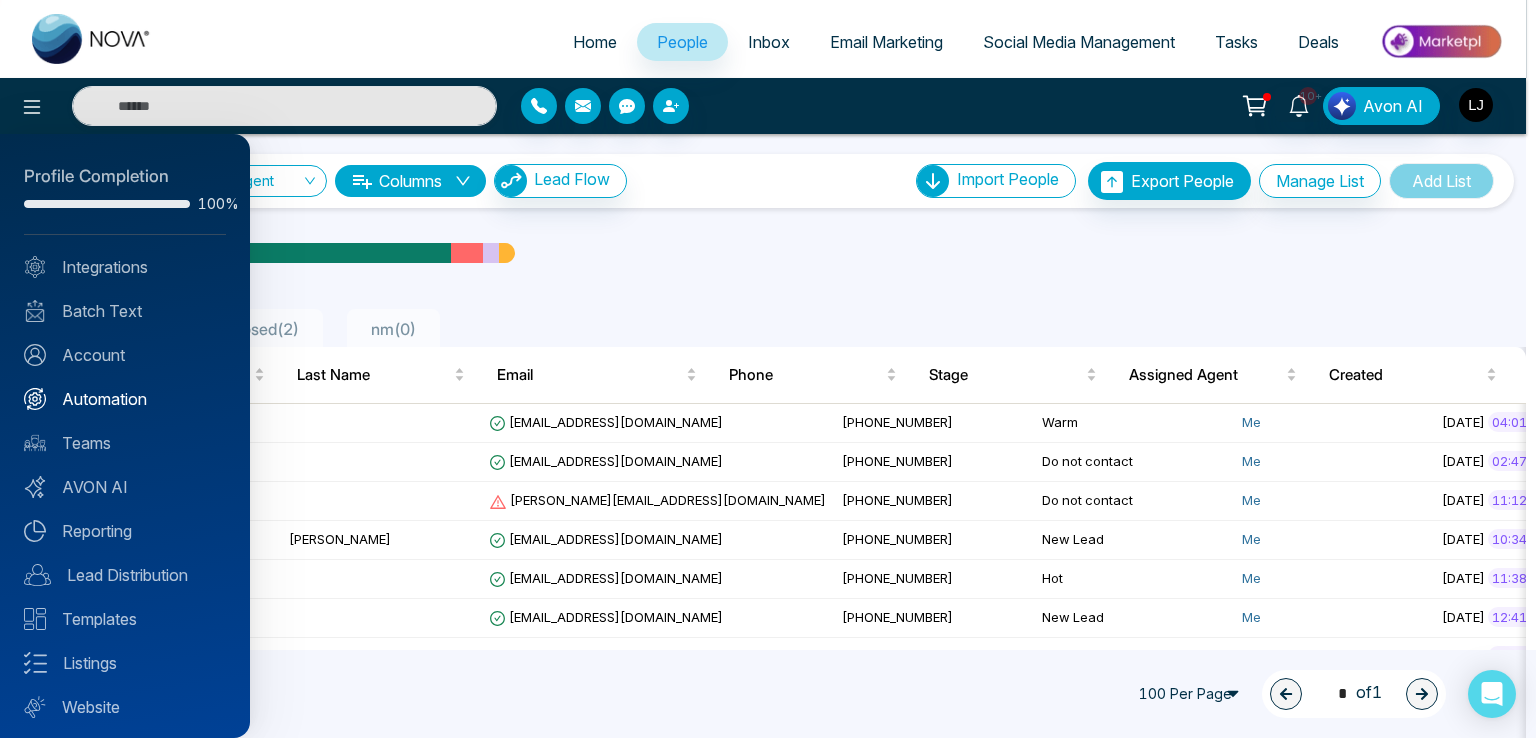 click on "Automation" at bounding box center [125, 399] 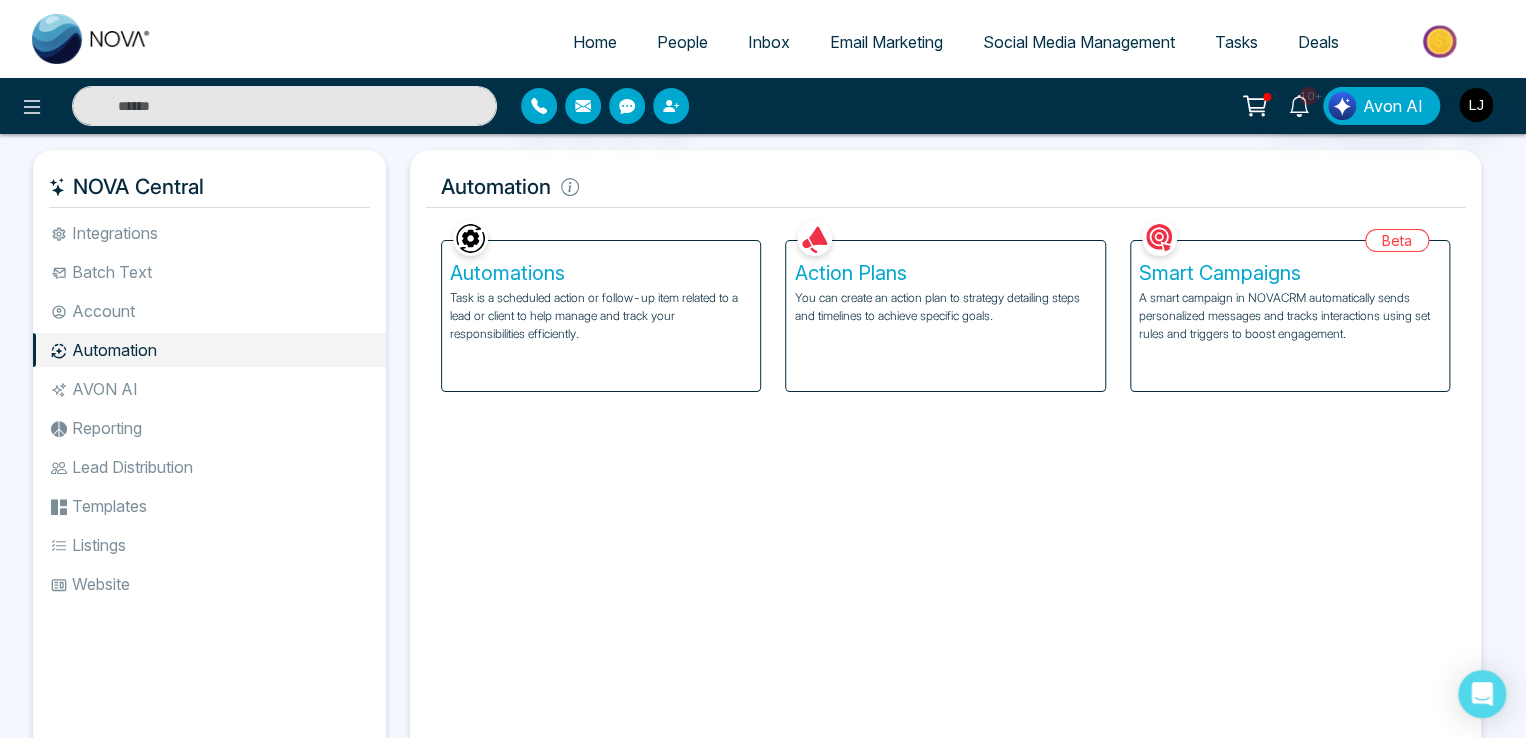 click on "Action Plans You can create an action plan to strategy detailing steps and timelines to achieve specific goals." at bounding box center [945, 316] 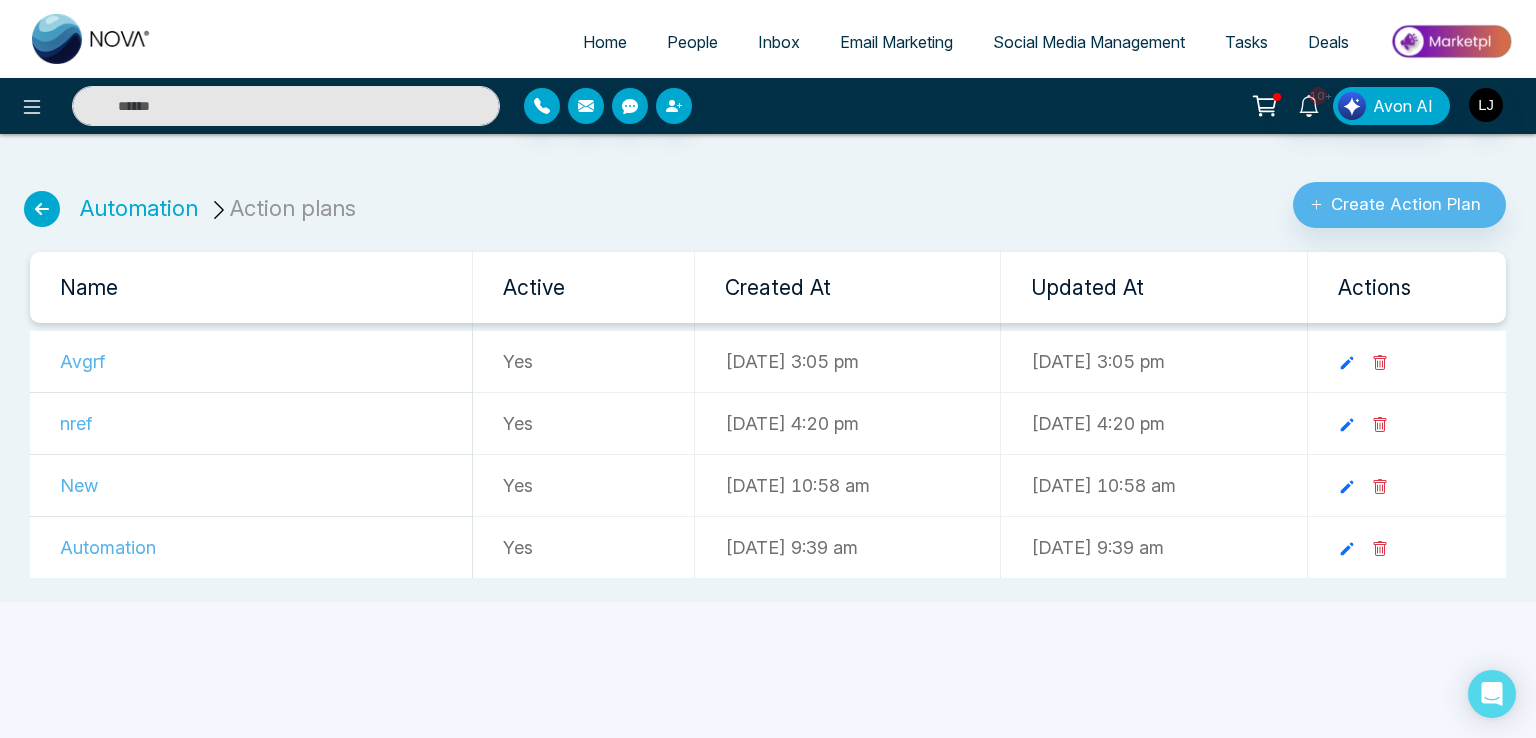 click at bounding box center [42, 209] 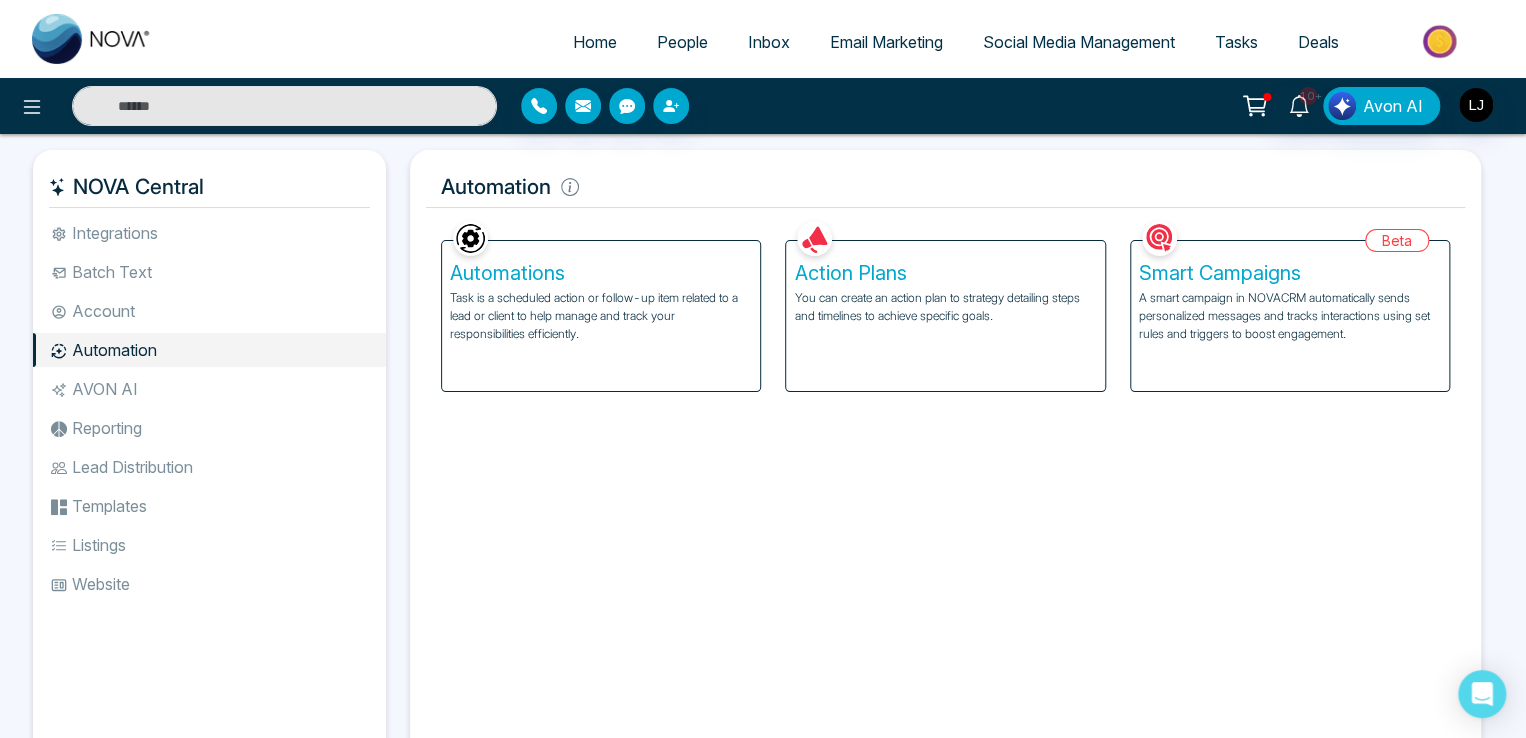 click on "Task is a scheduled action or follow-up item related to a lead or client to help manage and track your responsibilities efficiently." at bounding box center [601, 316] 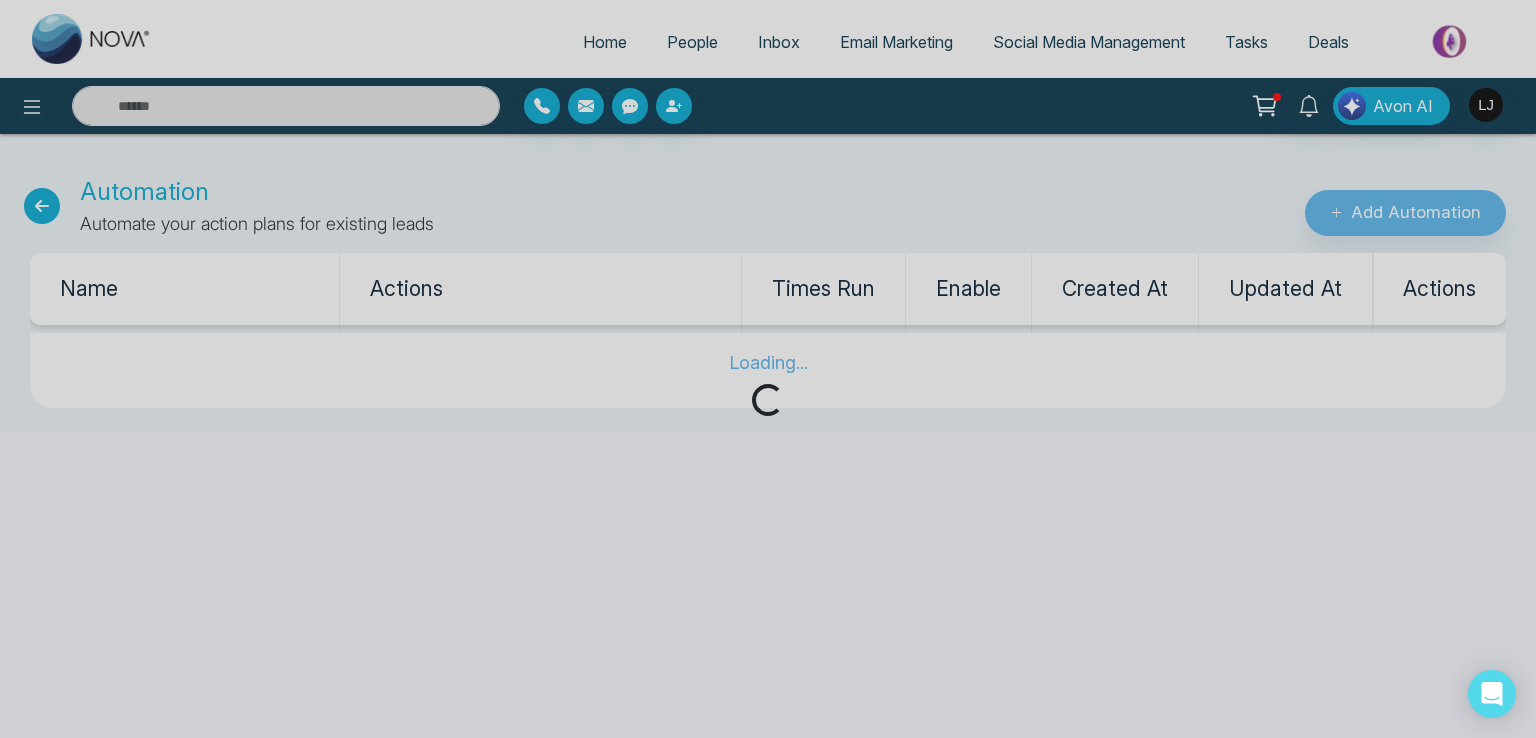 click on "Loading..." at bounding box center (768, 369) 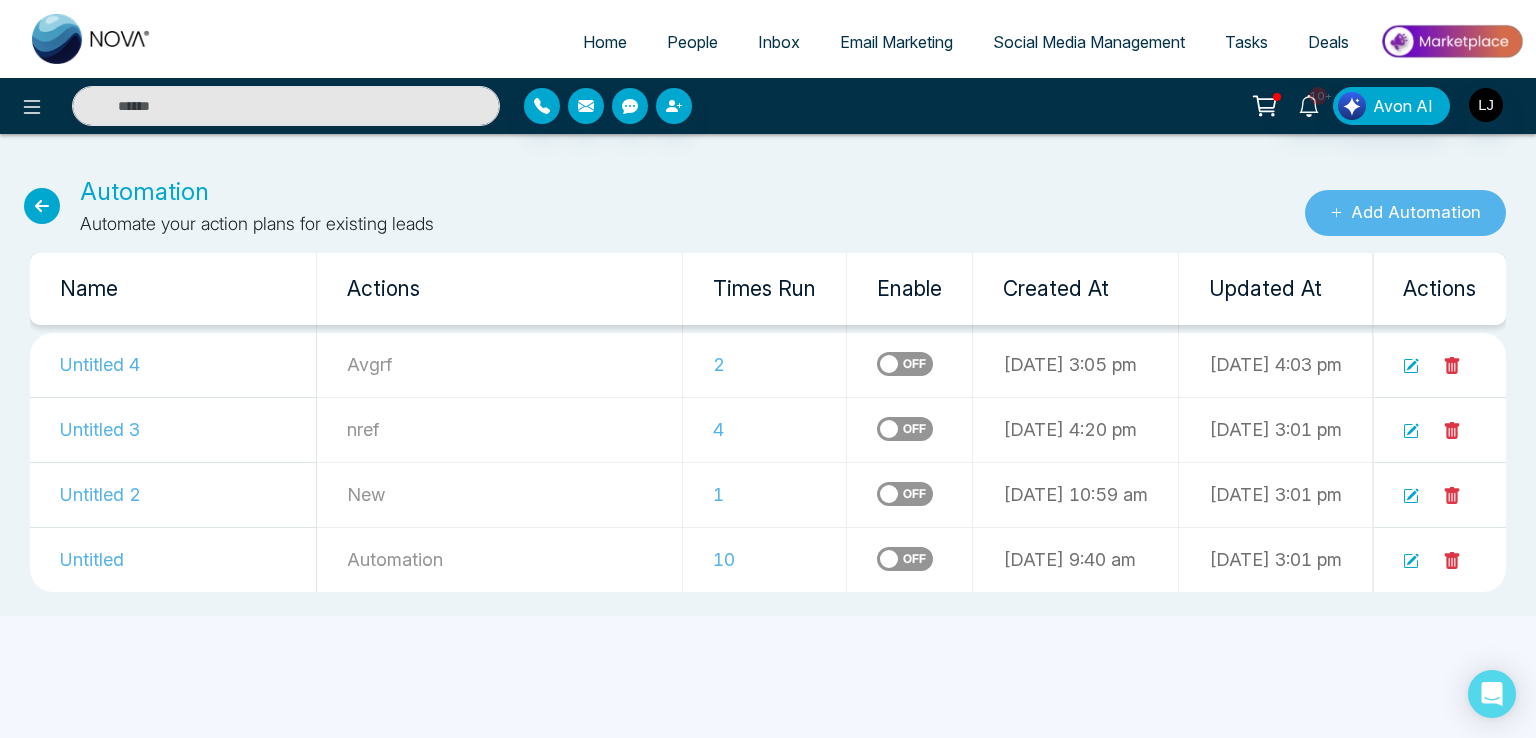 click on "Add Automation" at bounding box center [1405, 213] 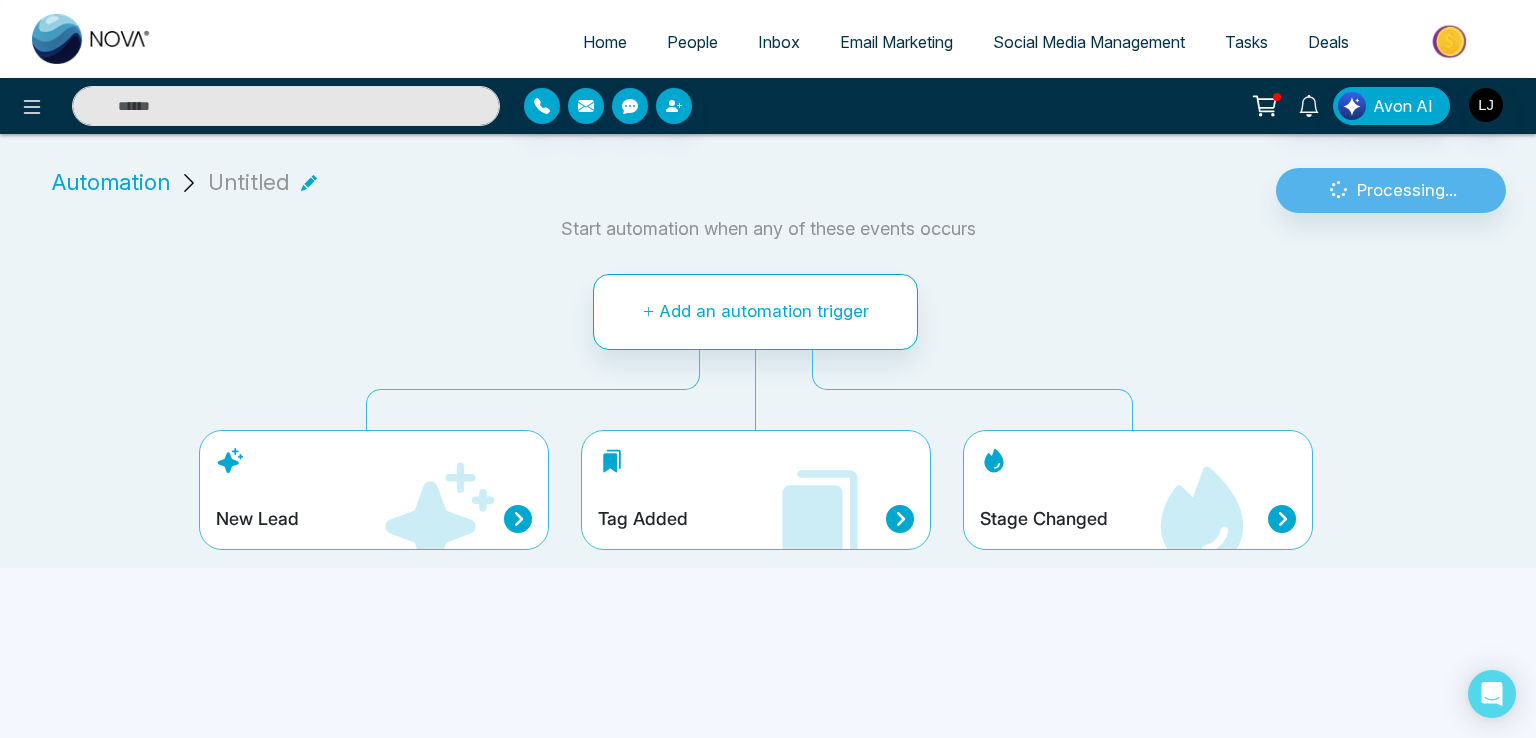 click 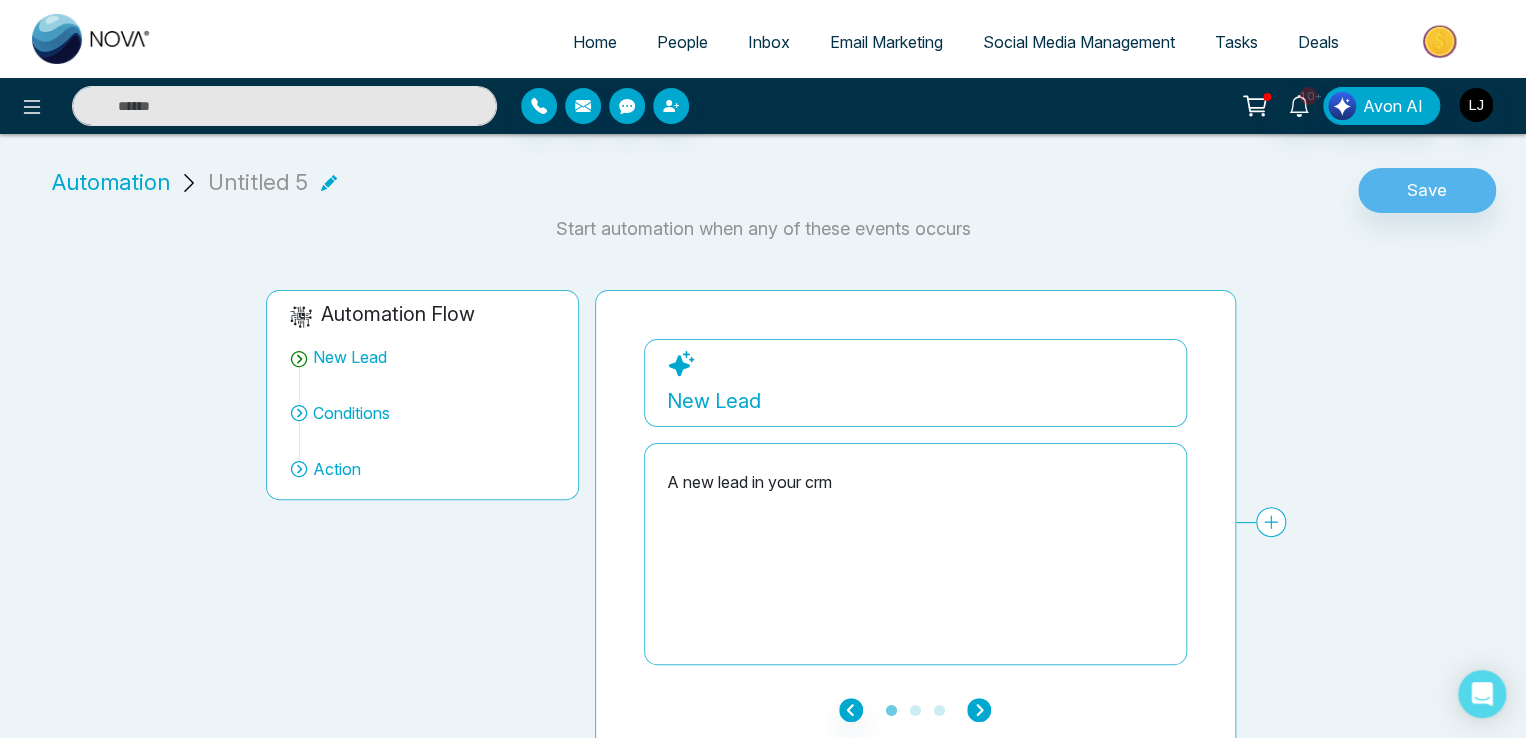 click 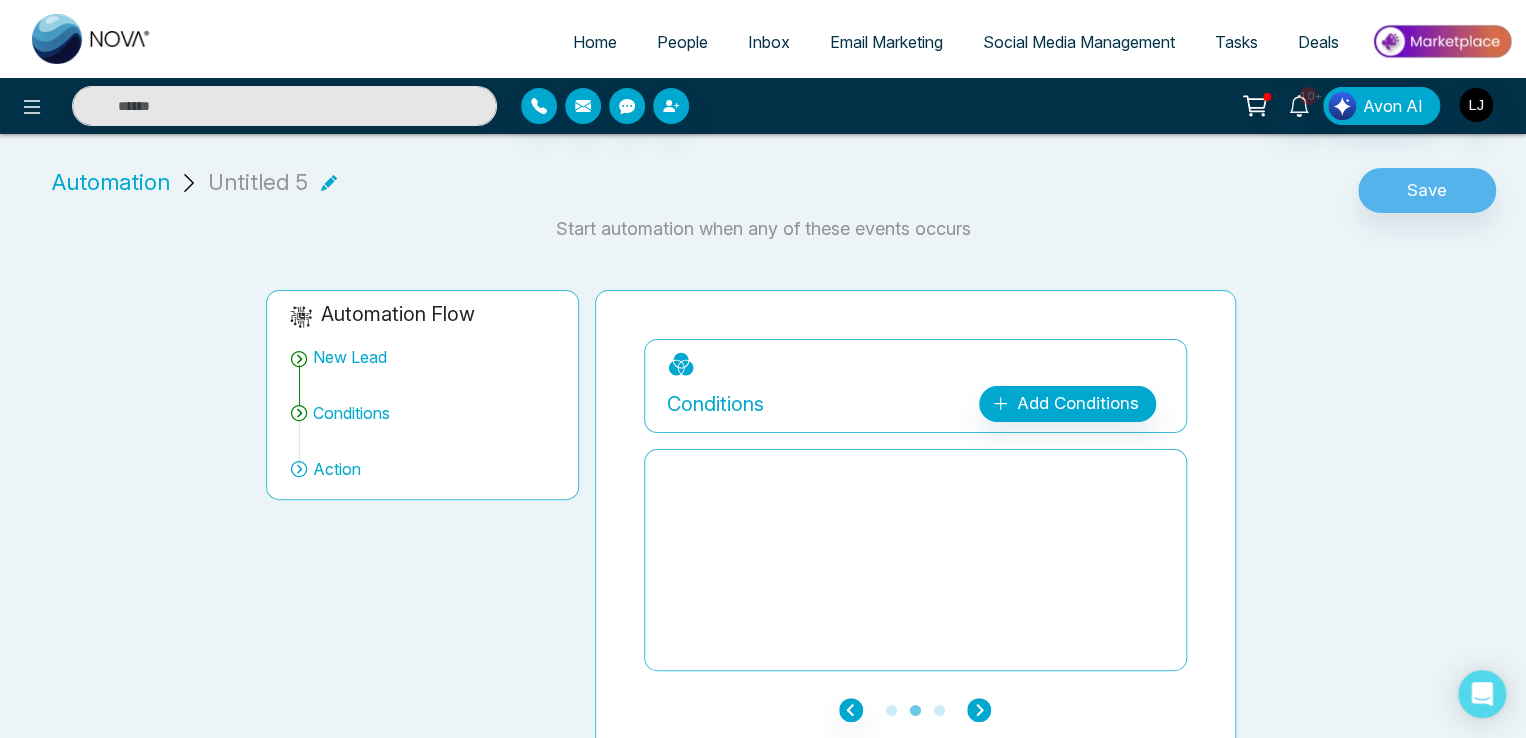 click 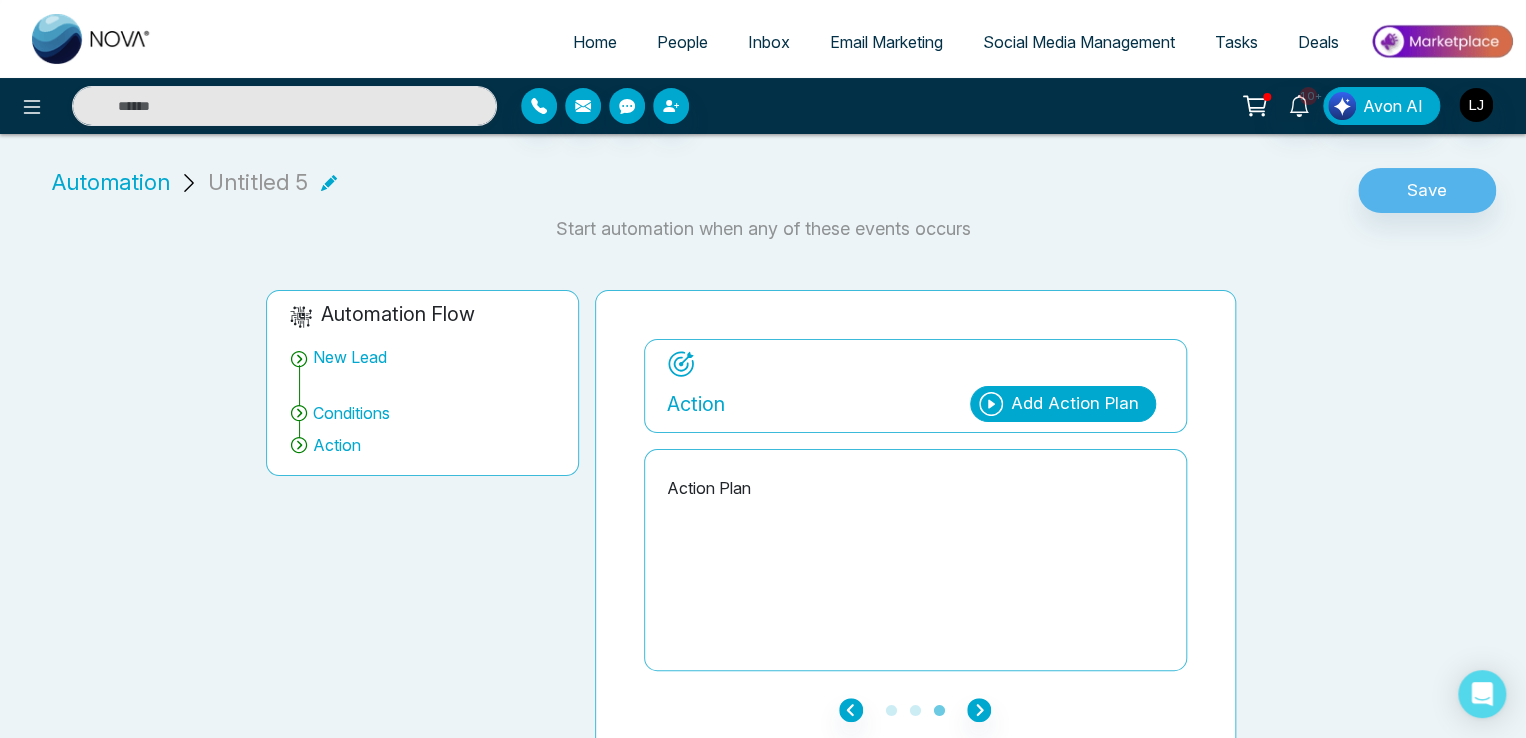 click on "Automation" at bounding box center (111, 182) 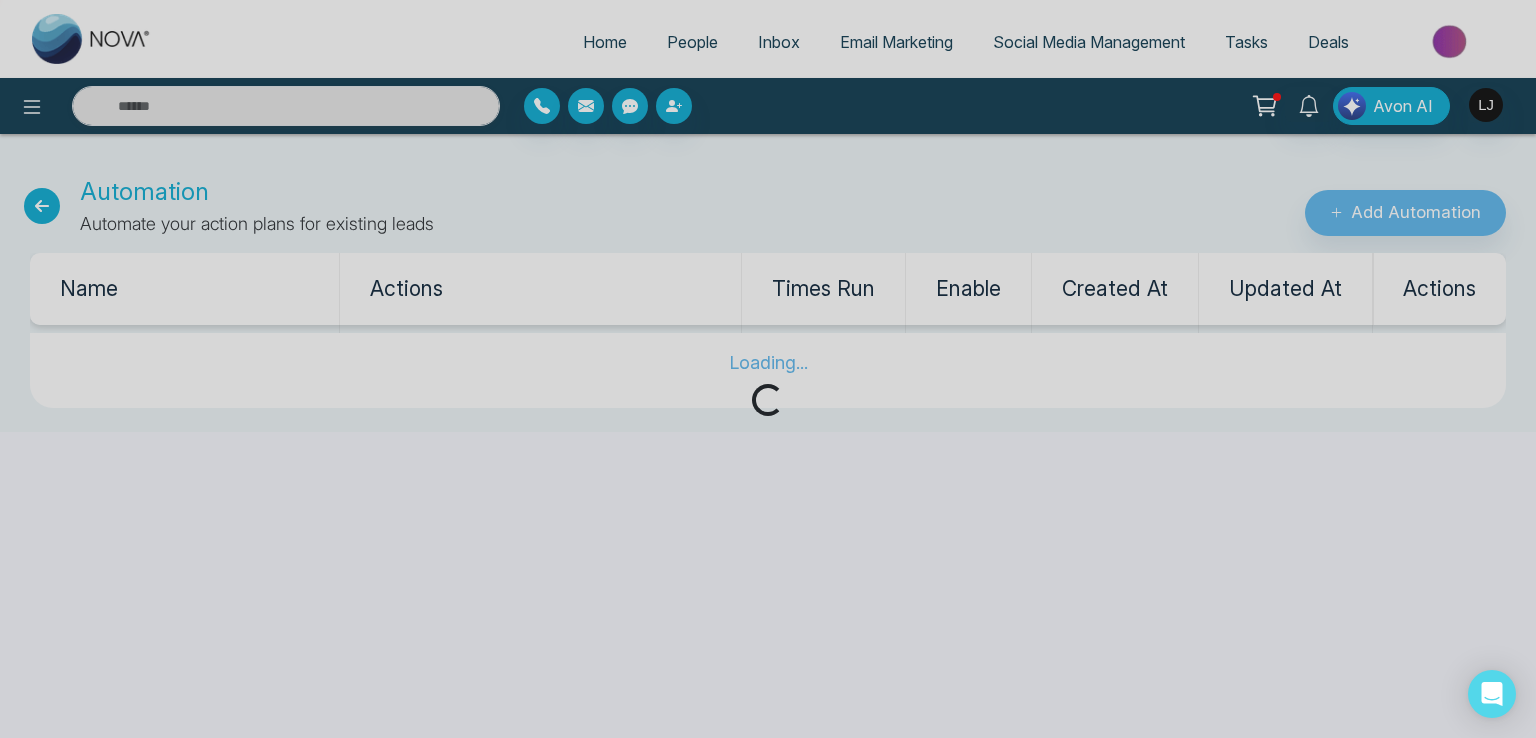 click on "Loading..." at bounding box center [768, 369] 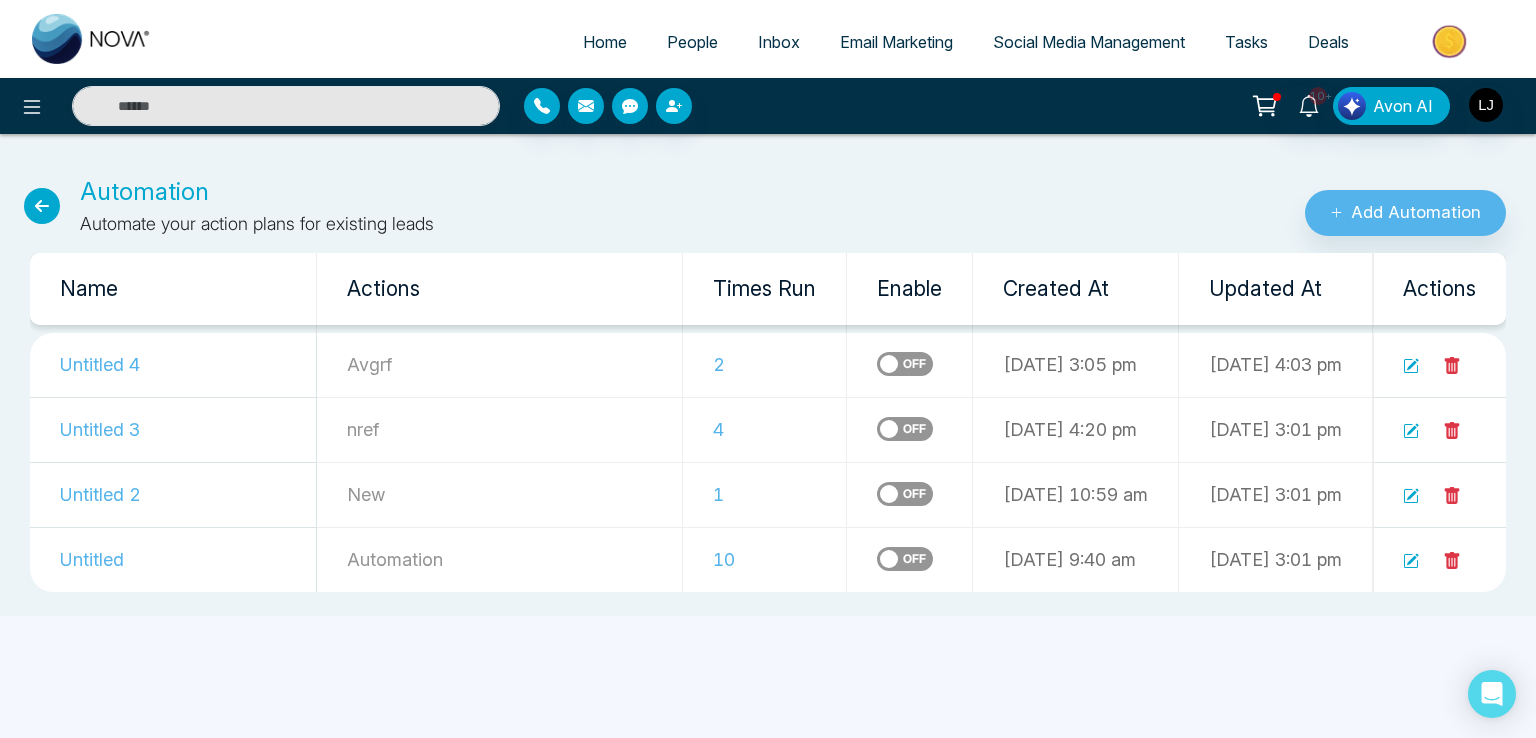click at bounding box center [42, 206] 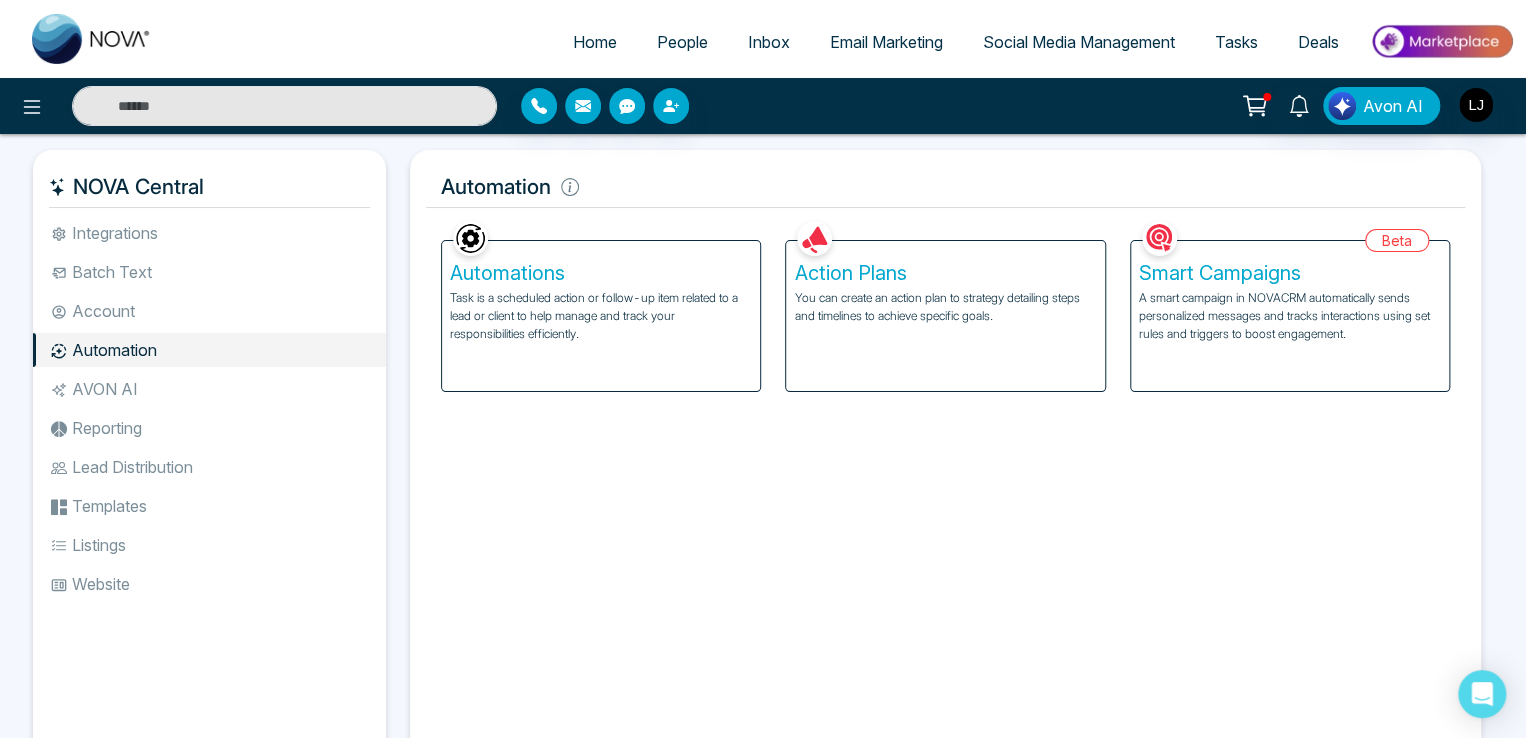 click on "You can create an action plan to strategy detailing steps and timelines to achieve specific goals." at bounding box center (945, 307) 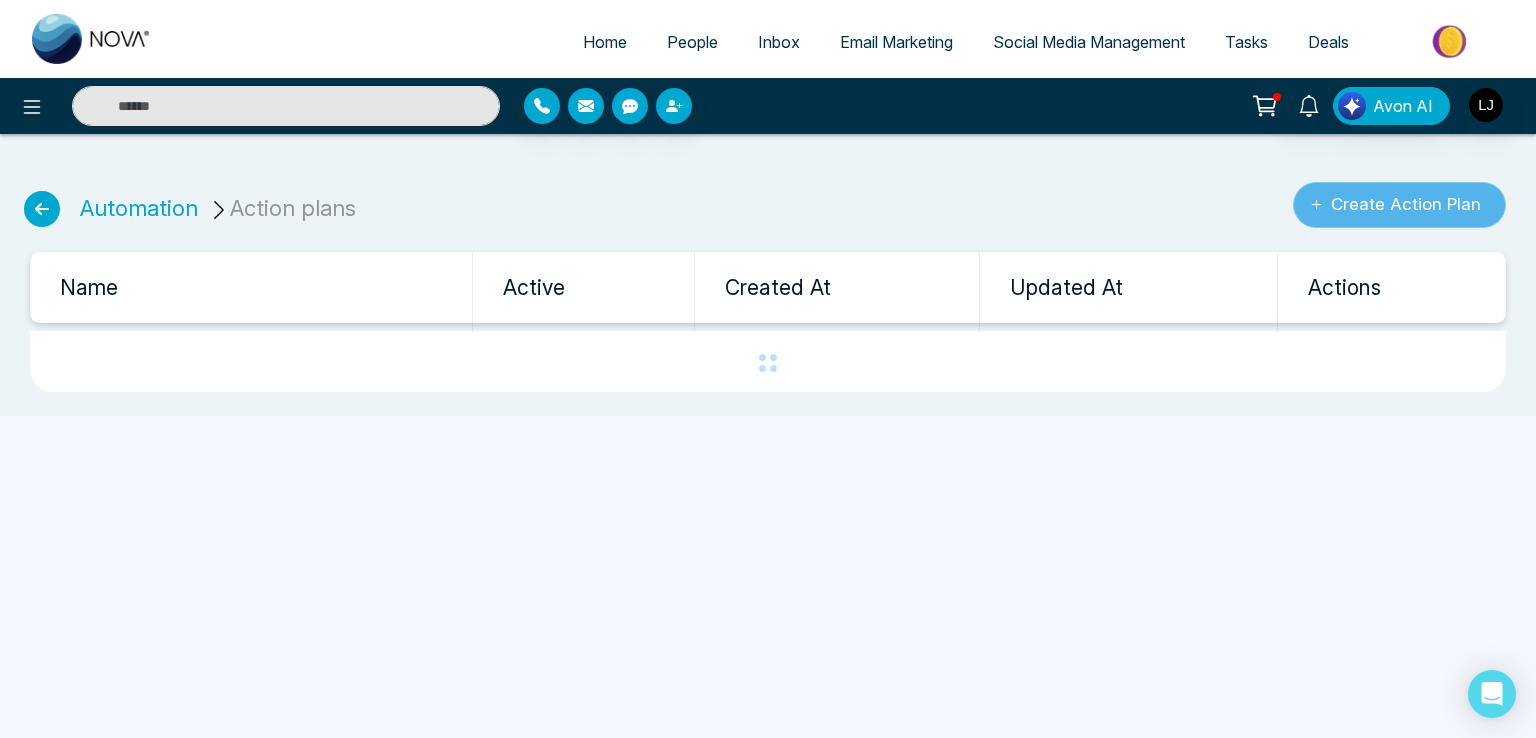 click on "Create Action Plan" at bounding box center [1399, 205] 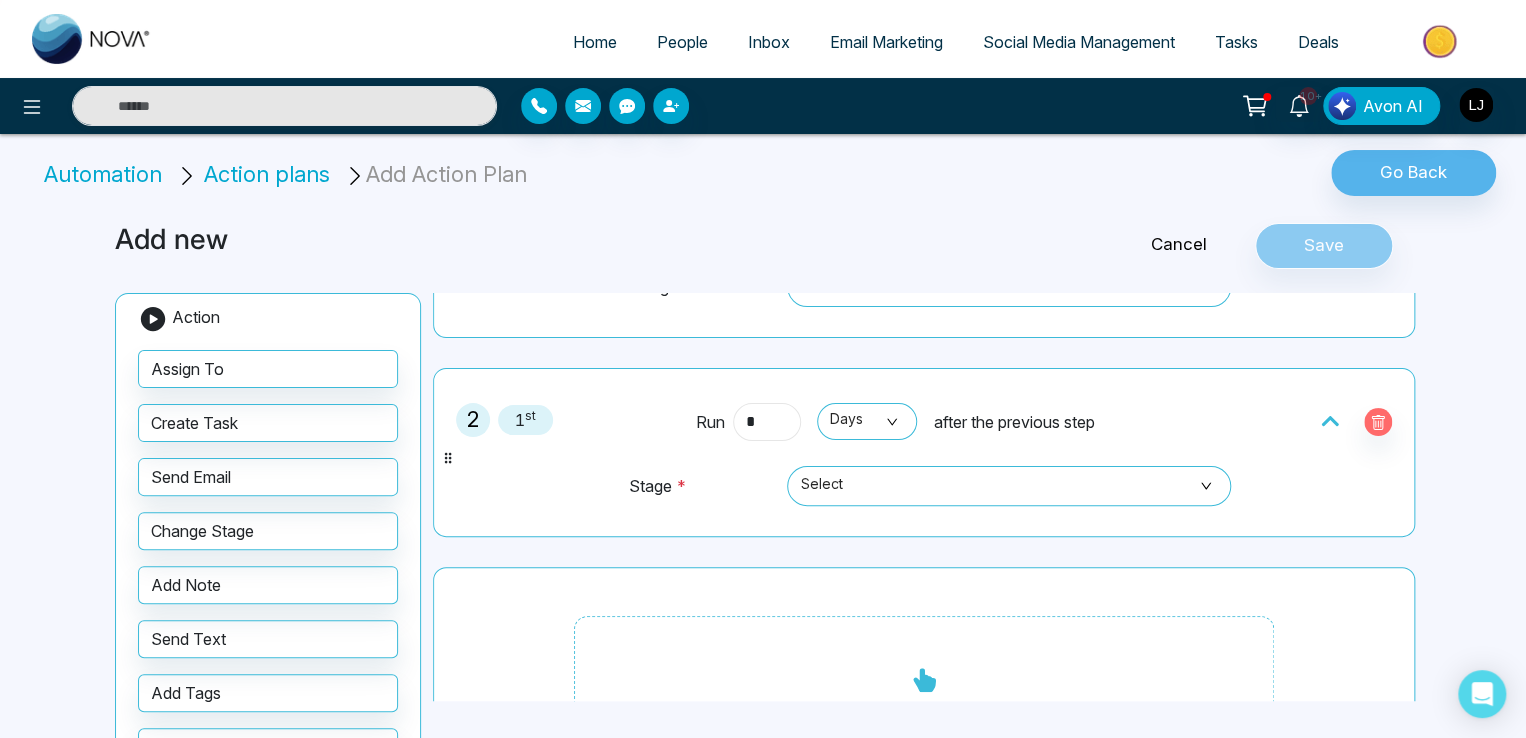 scroll, scrollTop: 200, scrollLeft: 0, axis: vertical 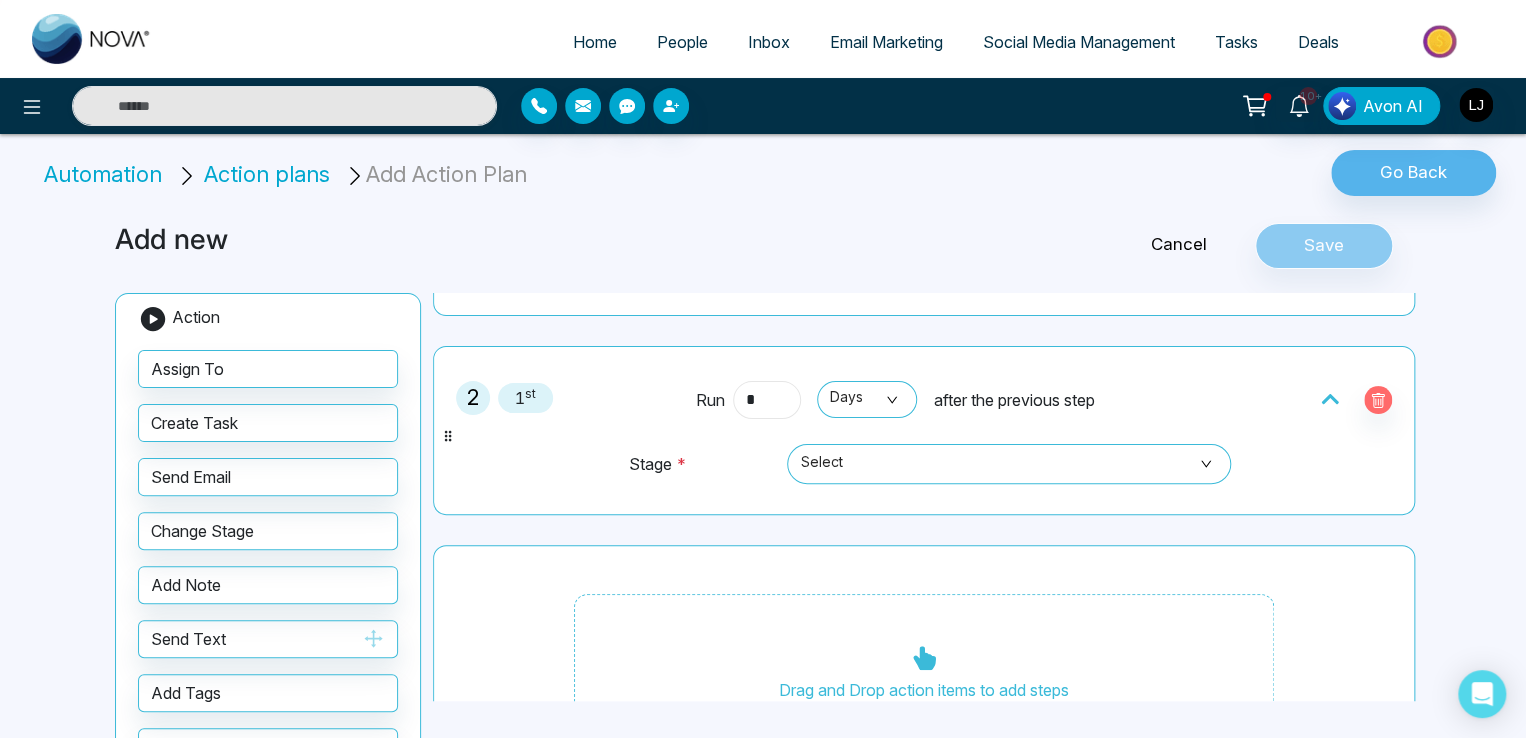 type on "*" 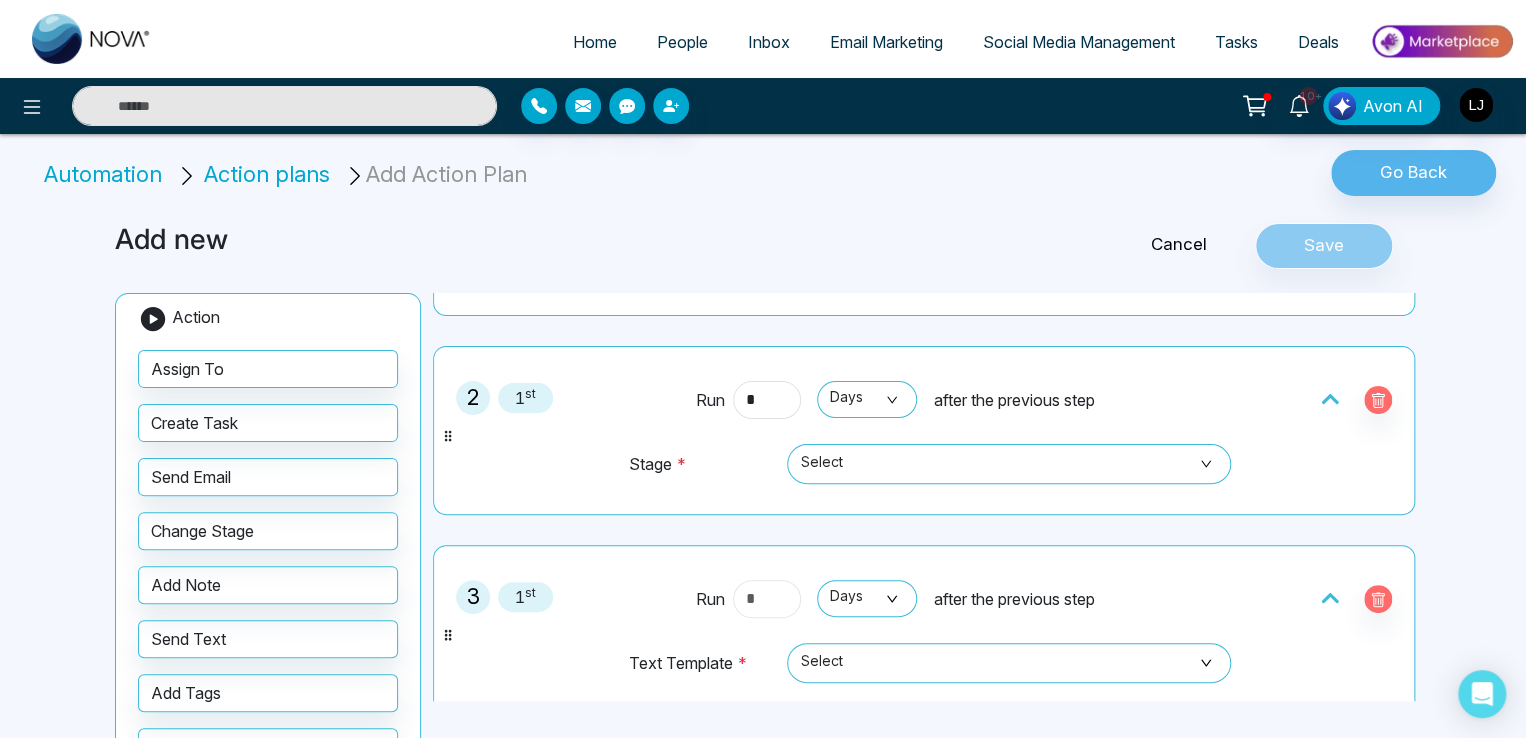 type on "*" 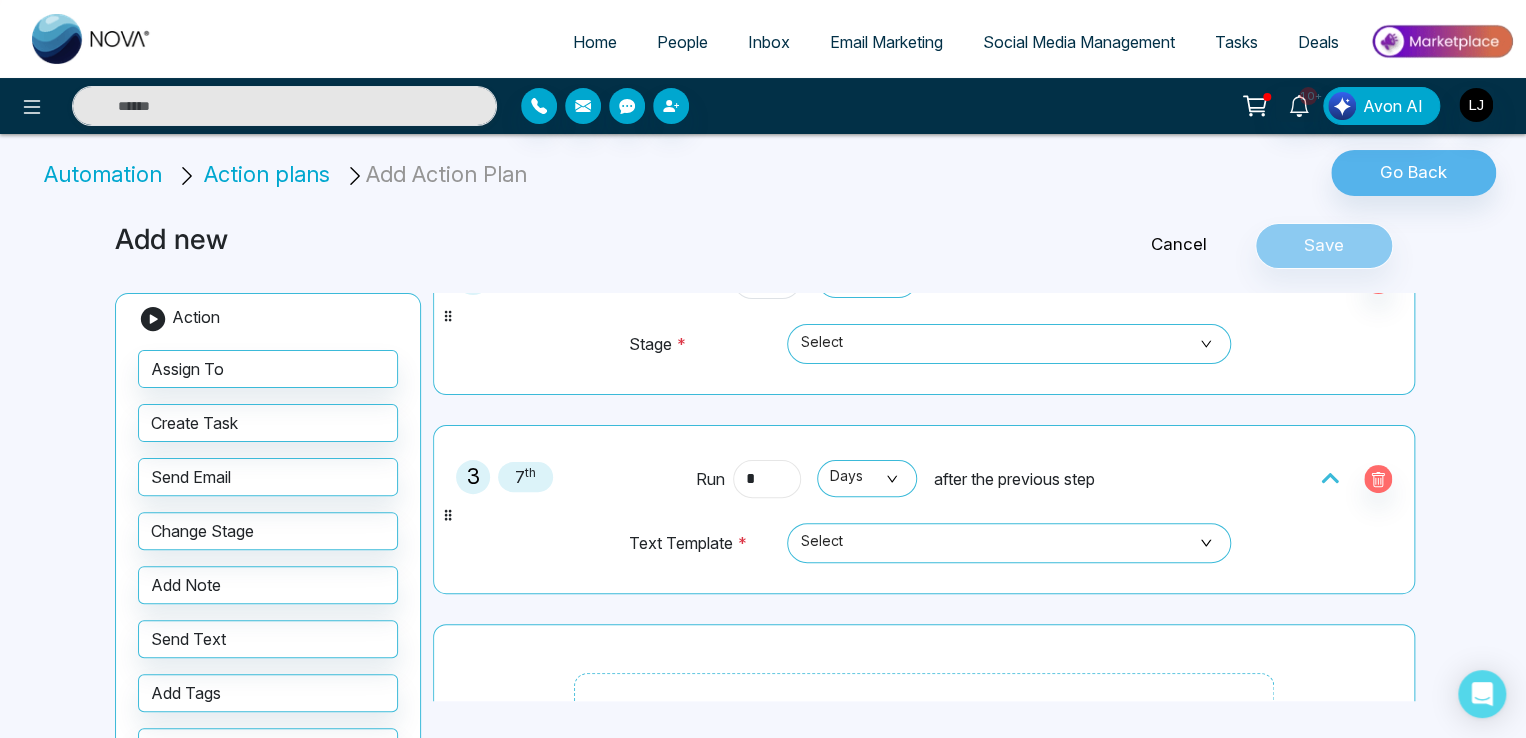 scroll, scrollTop: 466, scrollLeft: 0, axis: vertical 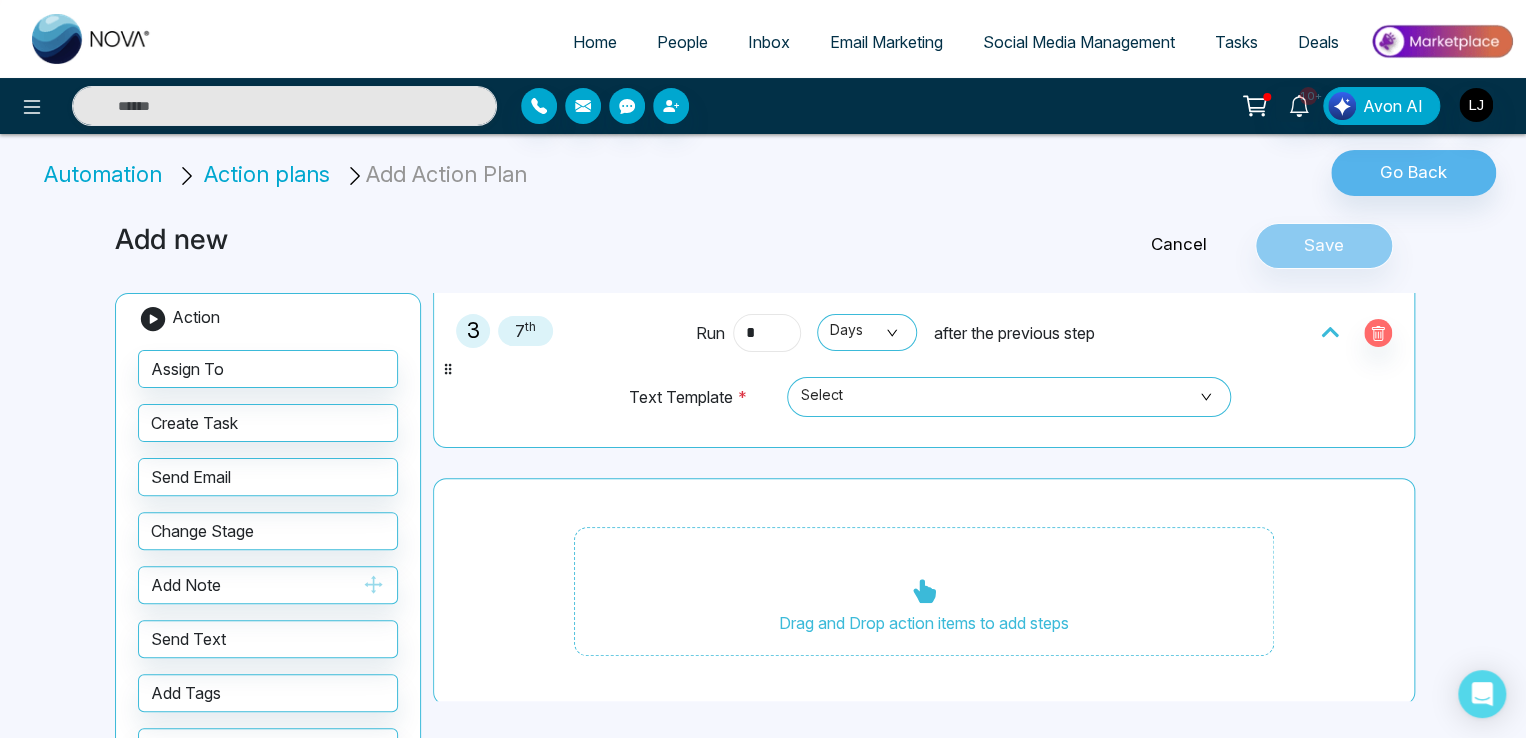 type on "*" 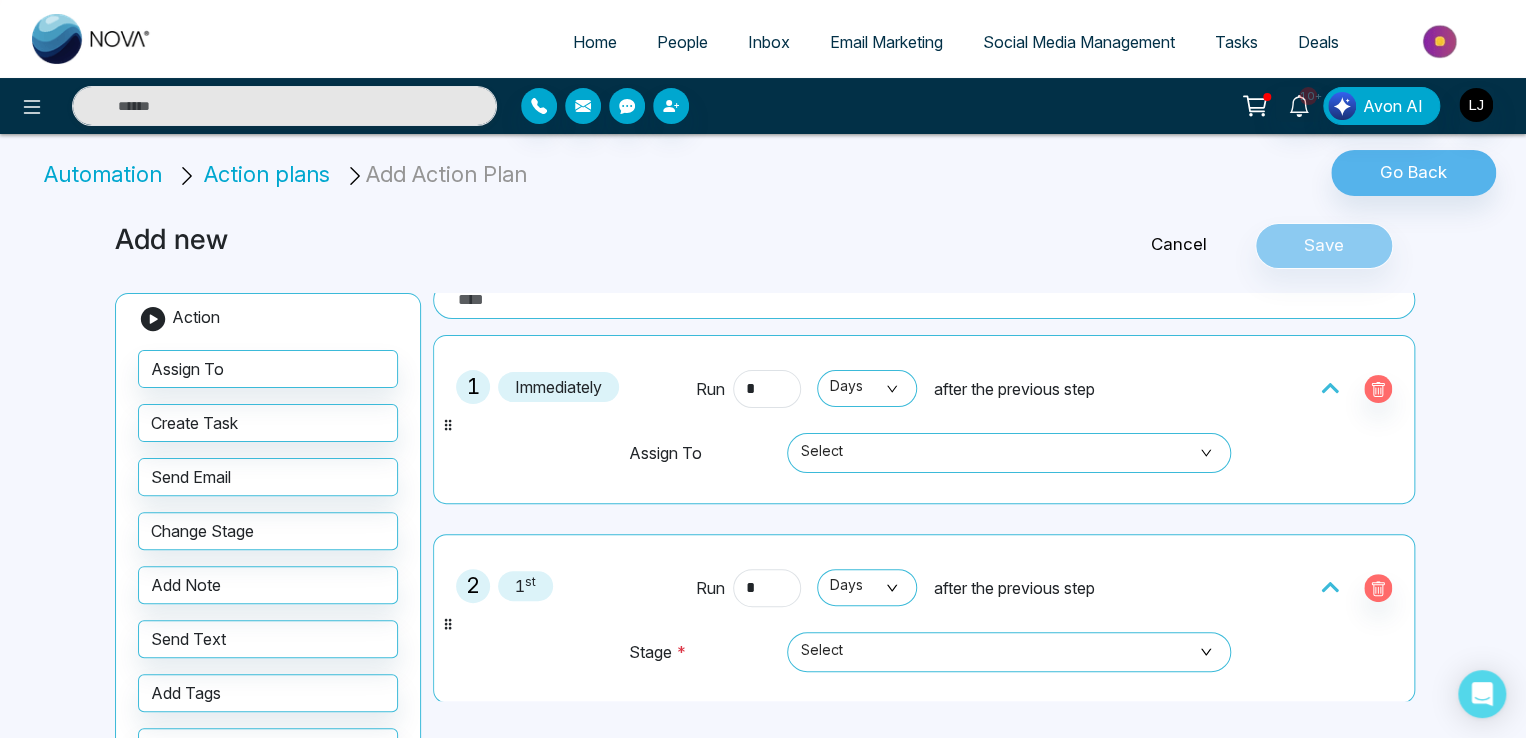 scroll, scrollTop: 0, scrollLeft: 0, axis: both 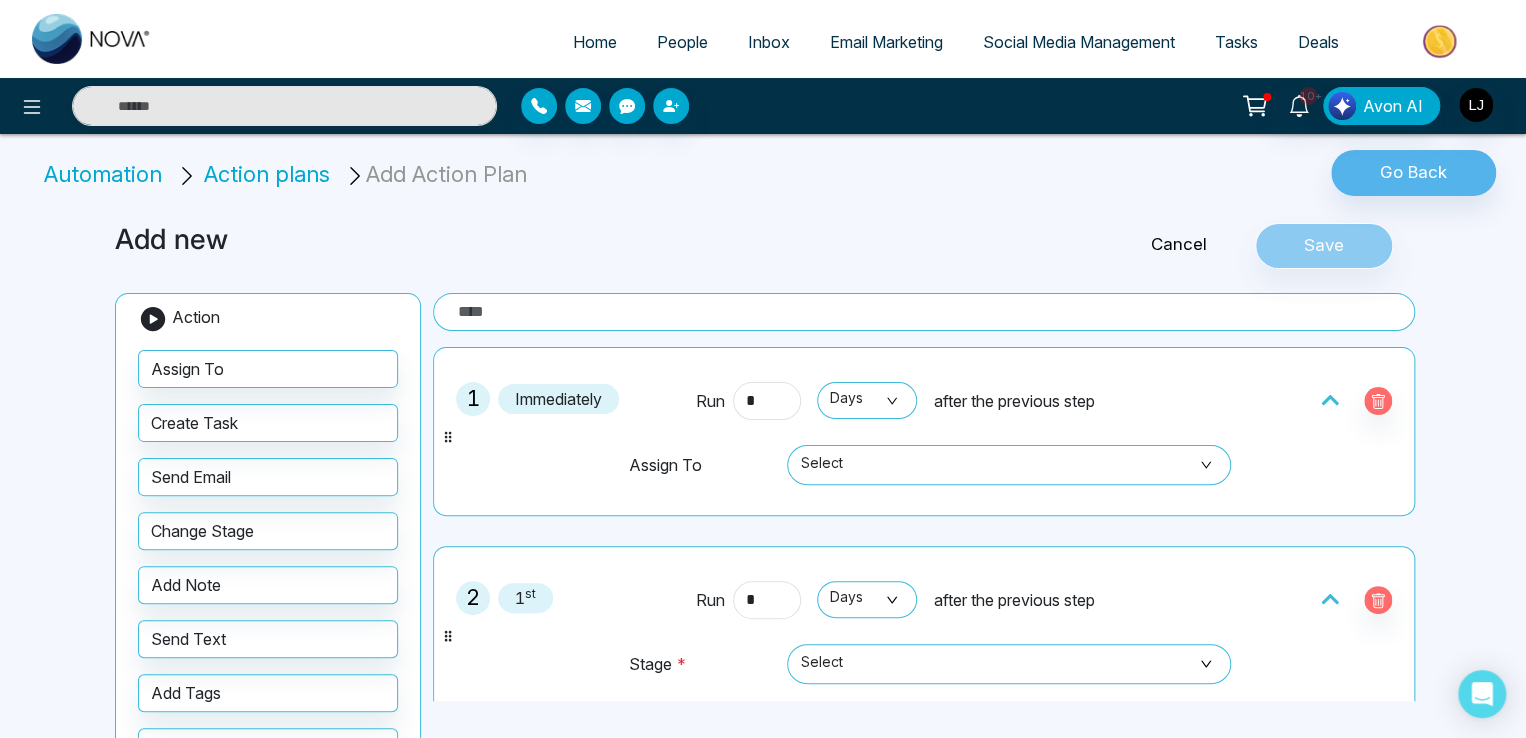 type on "**" 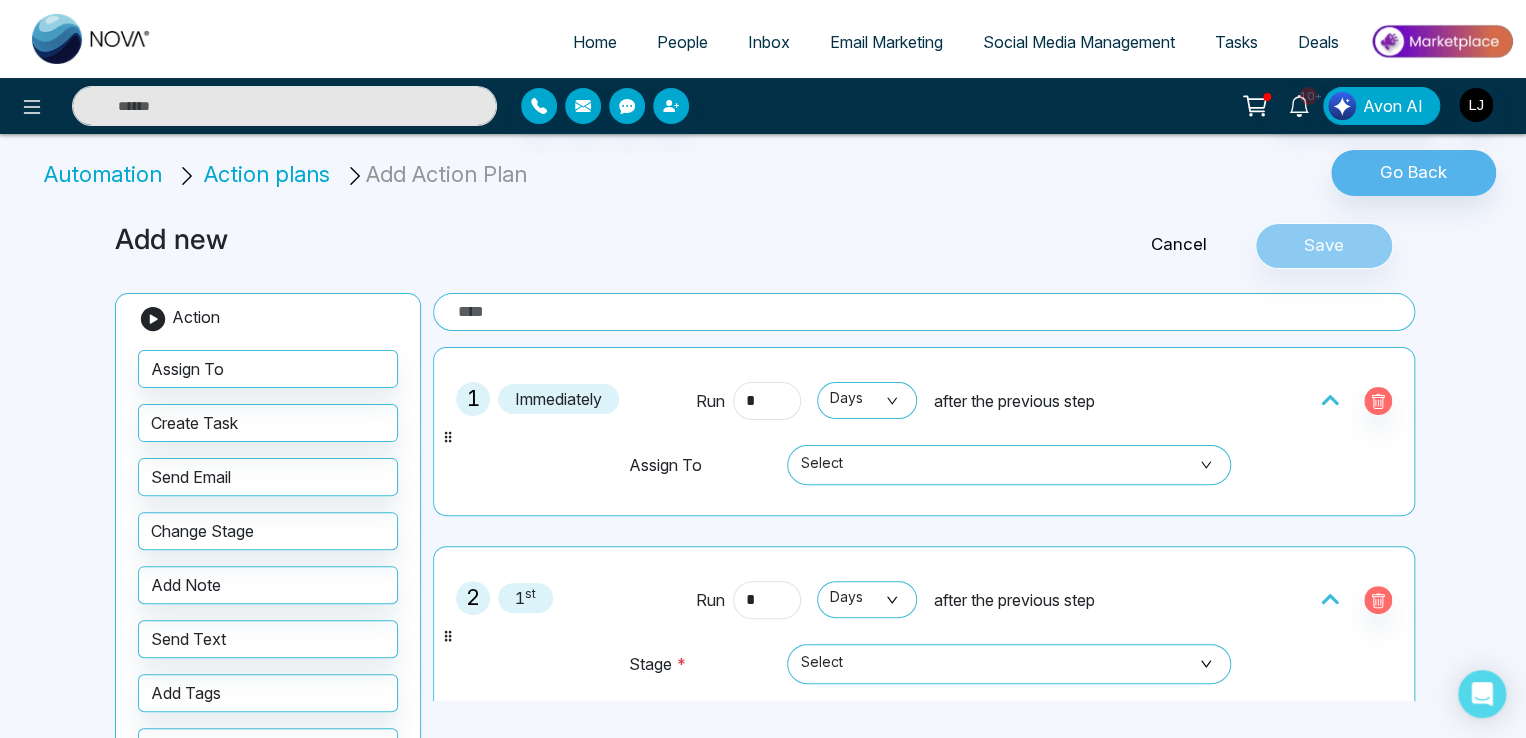 click on "Home" at bounding box center (595, 43) 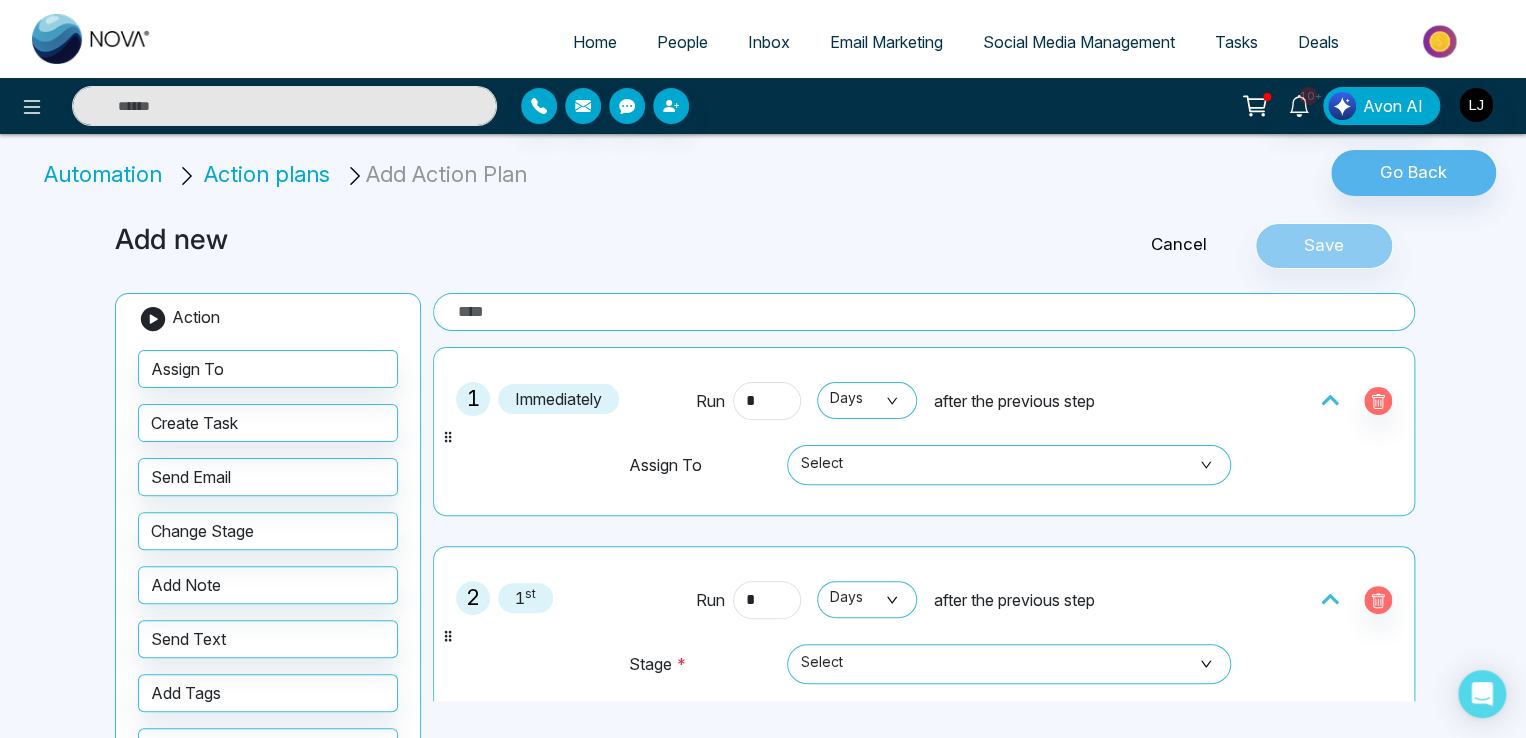 click on "Home" at bounding box center [595, 42] 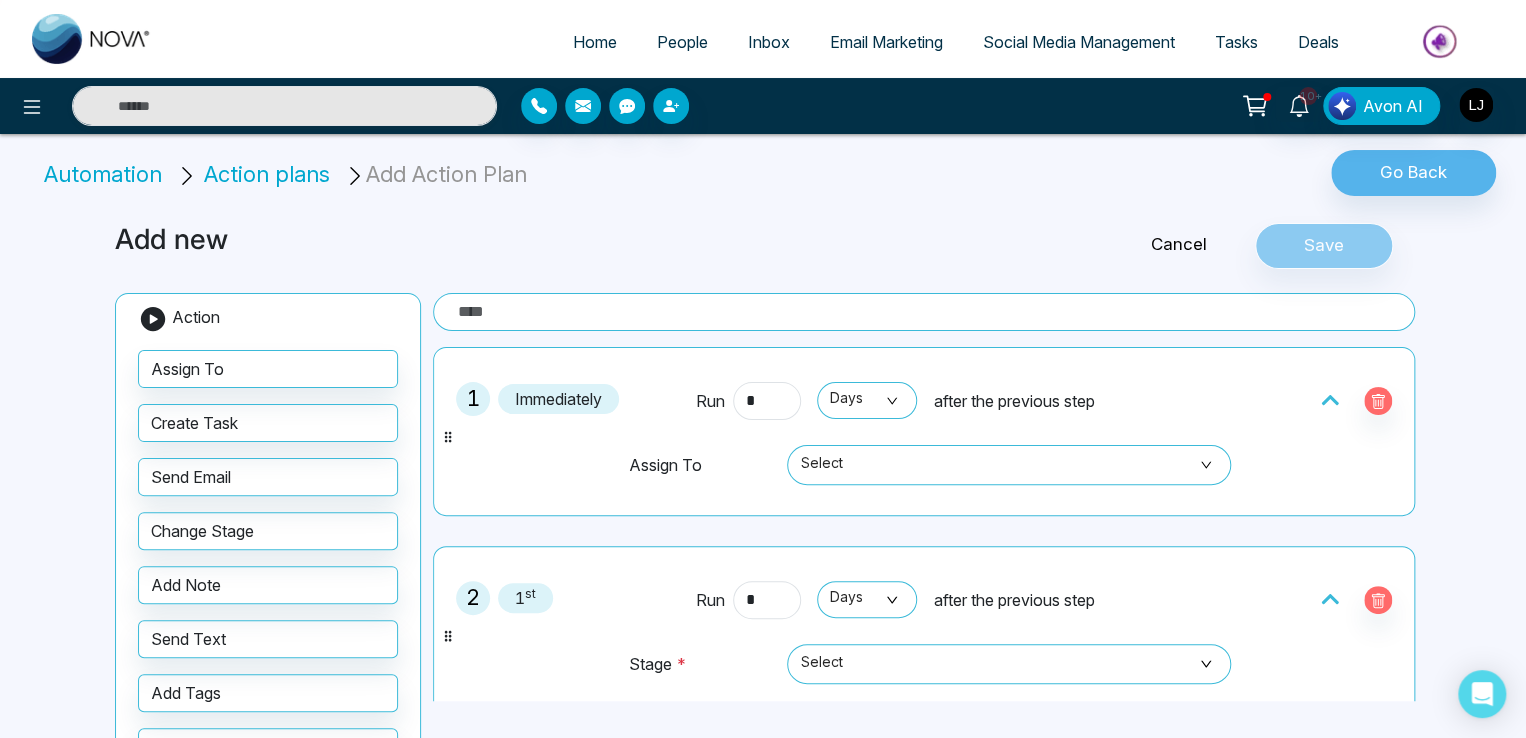 select on "*" 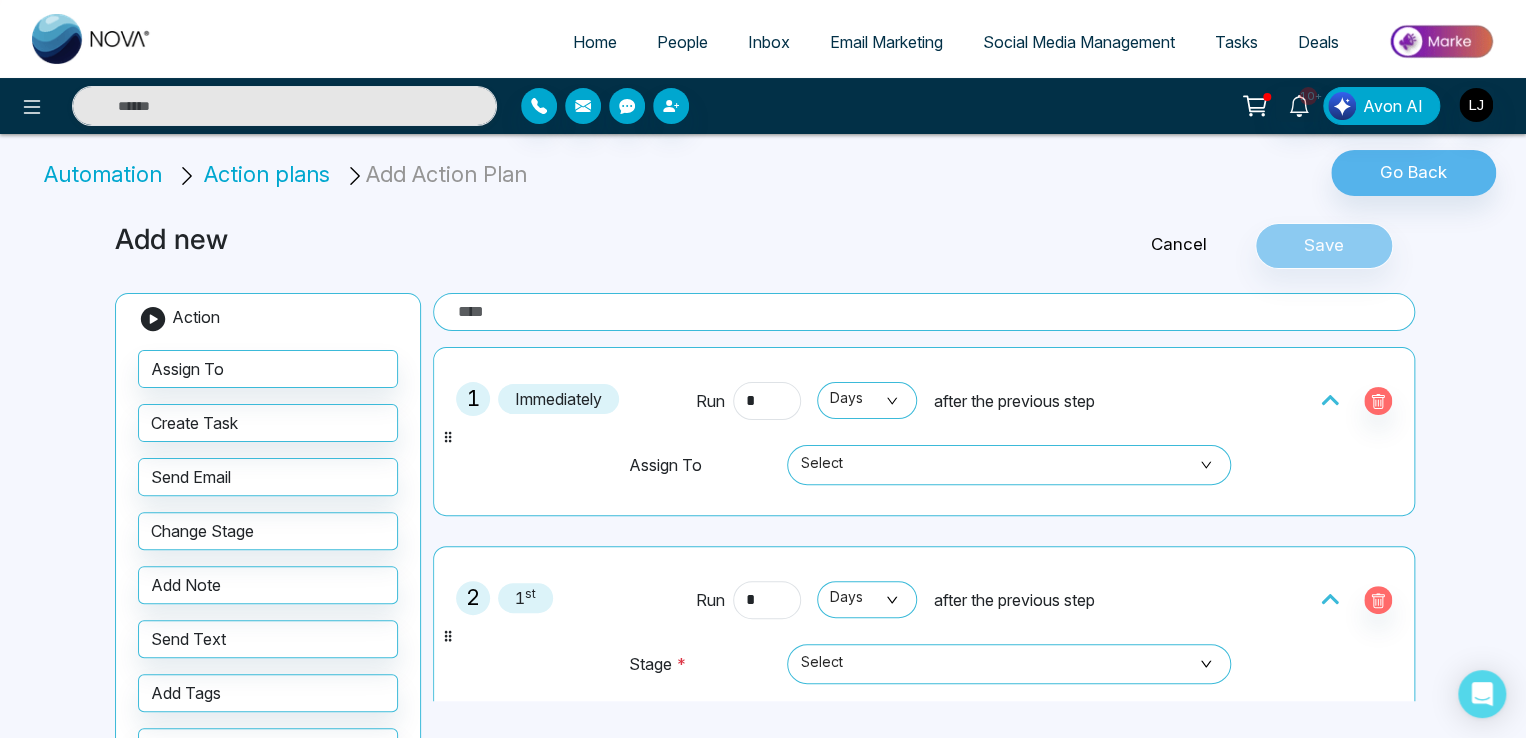 select on "*" 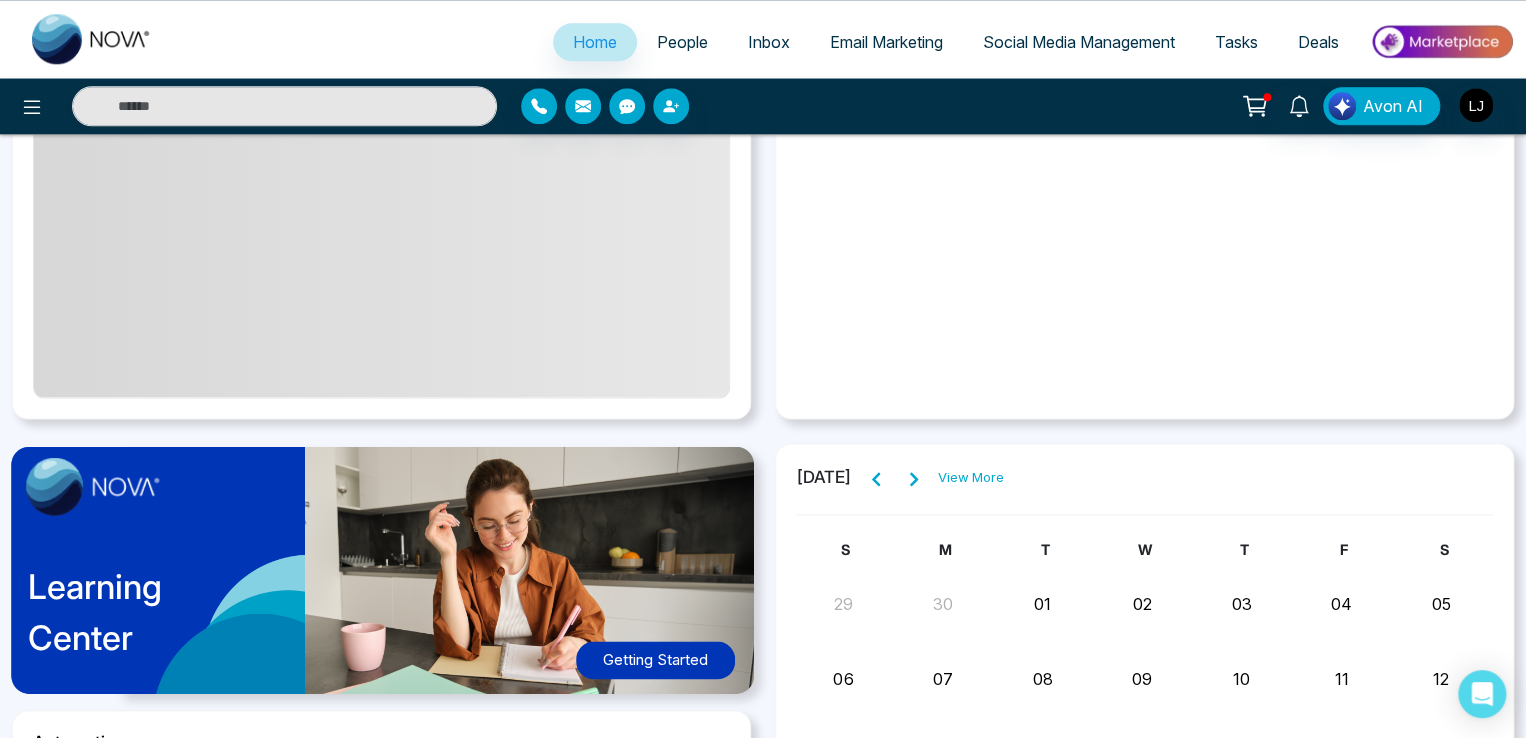 scroll, scrollTop: 1200, scrollLeft: 0, axis: vertical 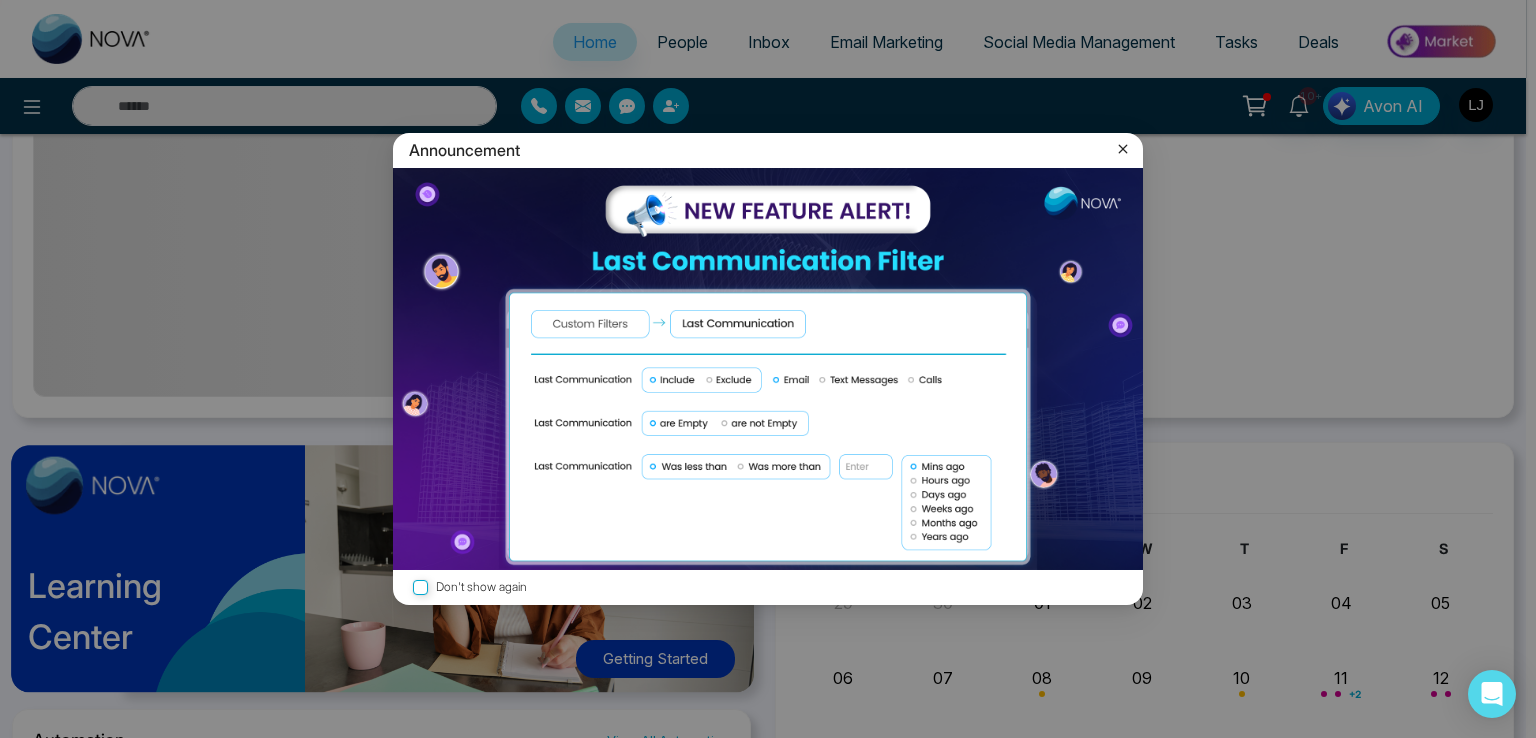 click 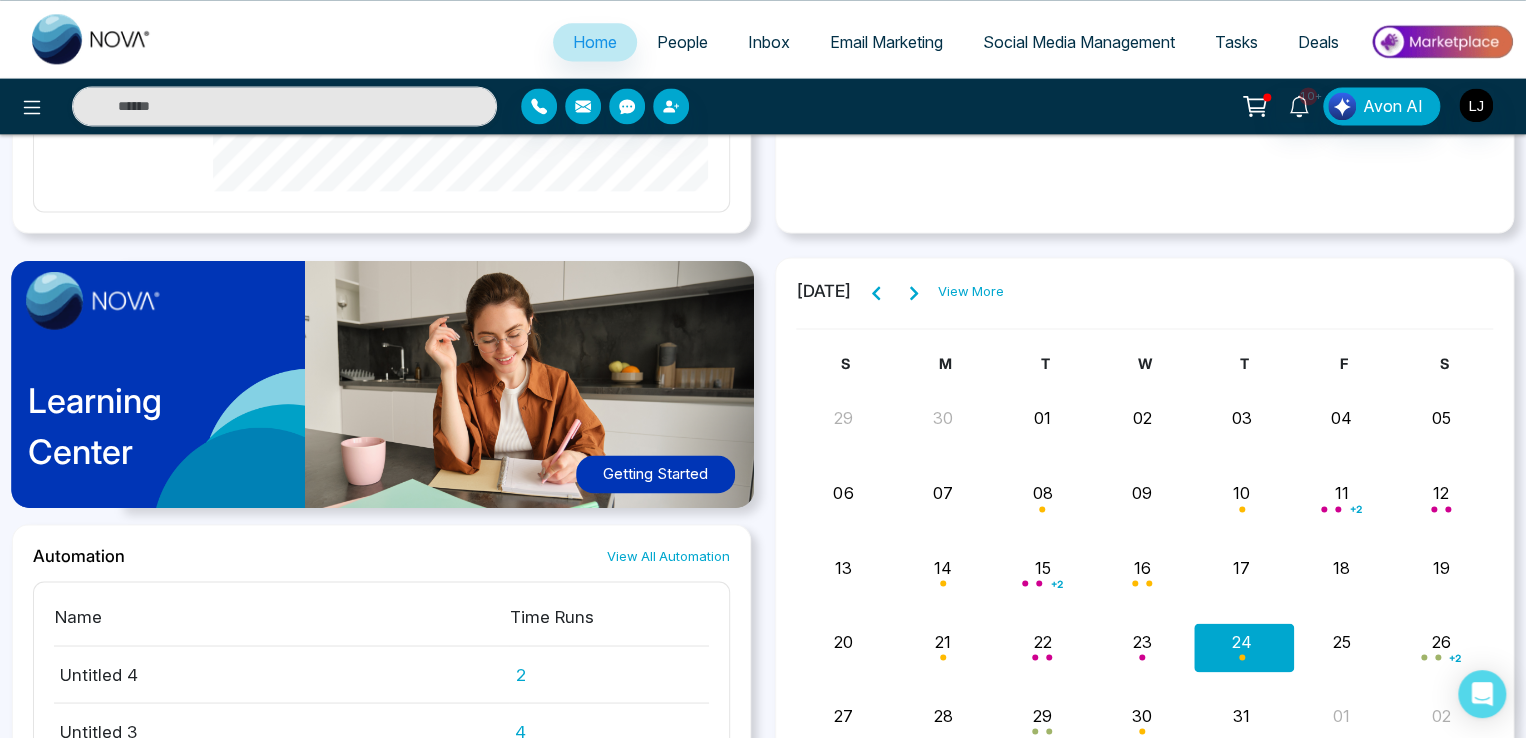 scroll, scrollTop: 1400, scrollLeft: 0, axis: vertical 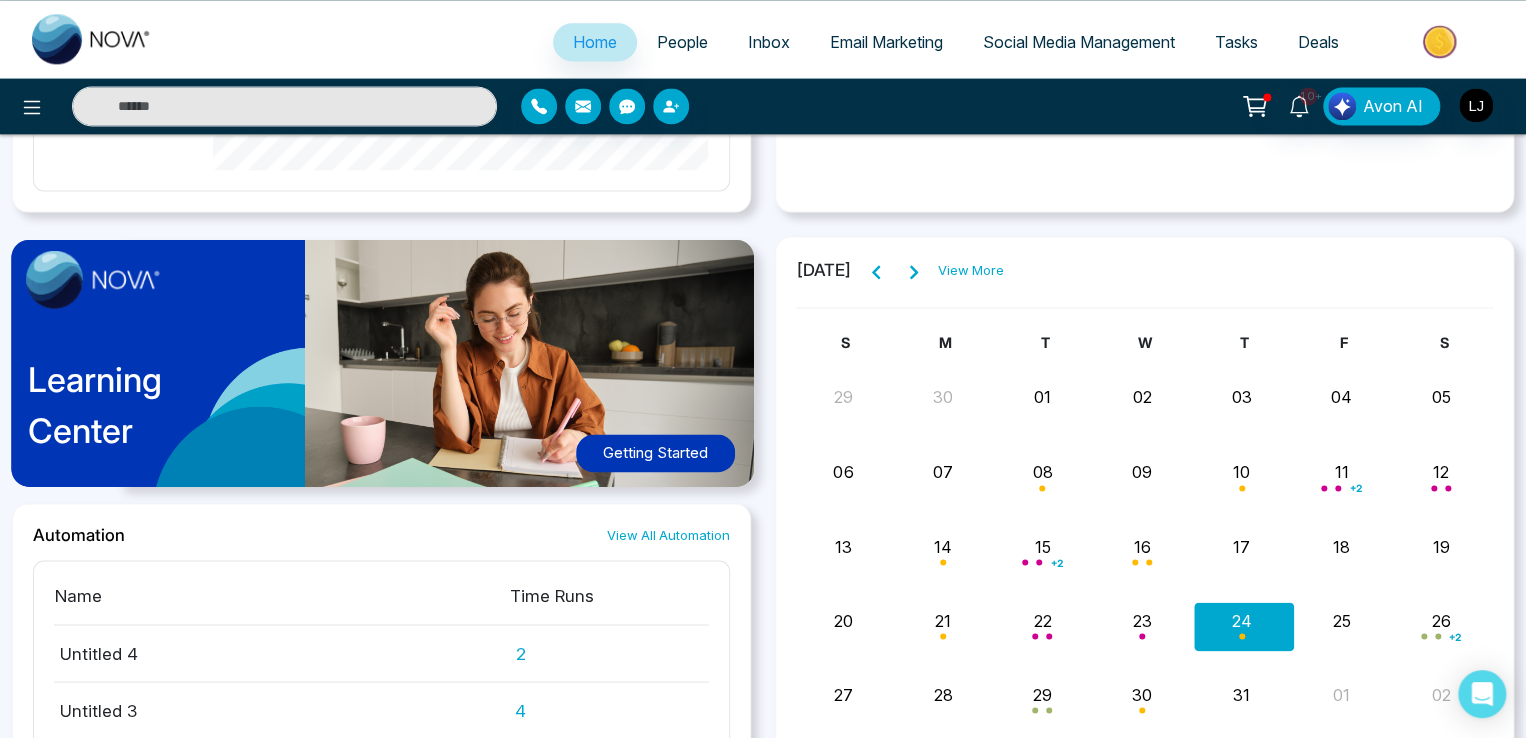click on "People" at bounding box center (682, 42) 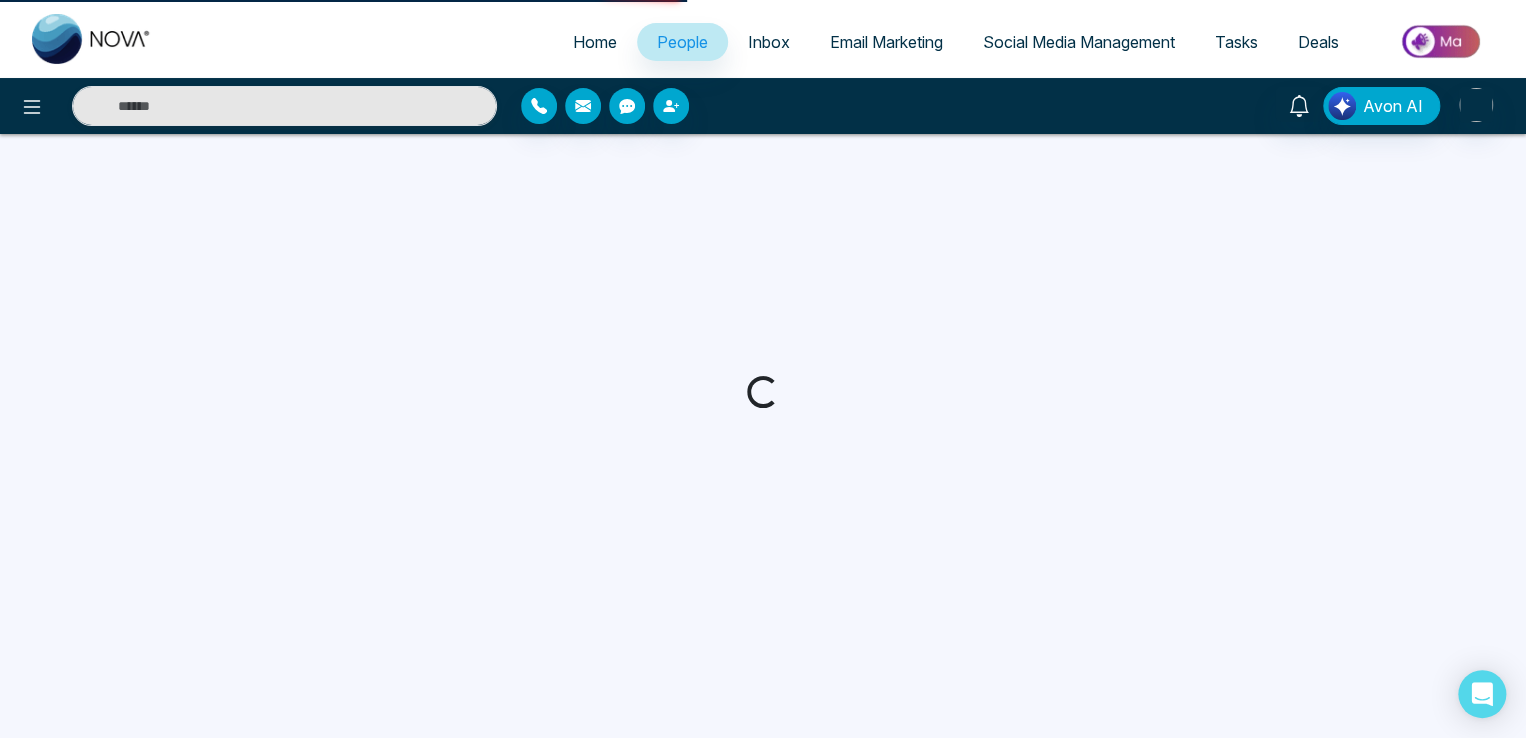 scroll, scrollTop: 0, scrollLeft: 0, axis: both 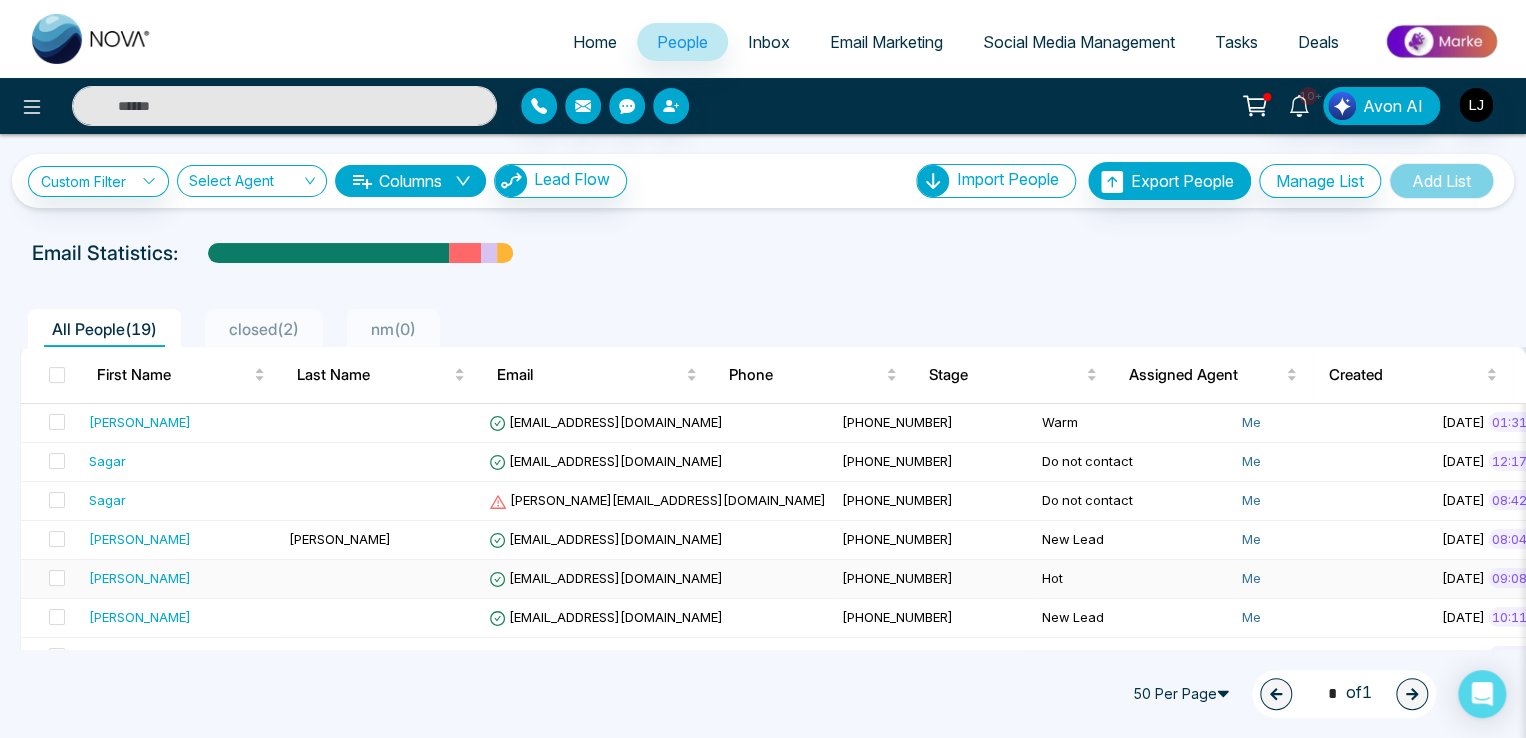 click on "[EMAIL_ADDRESS][DOMAIN_NAME]" at bounding box center [606, 578] 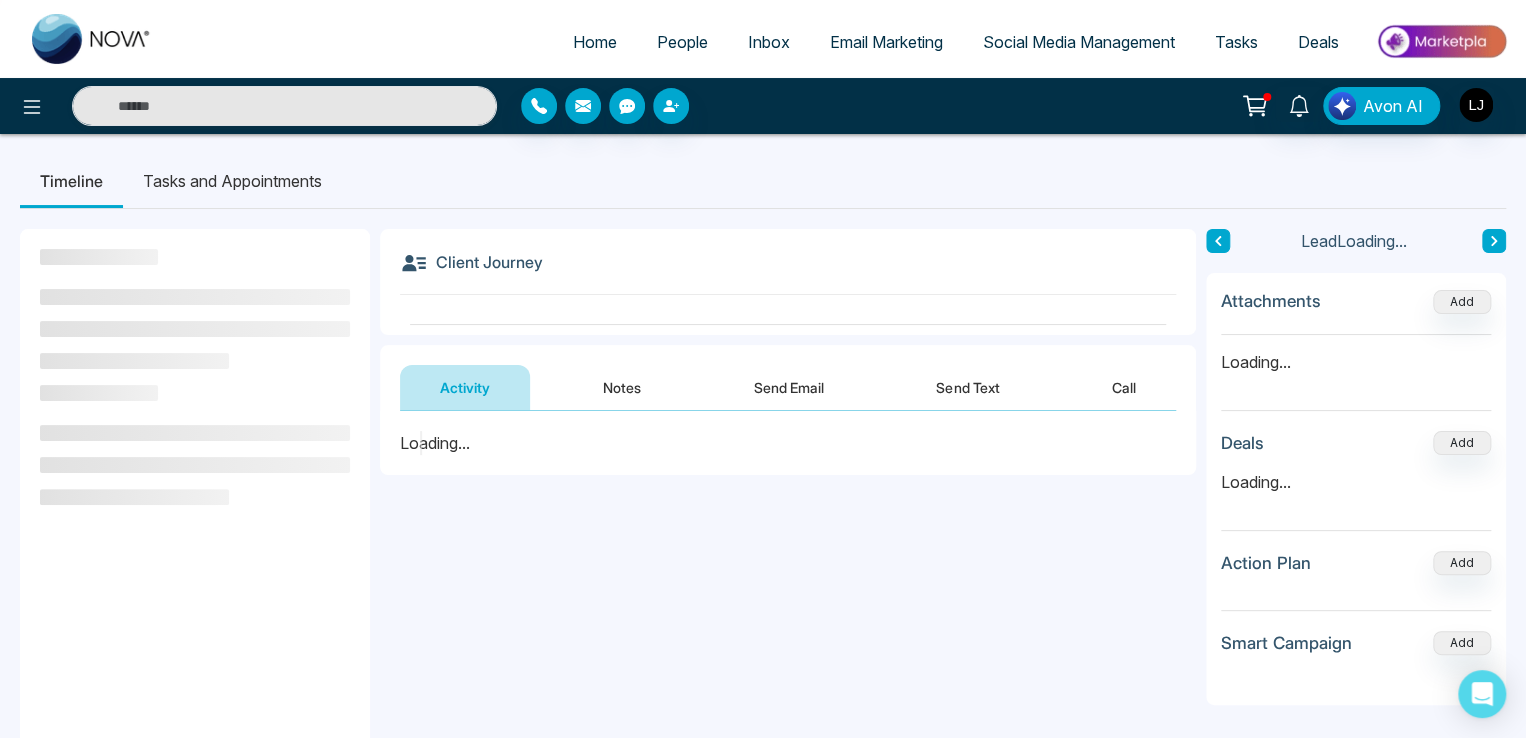 click on "Send Email" at bounding box center [789, 387] 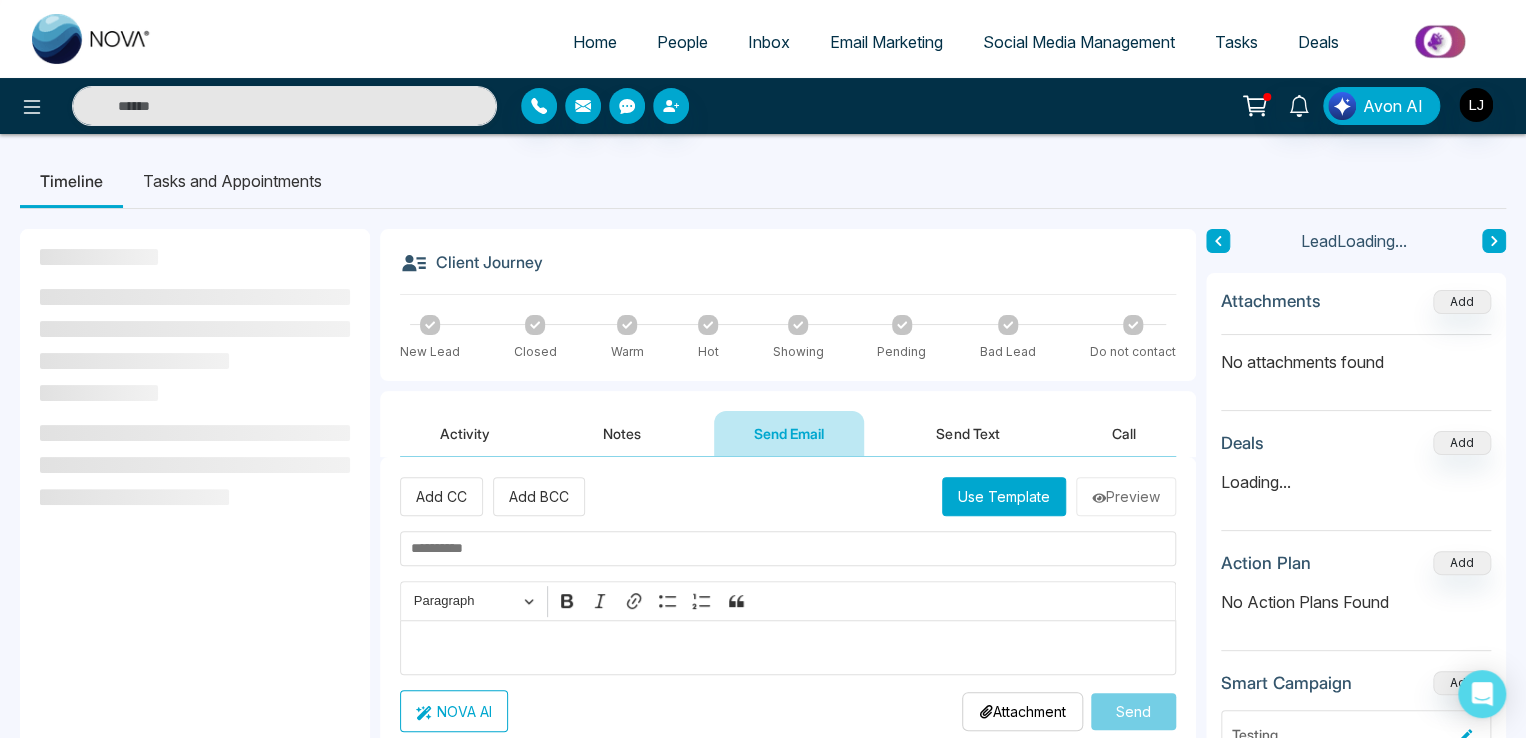 click on "Use Template" at bounding box center (1004, 496) 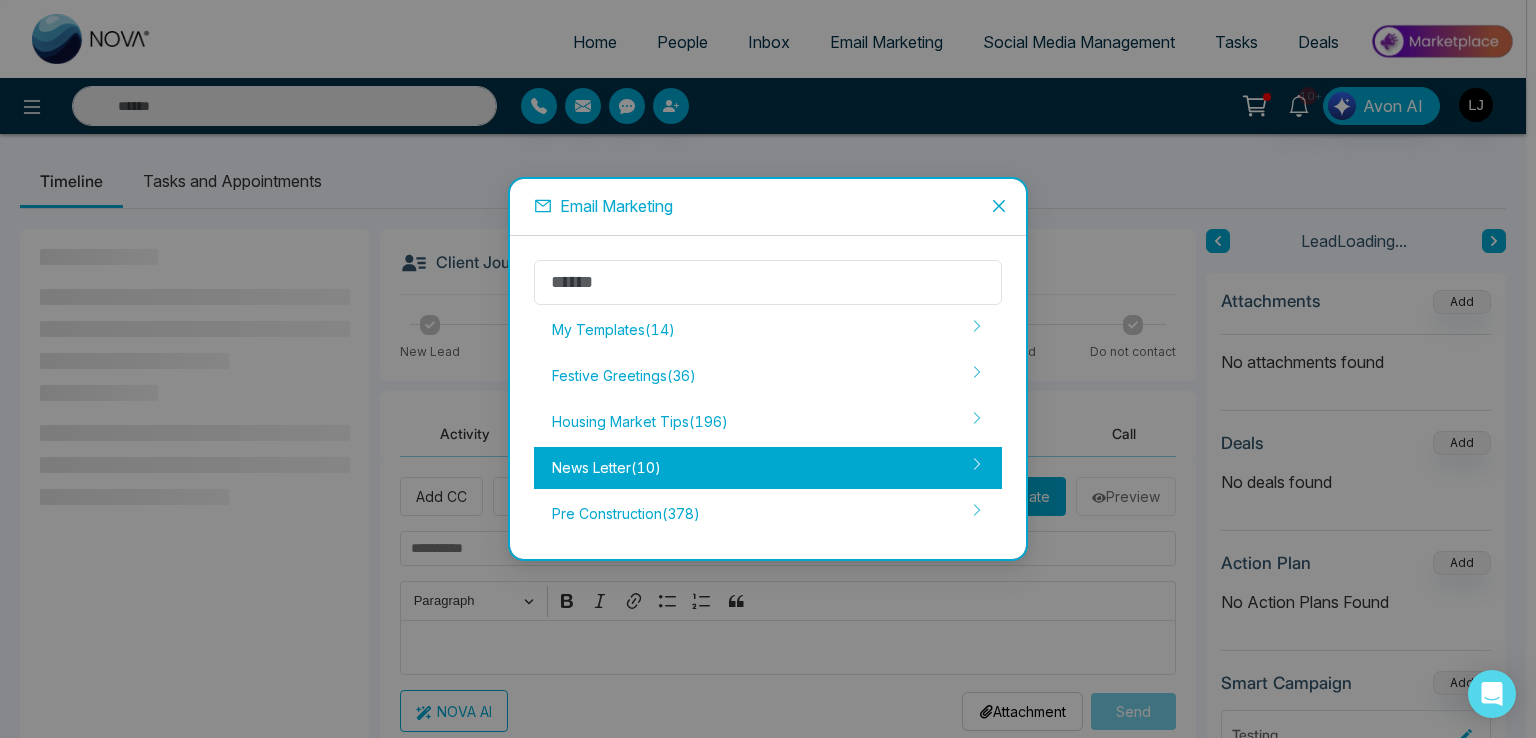 click on "News Letter  ( 10 )" at bounding box center [768, 468] 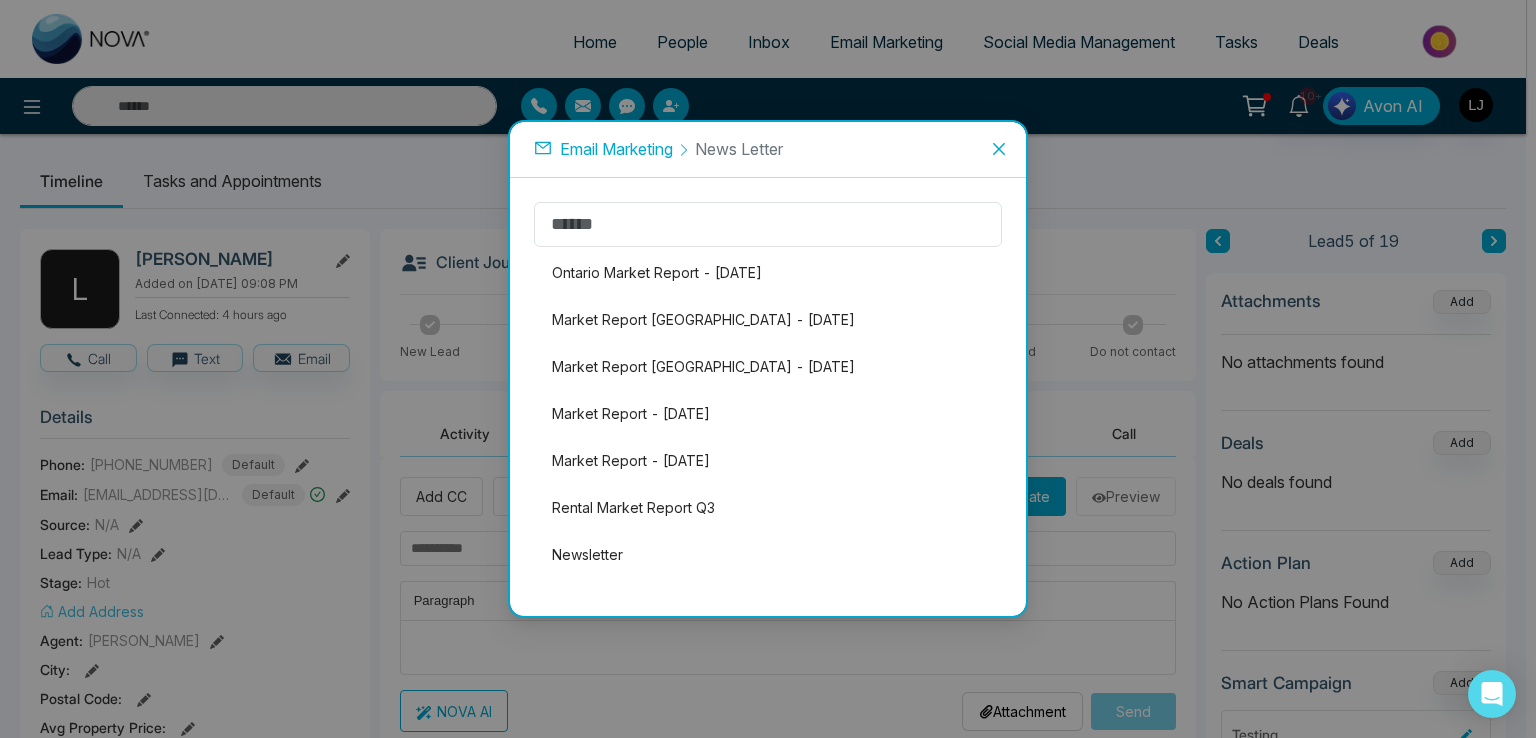 click on "Market Report - [DATE]" at bounding box center [768, 461] 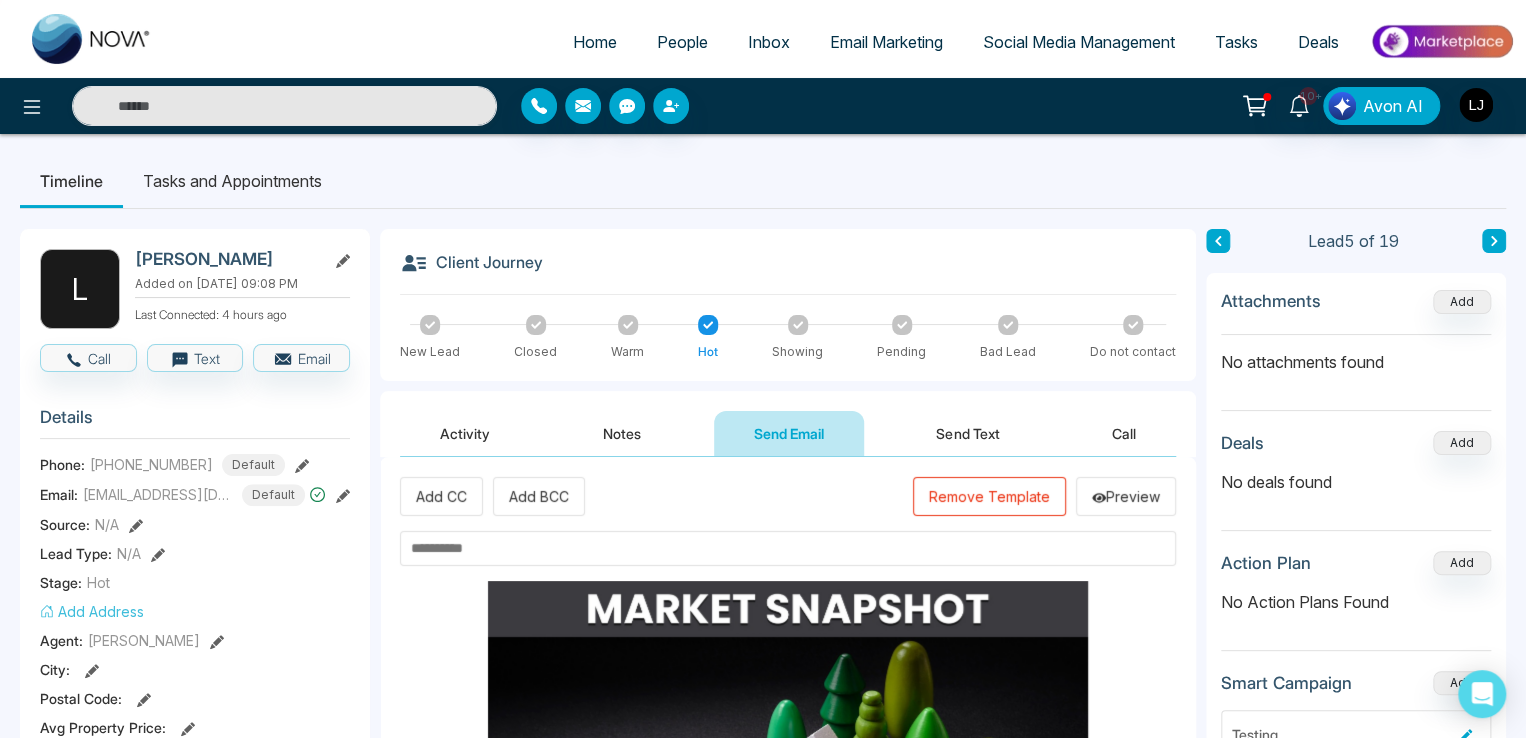 click at bounding box center (788, 548) 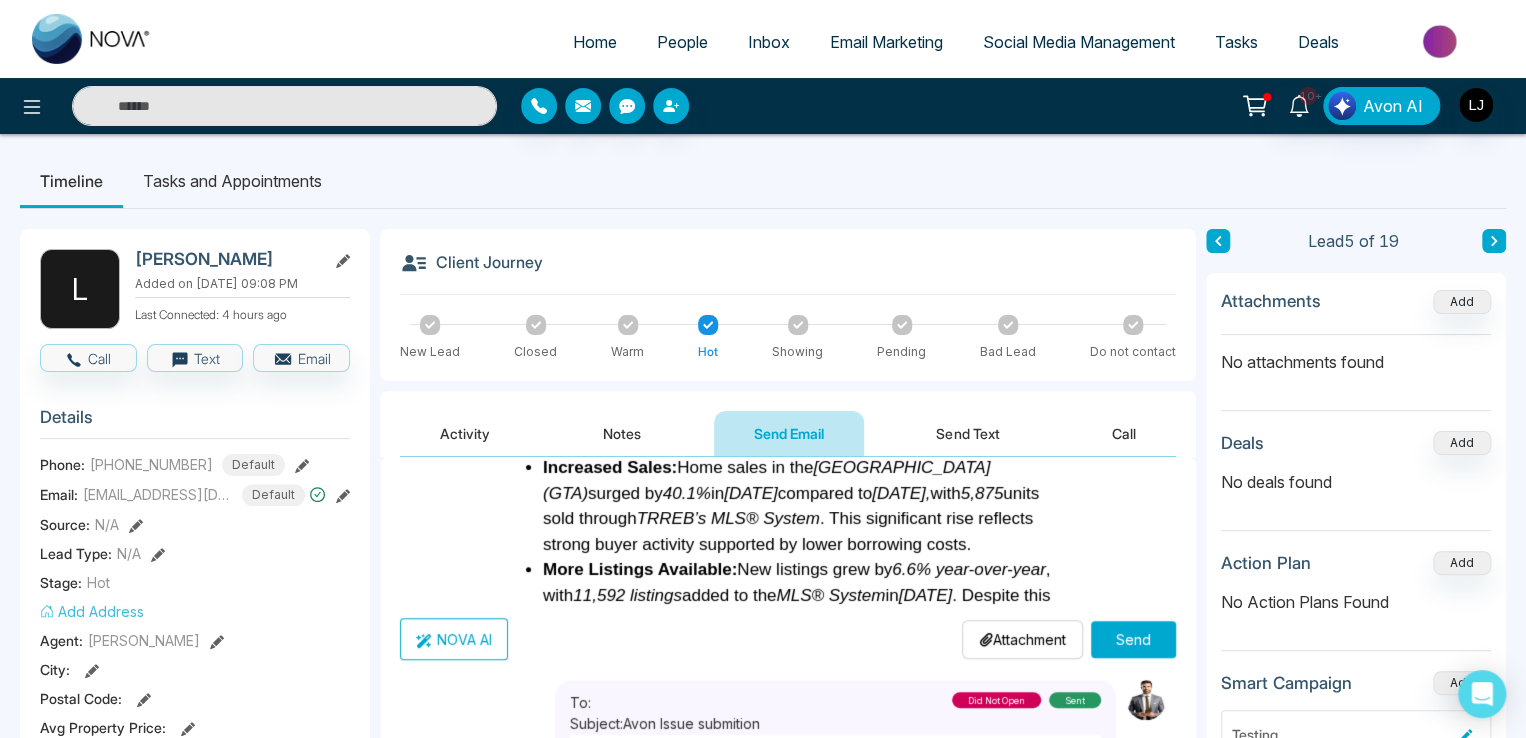 scroll, scrollTop: 600, scrollLeft: 0, axis: vertical 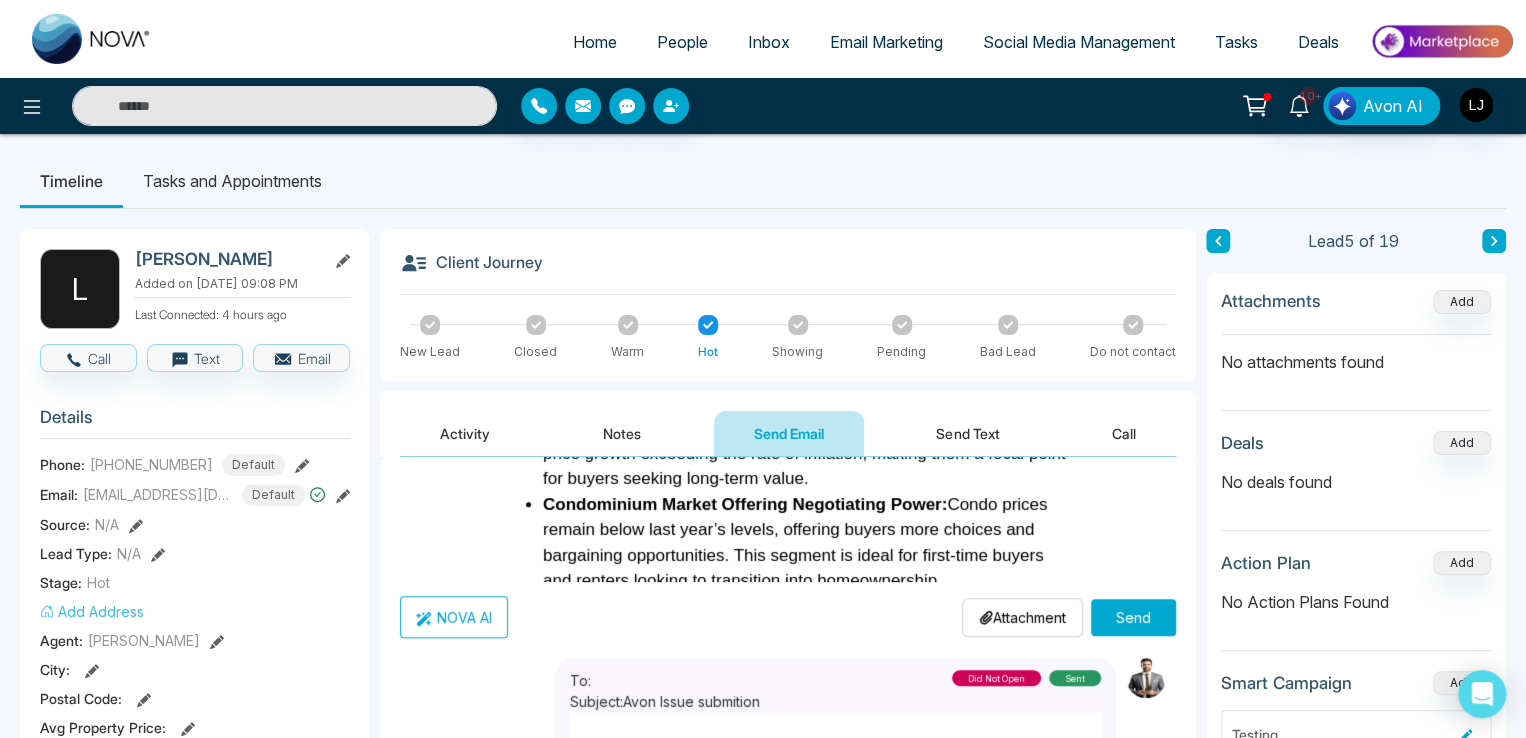 type on "**********" 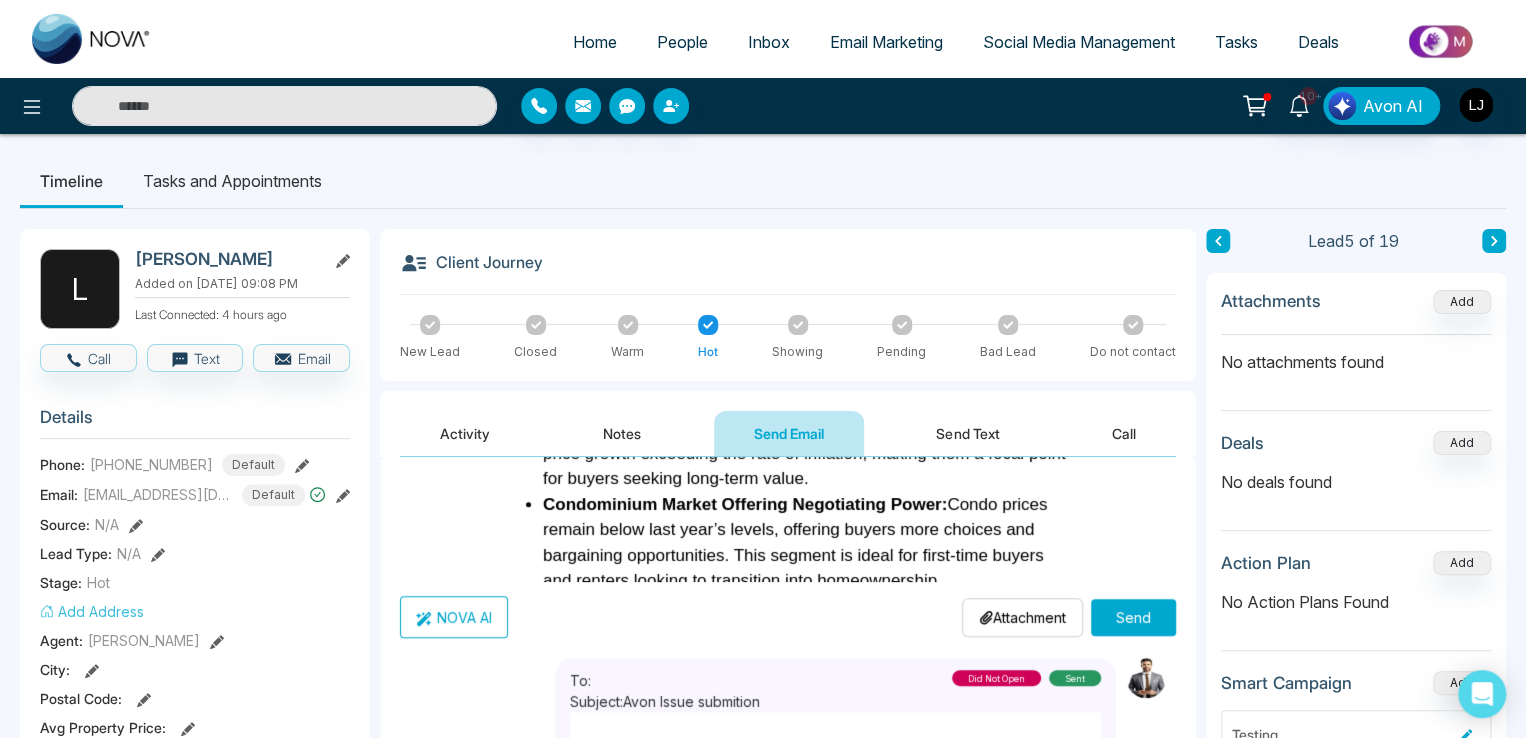 click on "Attachment Choose File" at bounding box center (1022, 617) 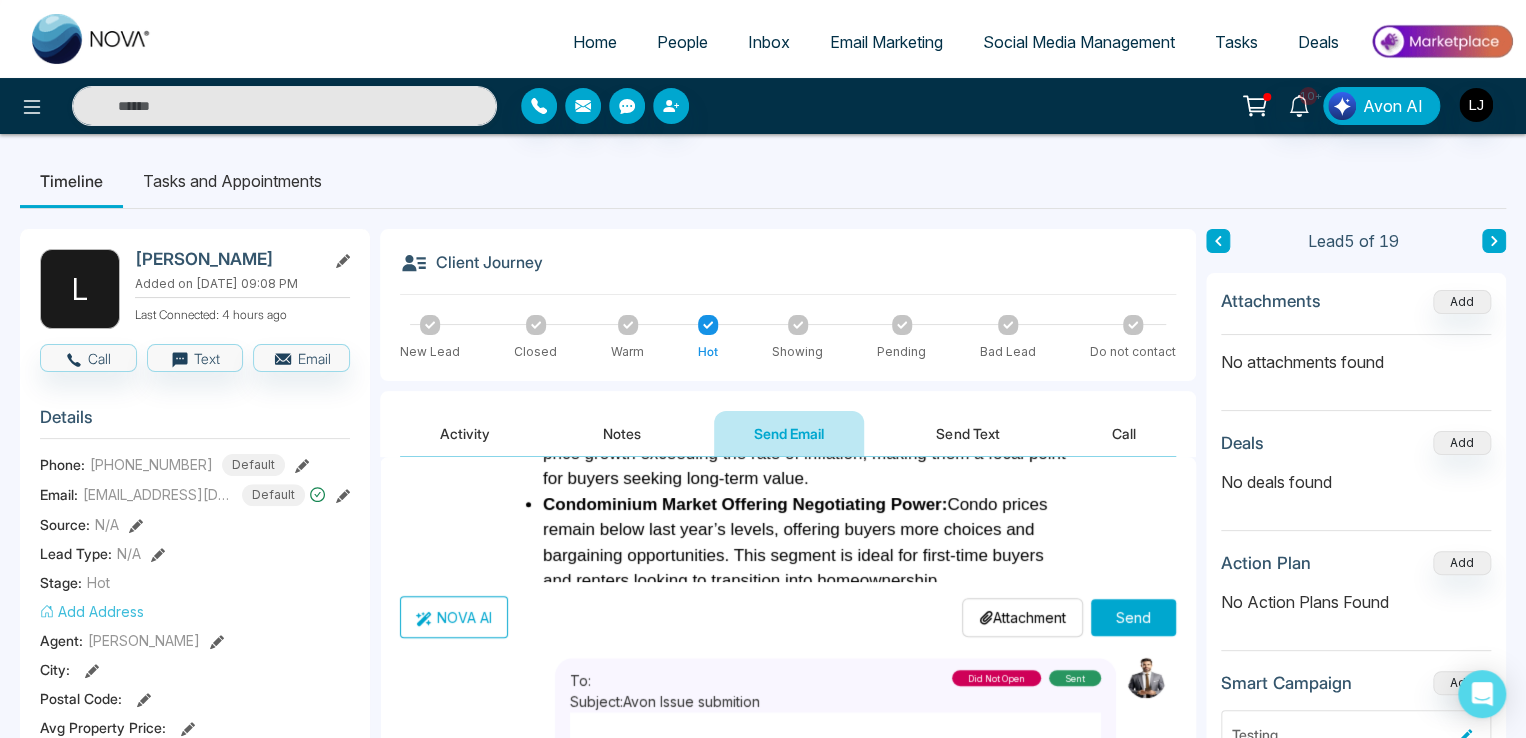 click on "Attachment" at bounding box center (1022, 617) 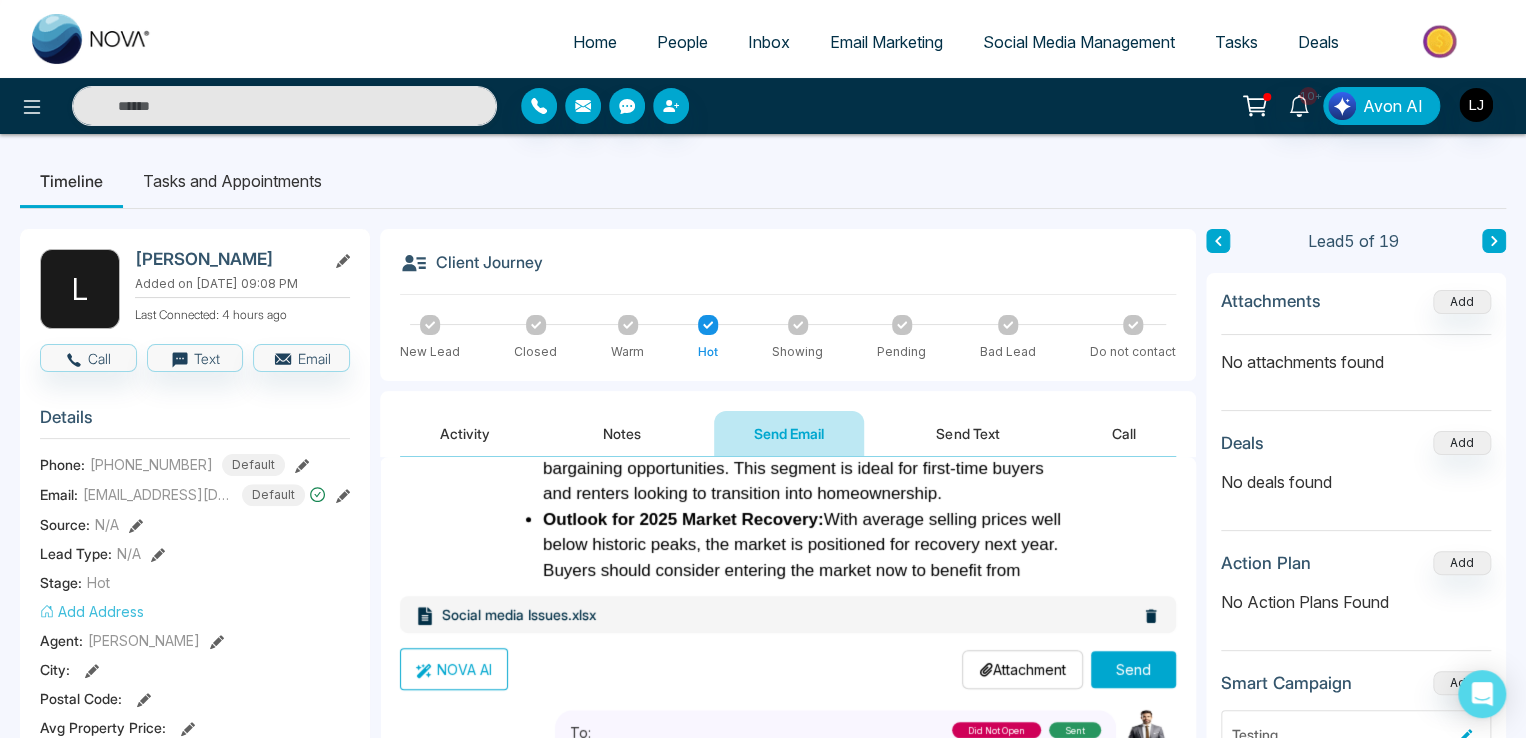 scroll, scrollTop: 700, scrollLeft: 0, axis: vertical 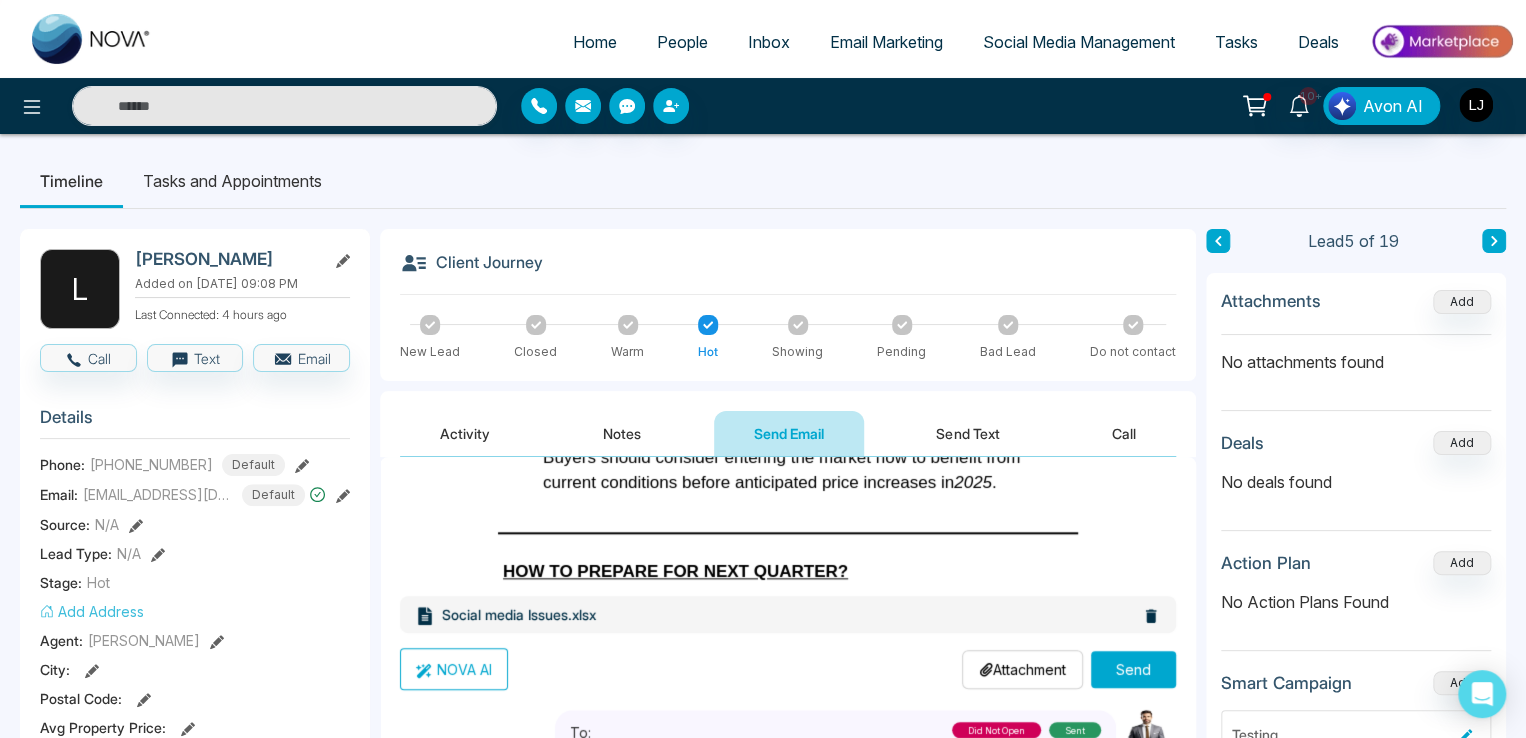 click on "Send" at bounding box center (1133, 669) 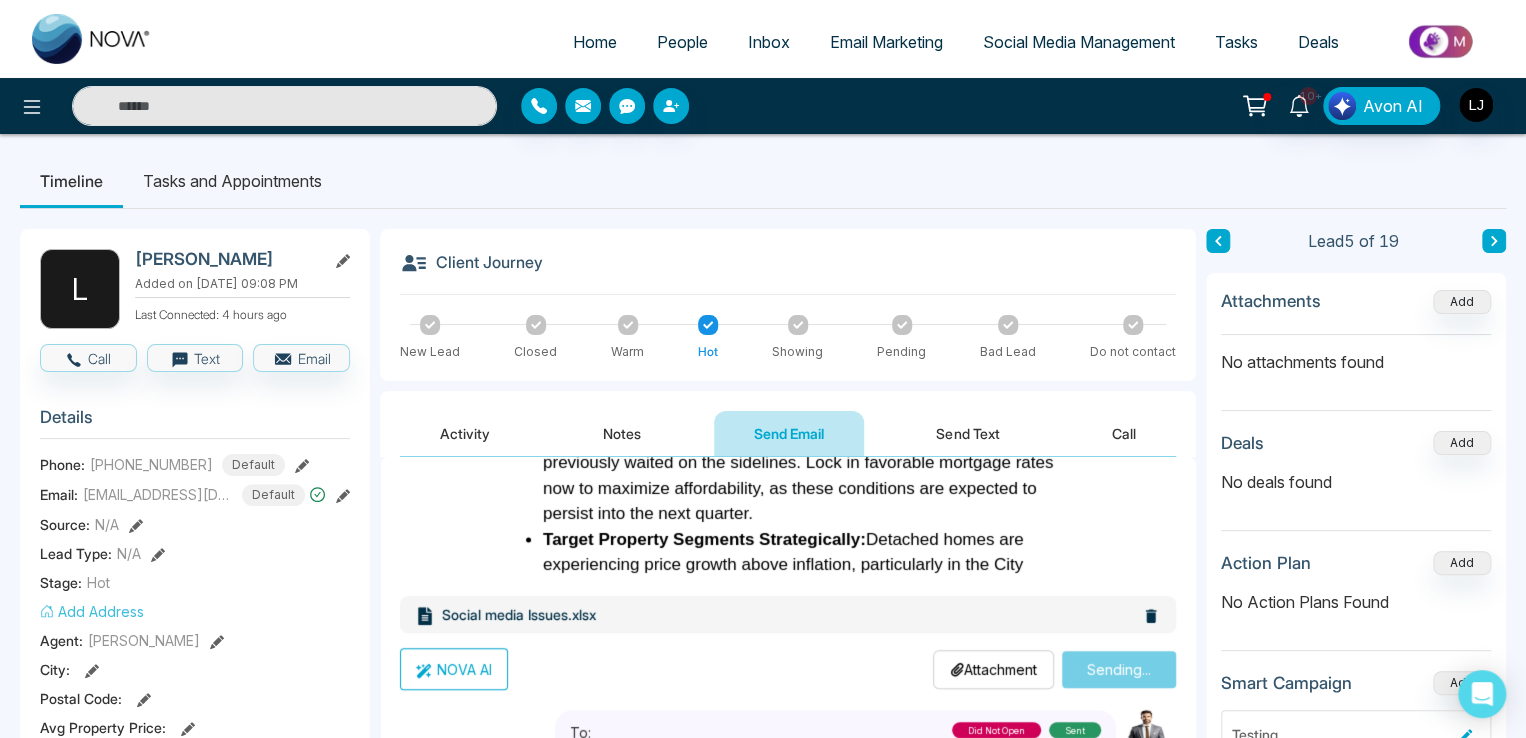 scroll, scrollTop: 900, scrollLeft: 0, axis: vertical 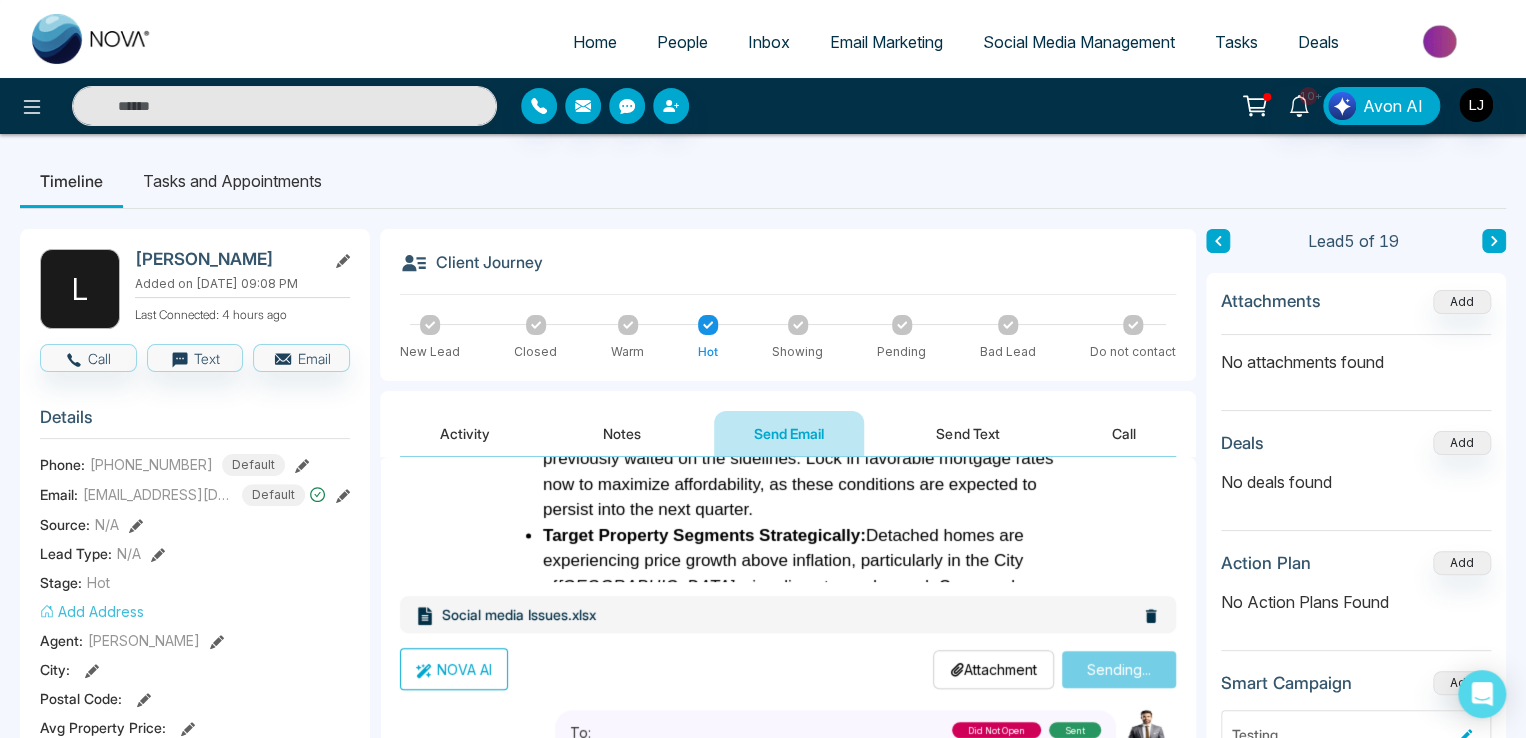type 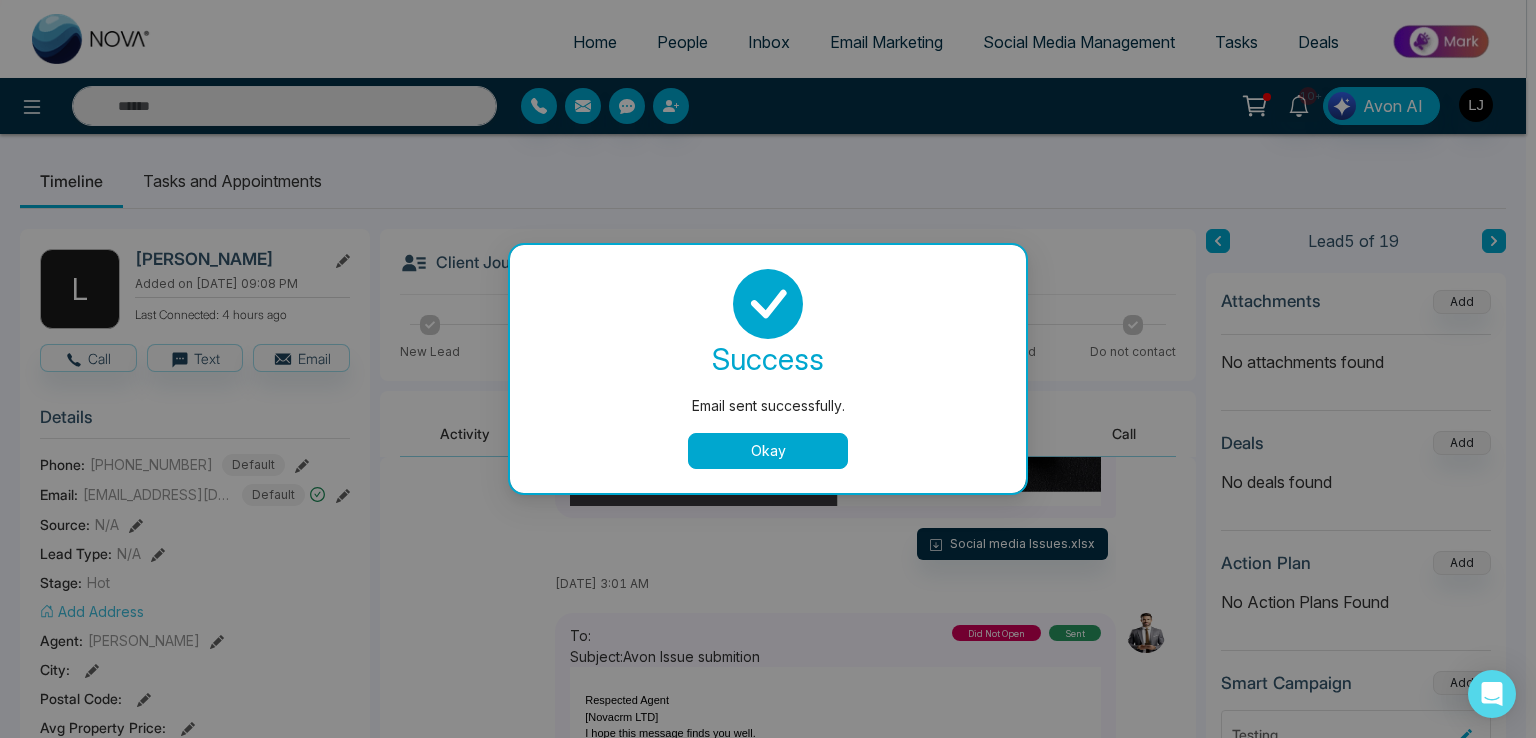 click on "success" at bounding box center [768, 359] 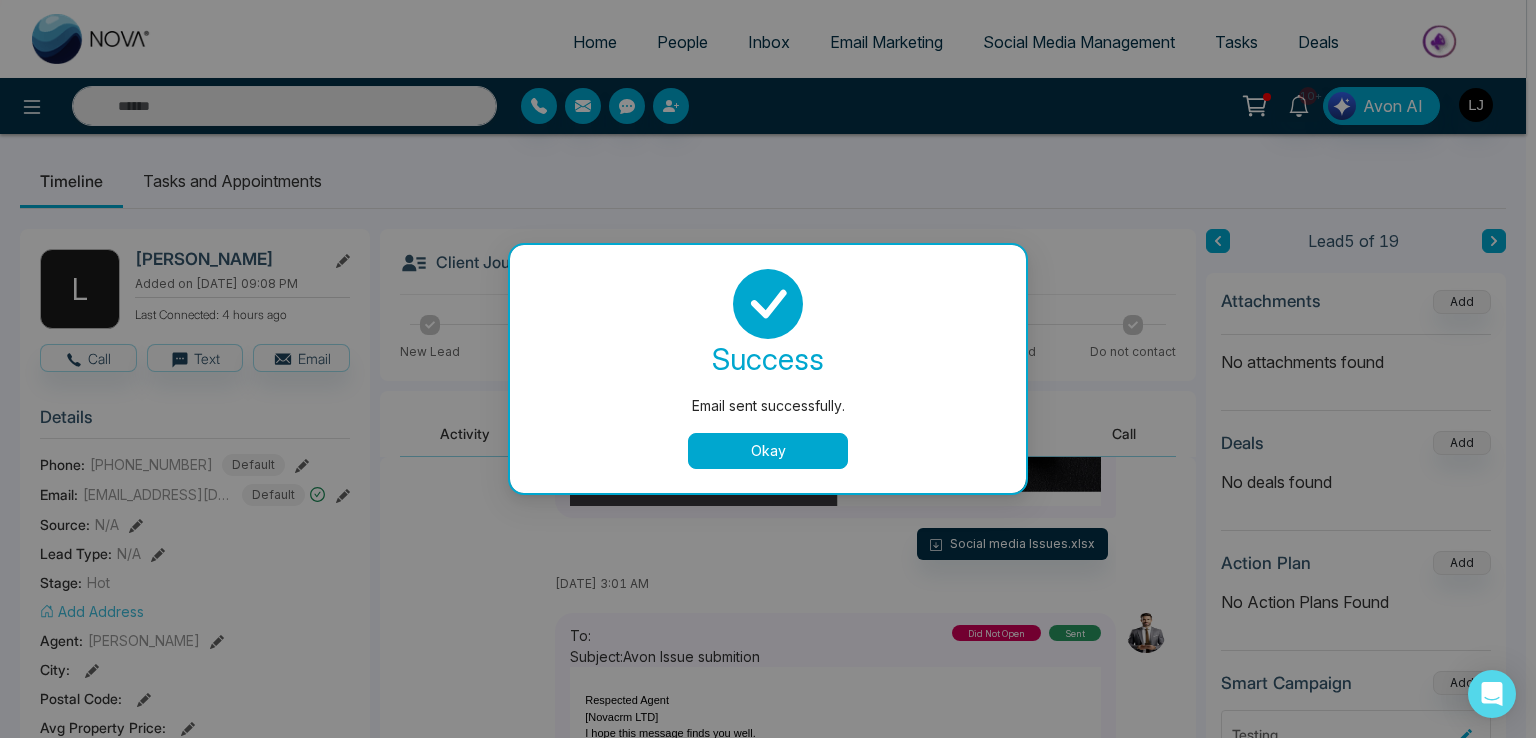 click on "success Email sent successfully.   Okay" at bounding box center (768, 369) 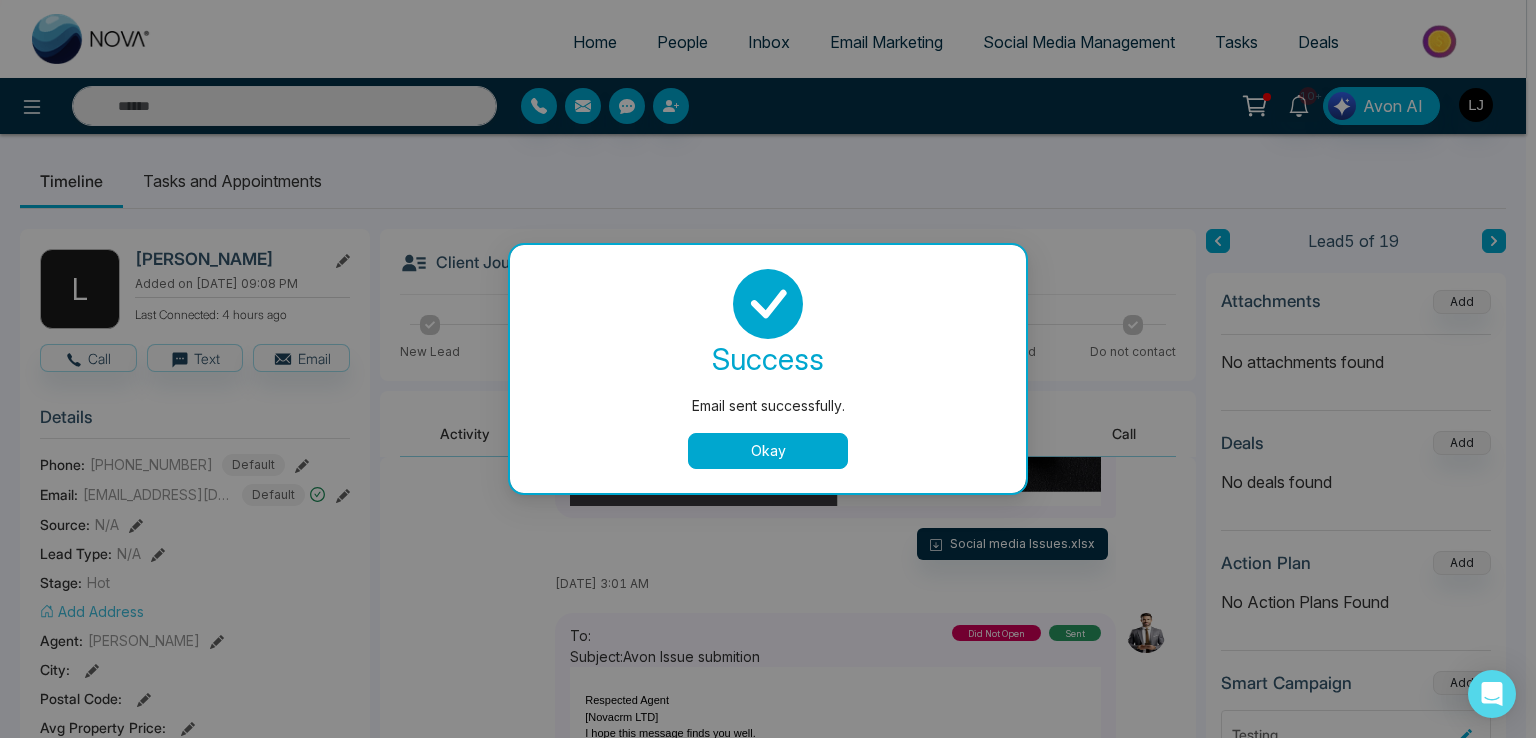 click on "Okay" at bounding box center (768, 451) 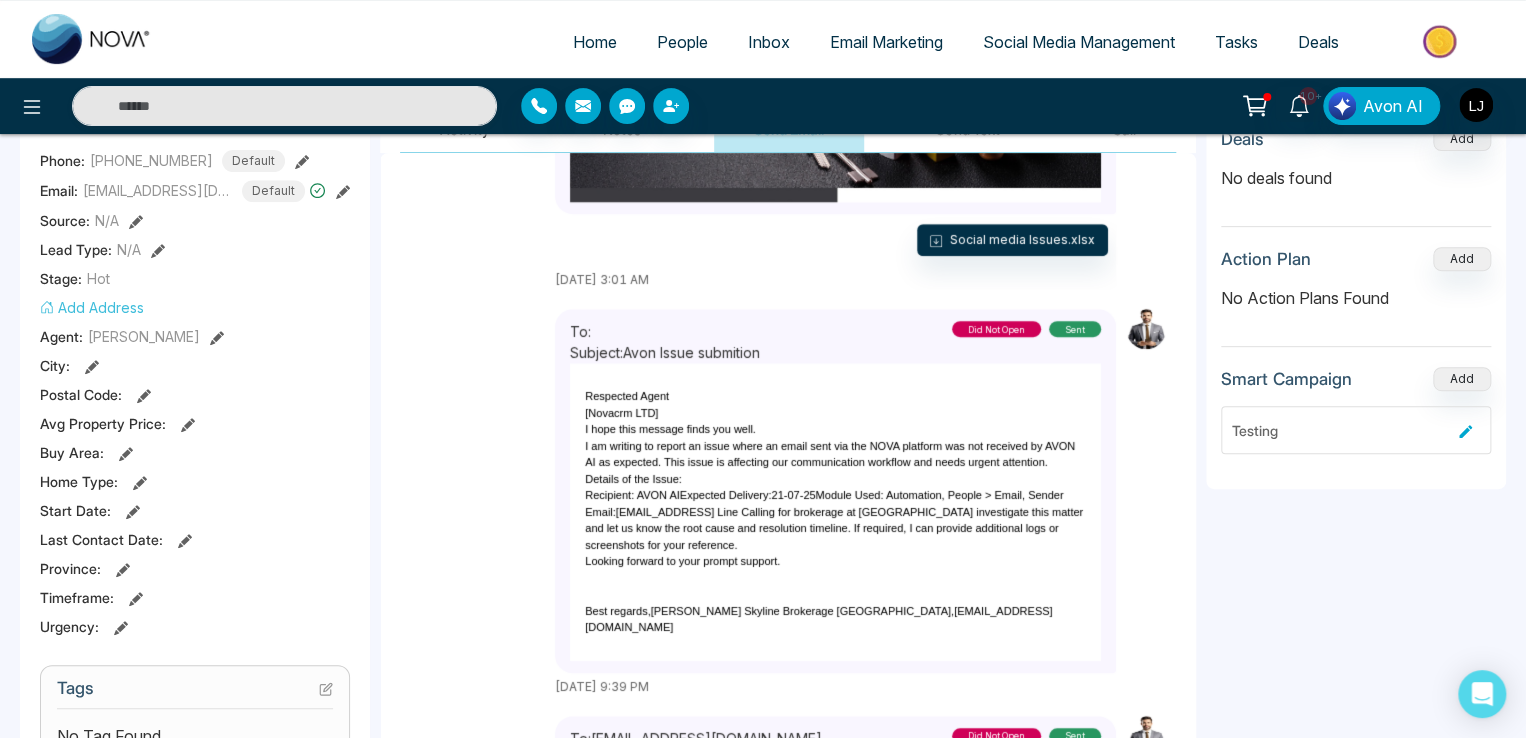 scroll, scrollTop: 500, scrollLeft: 0, axis: vertical 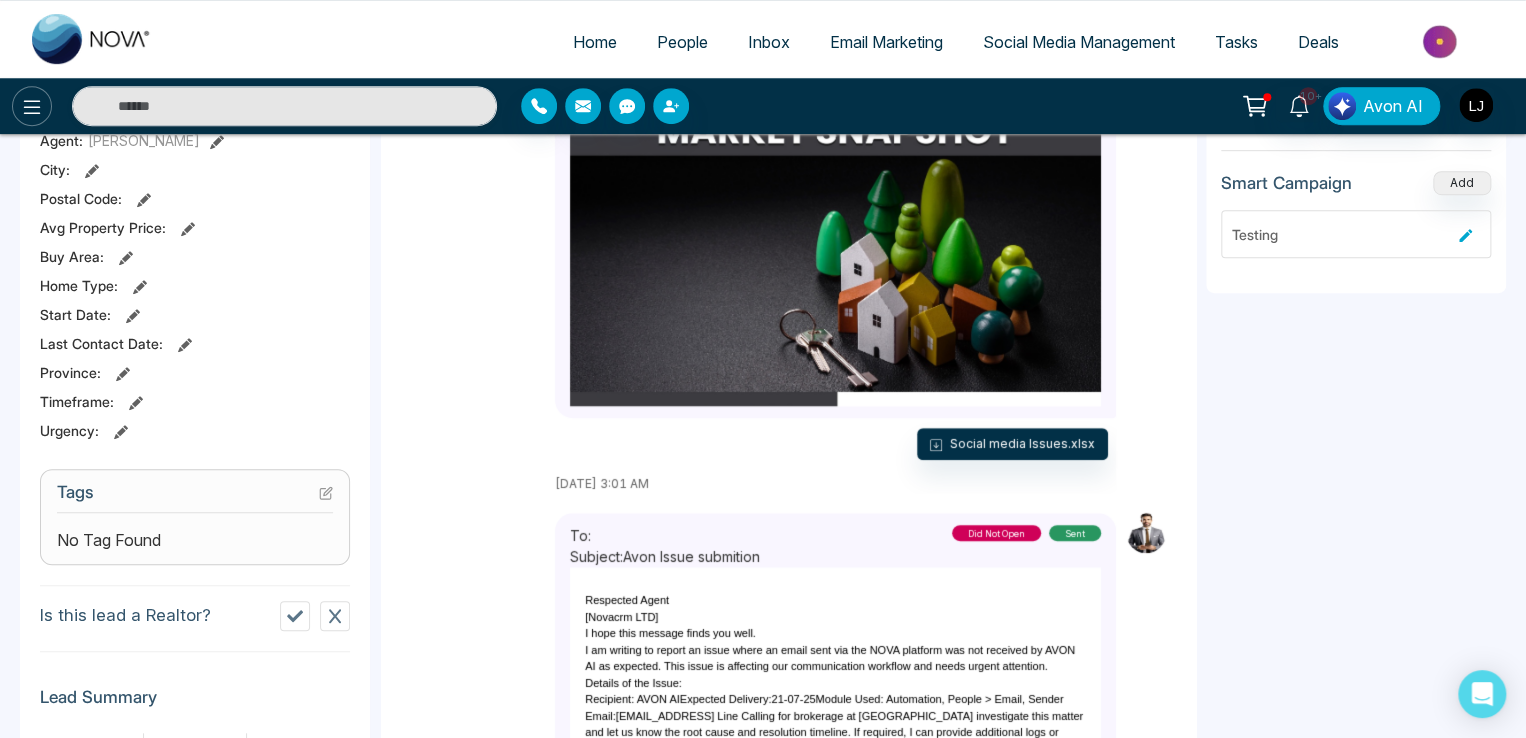 click 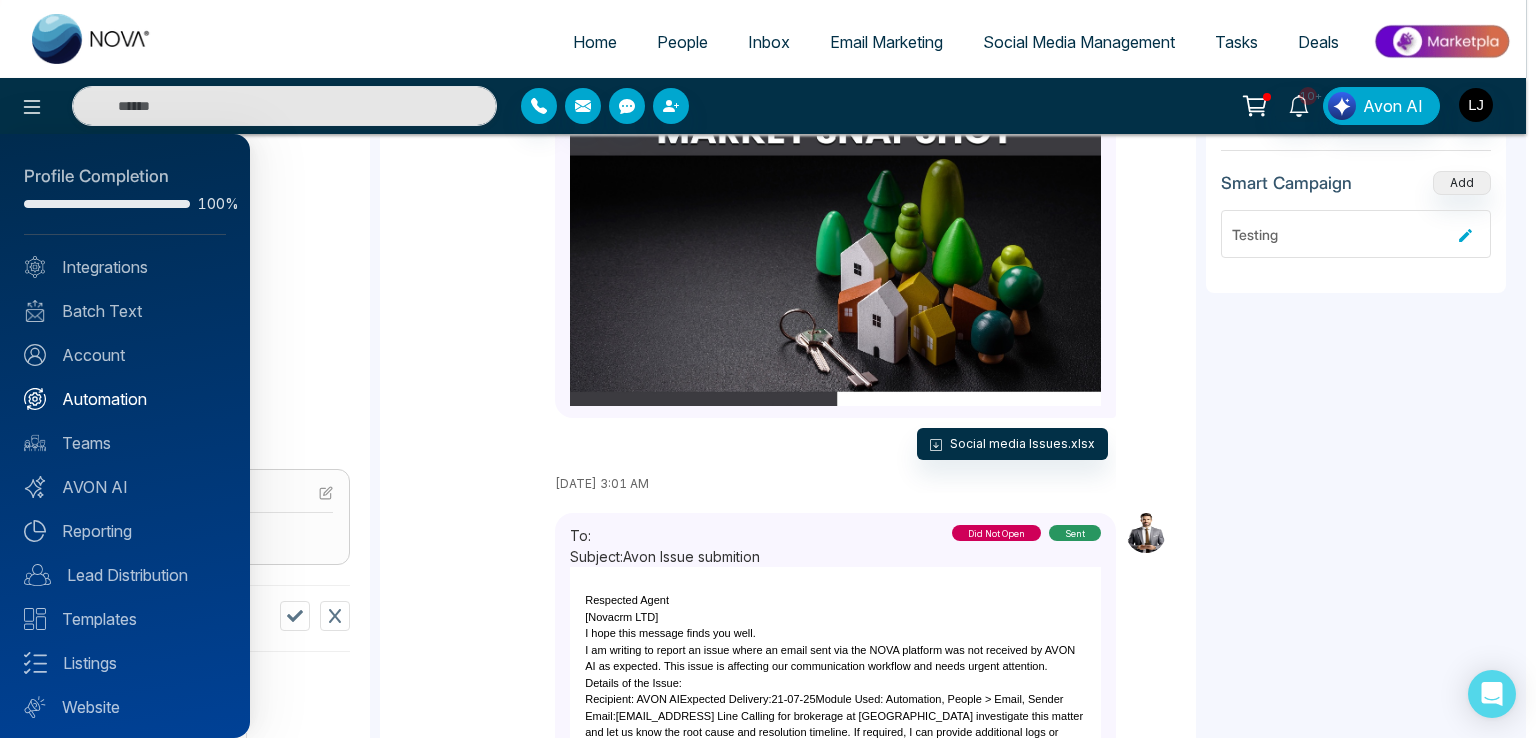 click on "Automation" at bounding box center [125, 399] 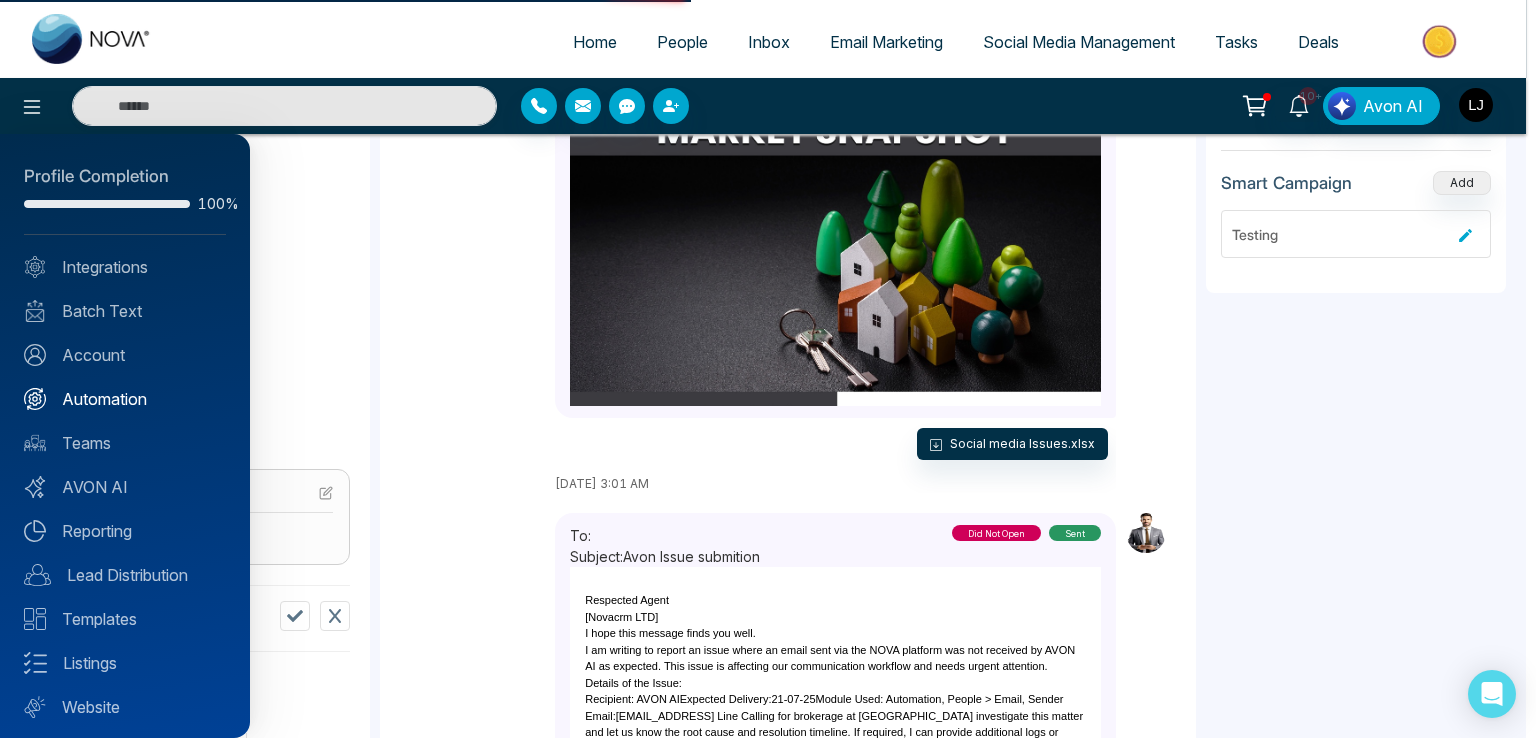 scroll, scrollTop: 0, scrollLeft: 0, axis: both 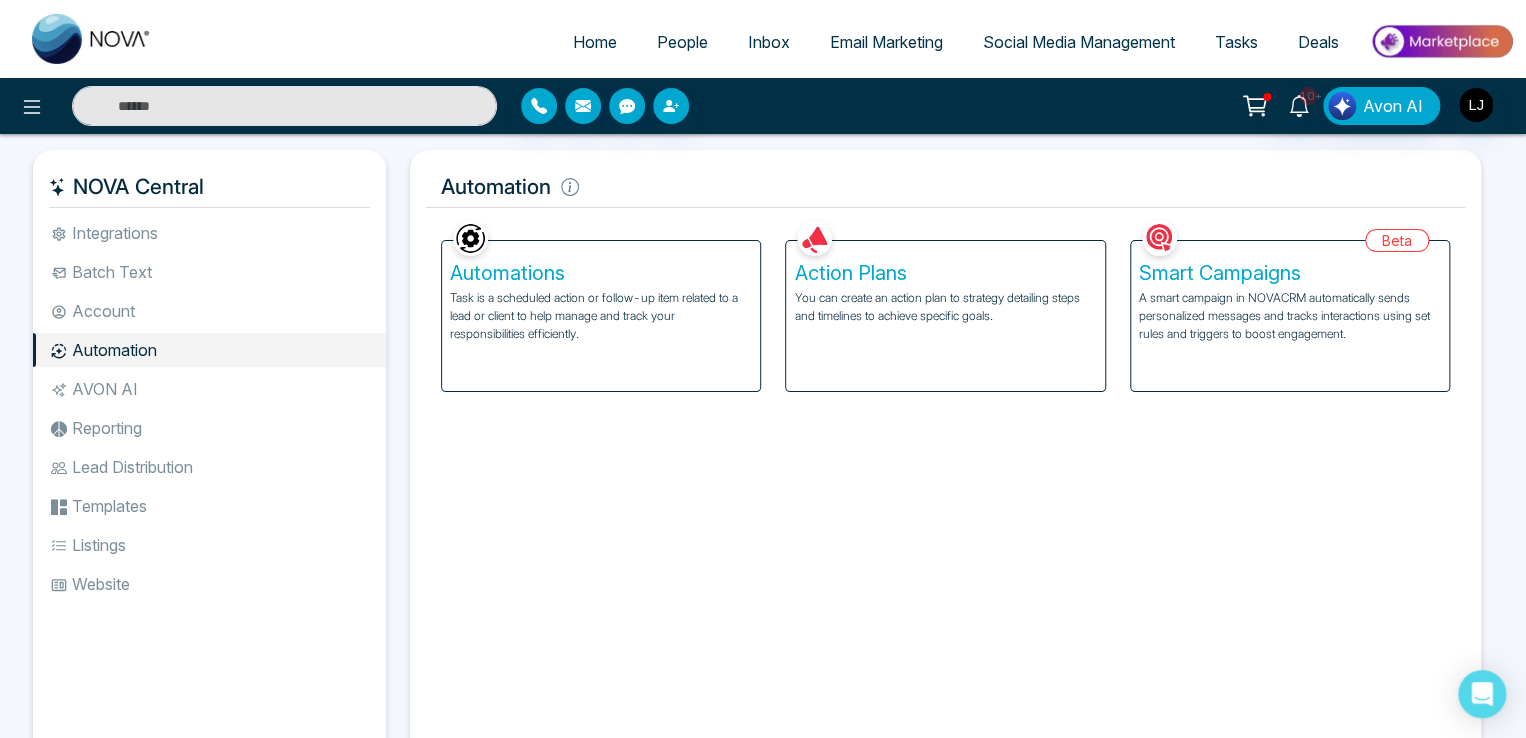 click on "A smart campaign in NOVACRM automatically sends personalized messages and tracks interactions using set rules and triggers to boost engagement." at bounding box center [1290, 316] 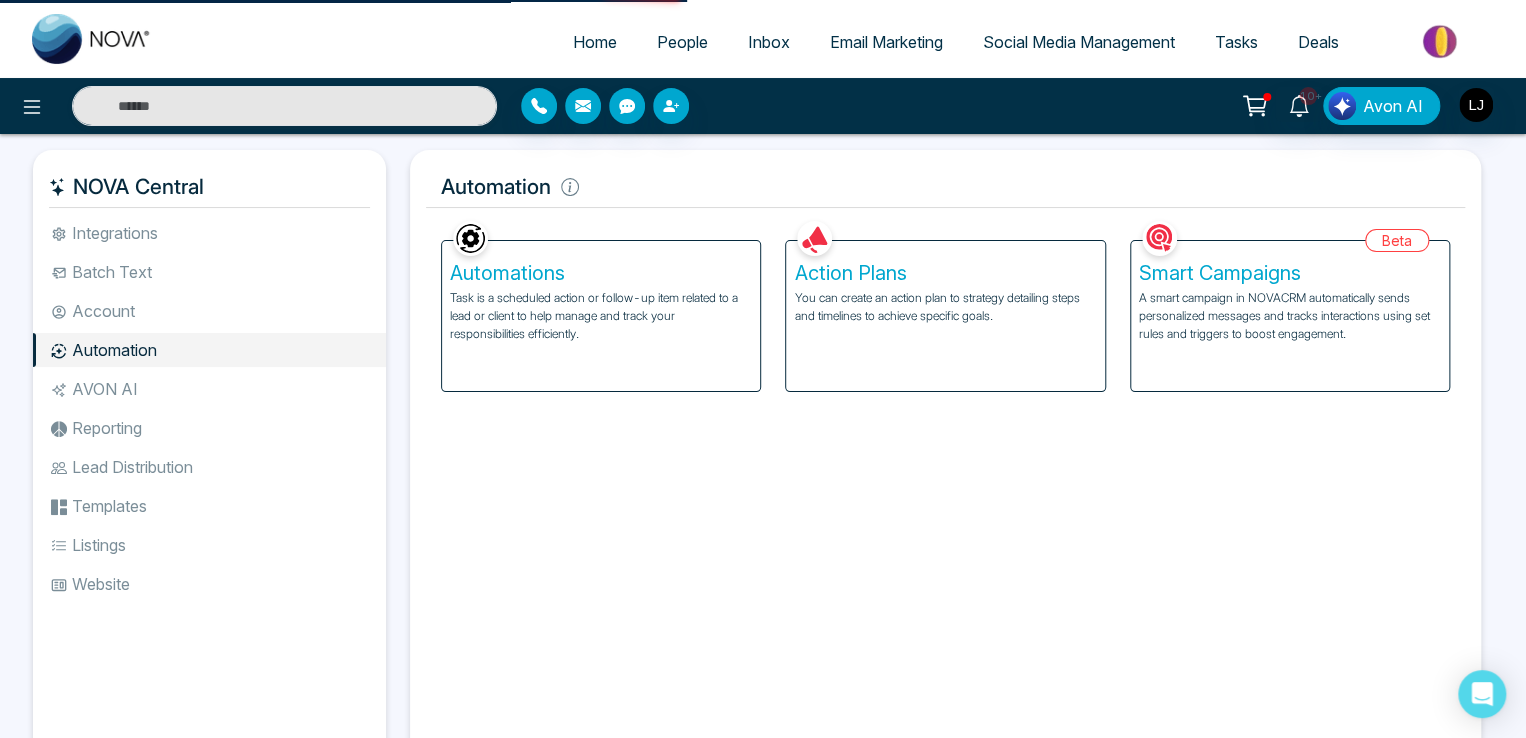 click on "A smart campaign in NOVACRM automatically sends personalized messages and tracks interactions using set rules and triggers to boost engagement." at bounding box center (1290, 316) 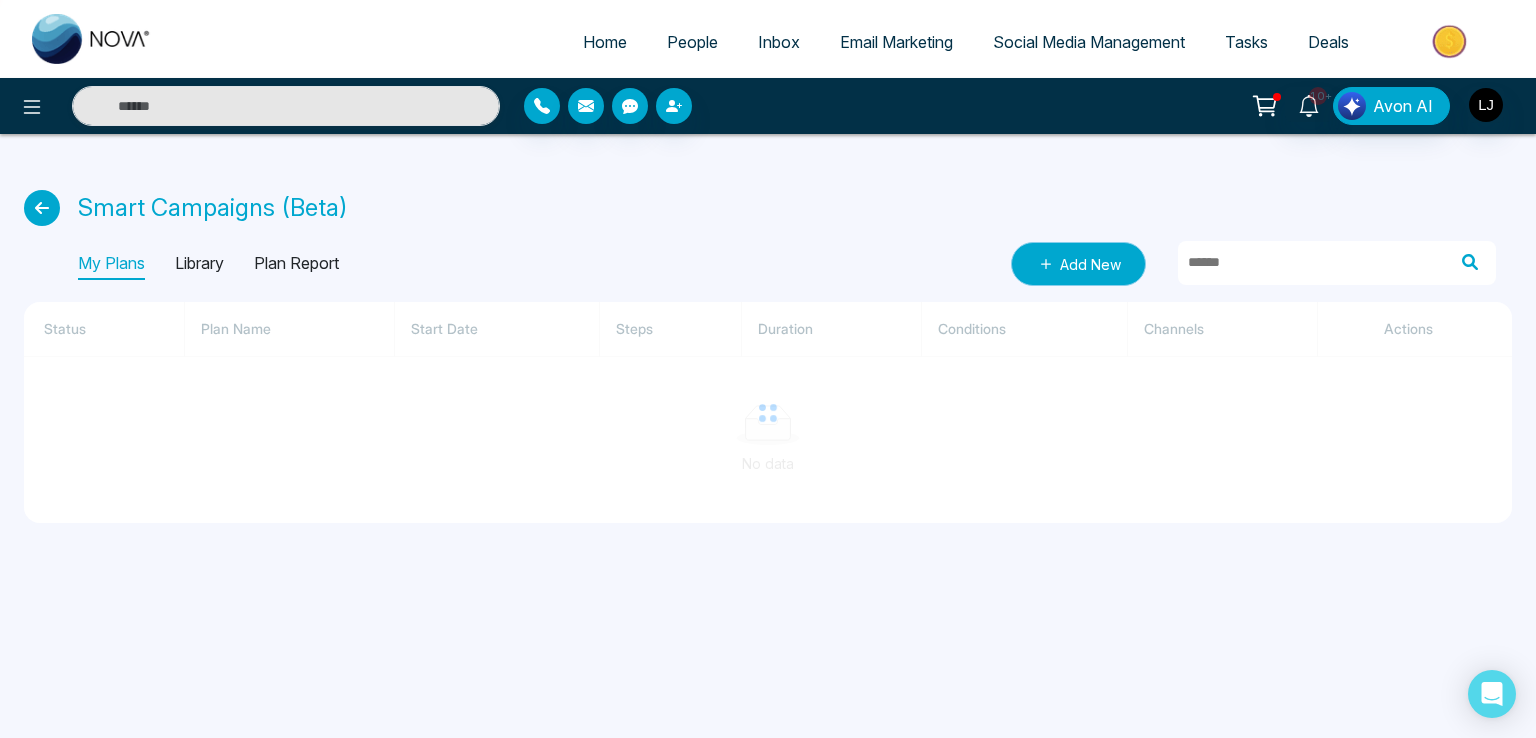 click on "Add New" at bounding box center (1078, 264) 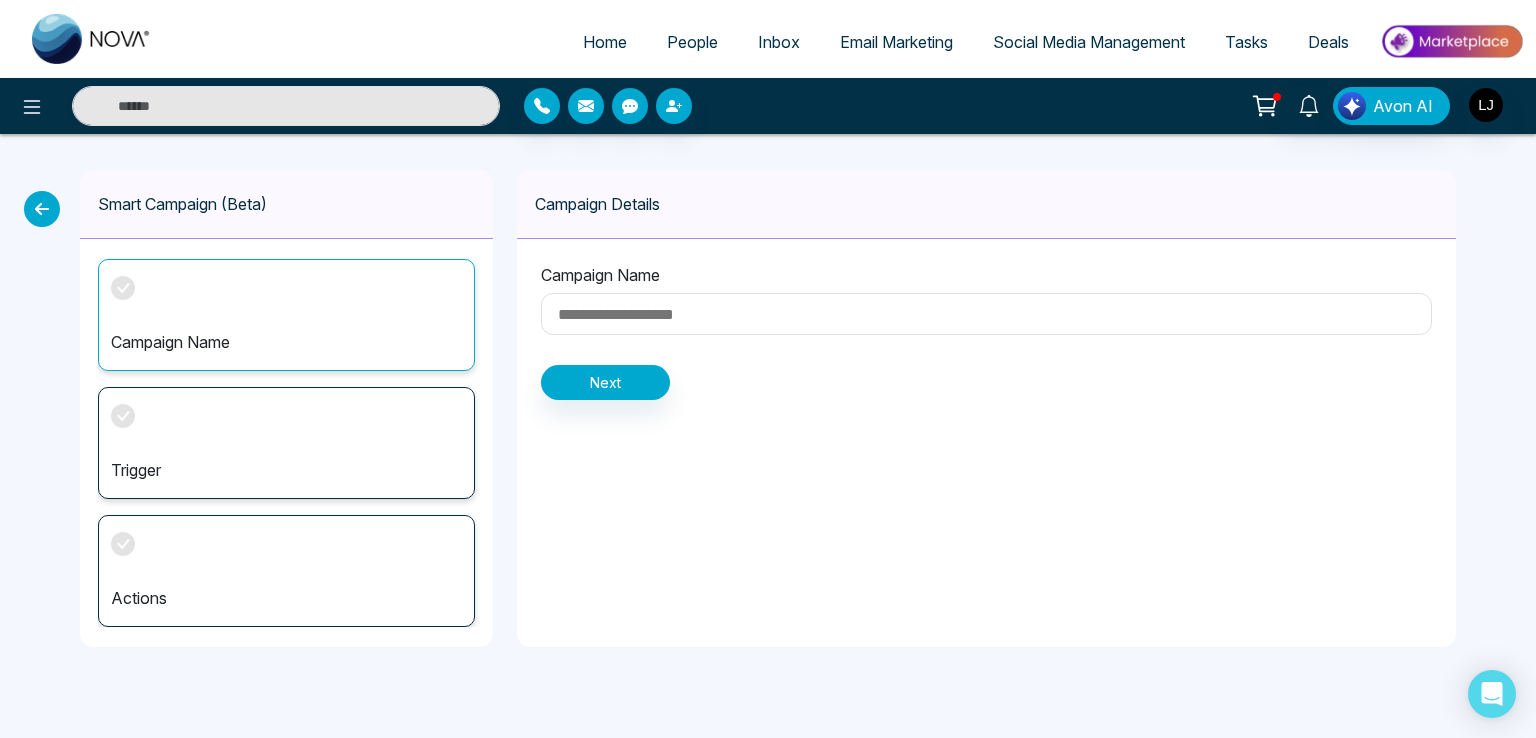 click at bounding box center (986, 314) 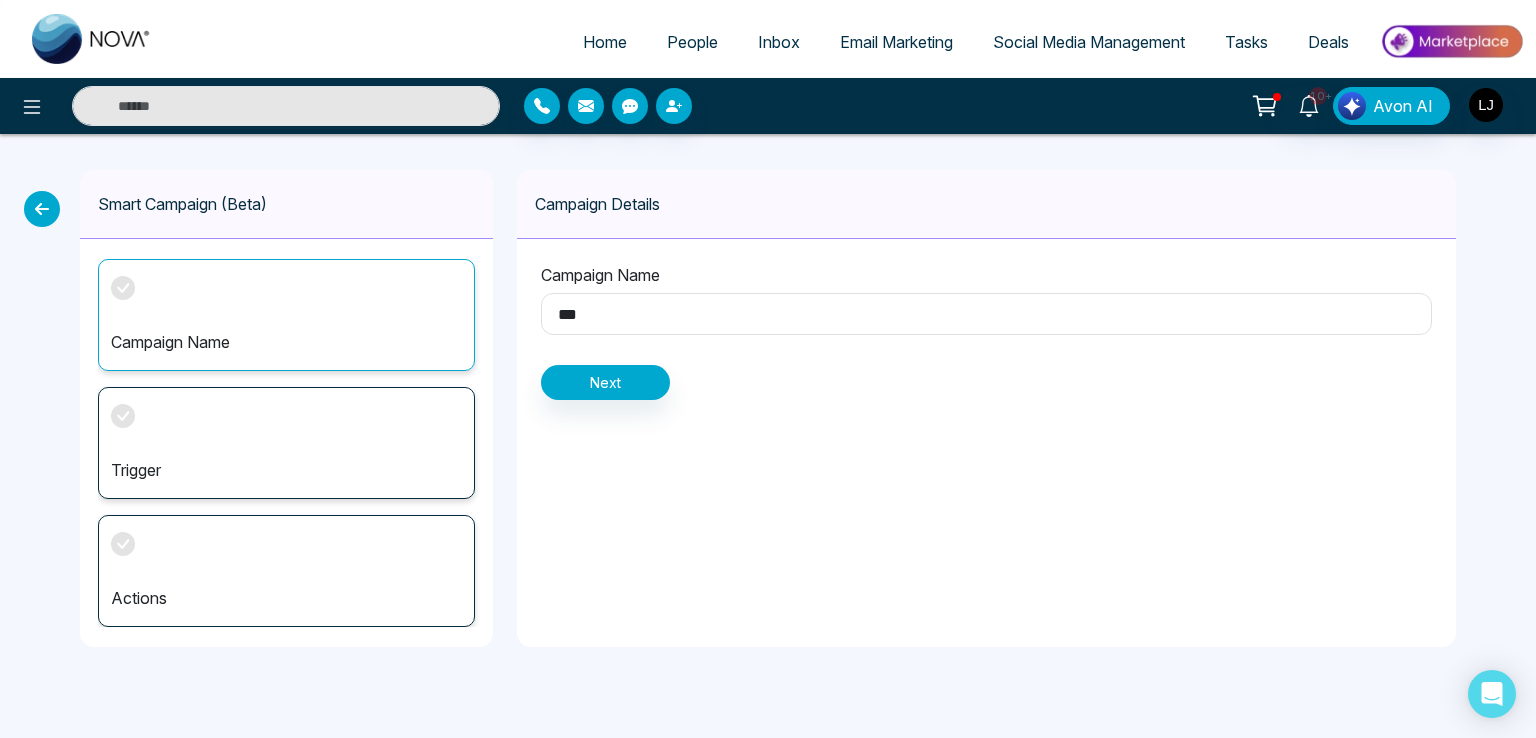type on "***" 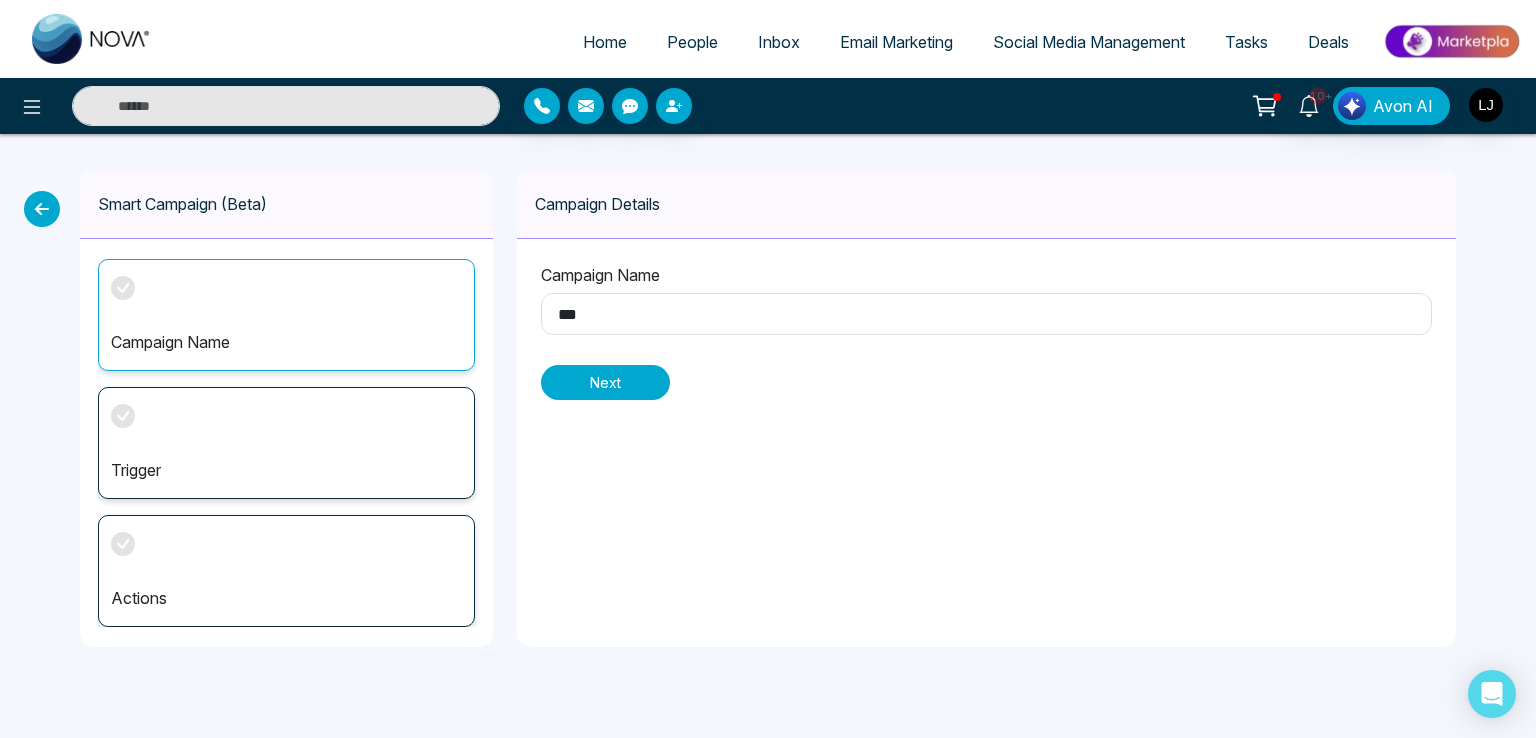 click on "Next" at bounding box center (605, 382) 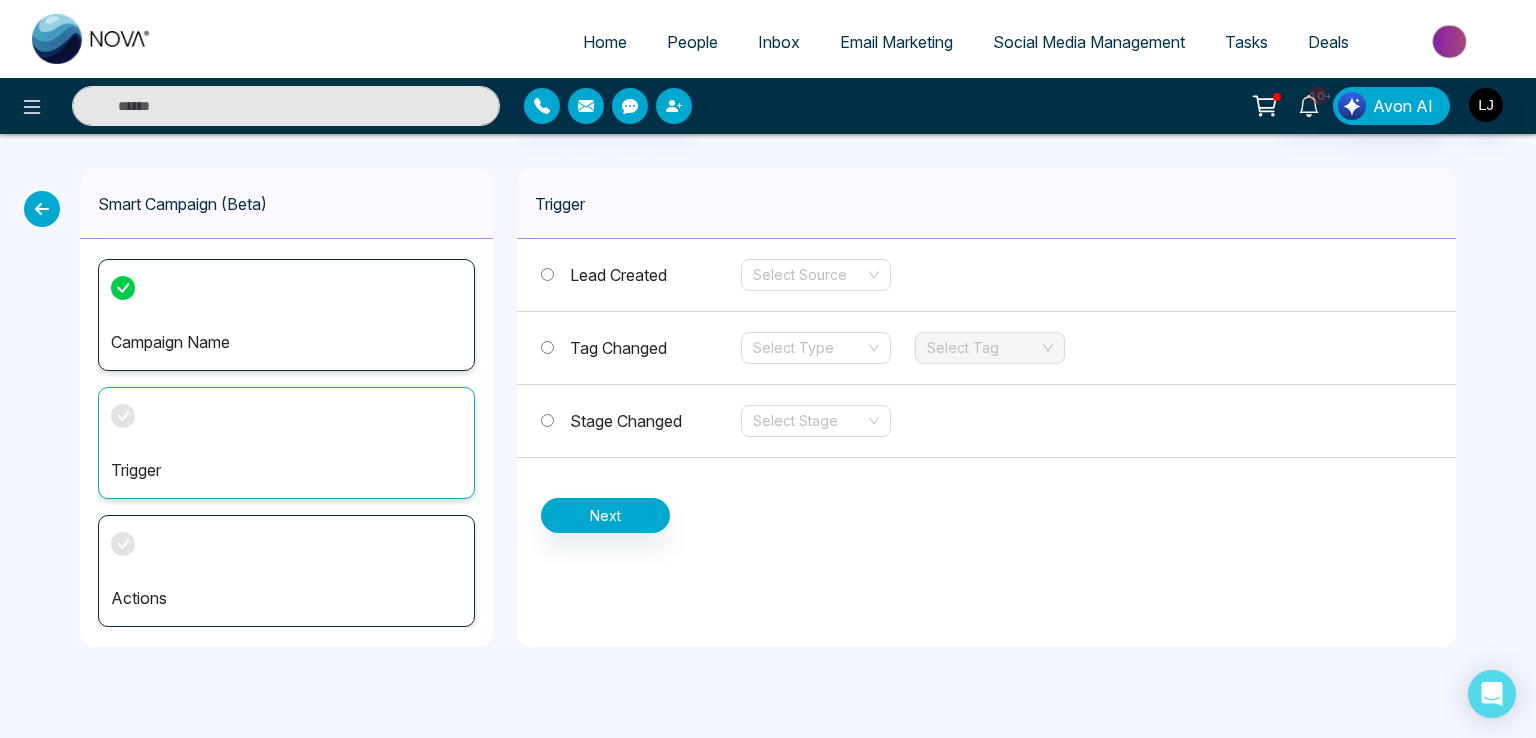 click on "Tag Changed" at bounding box center (618, 348) 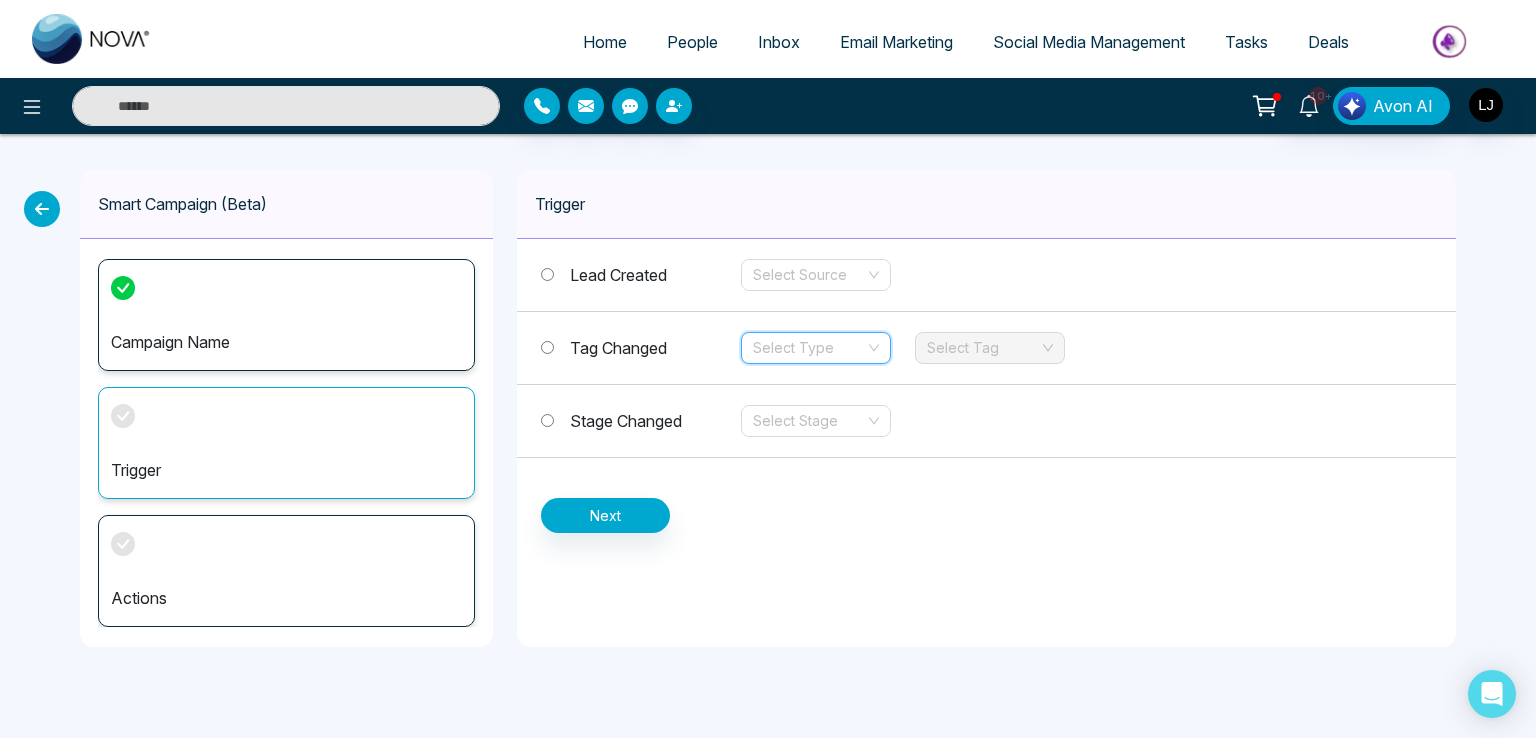 click at bounding box center [809, 348] 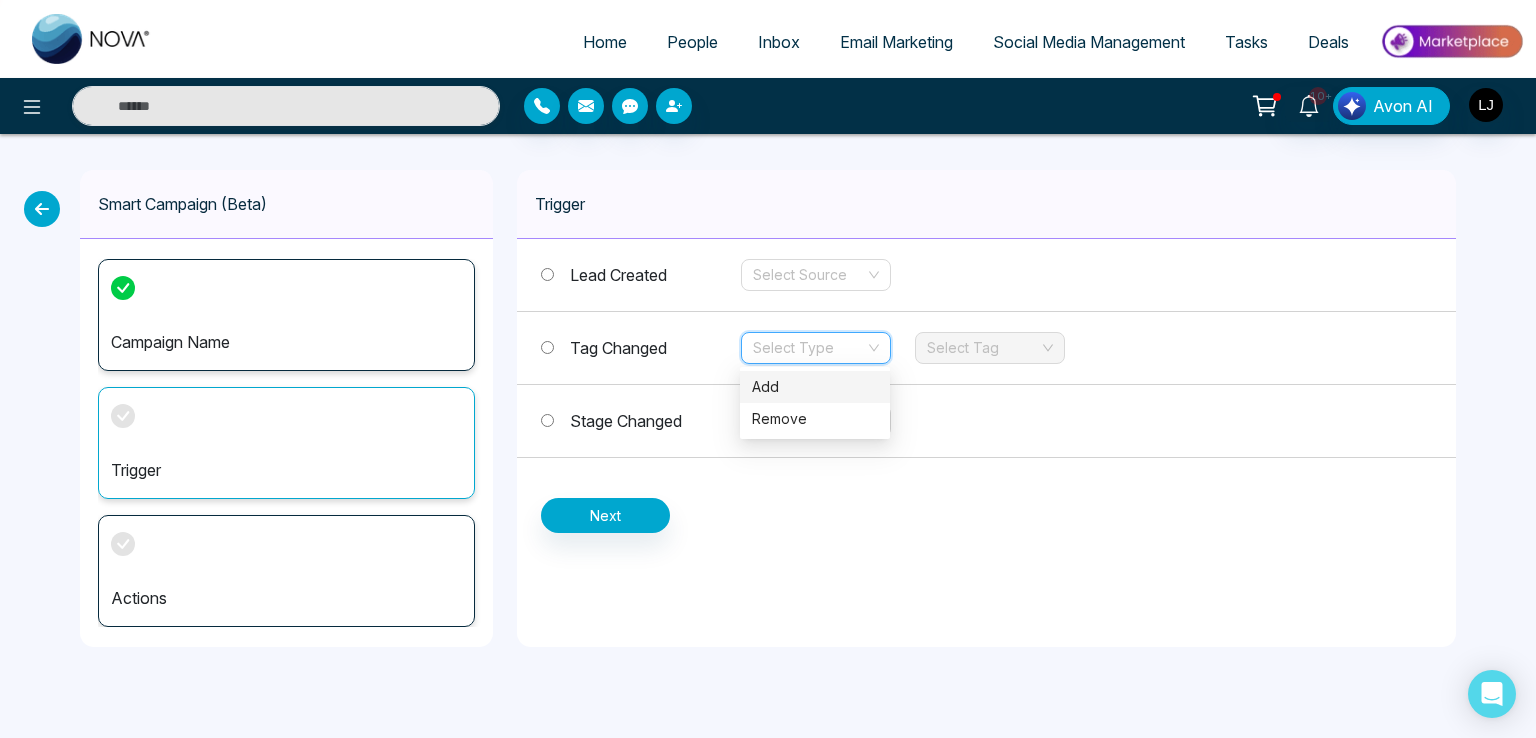 click on "Add" at bounding box center [815, 387] 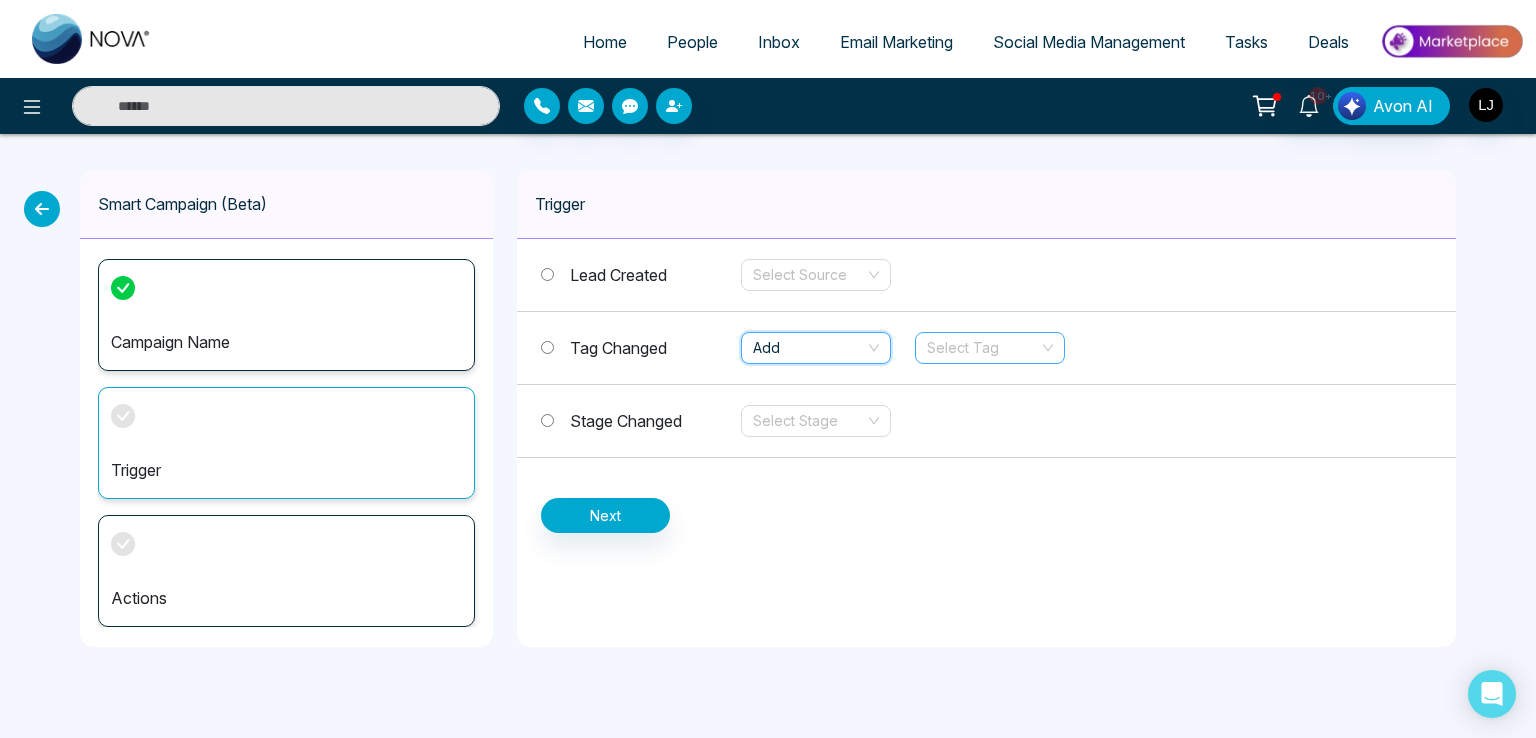 click at bounding box center (983, 348) 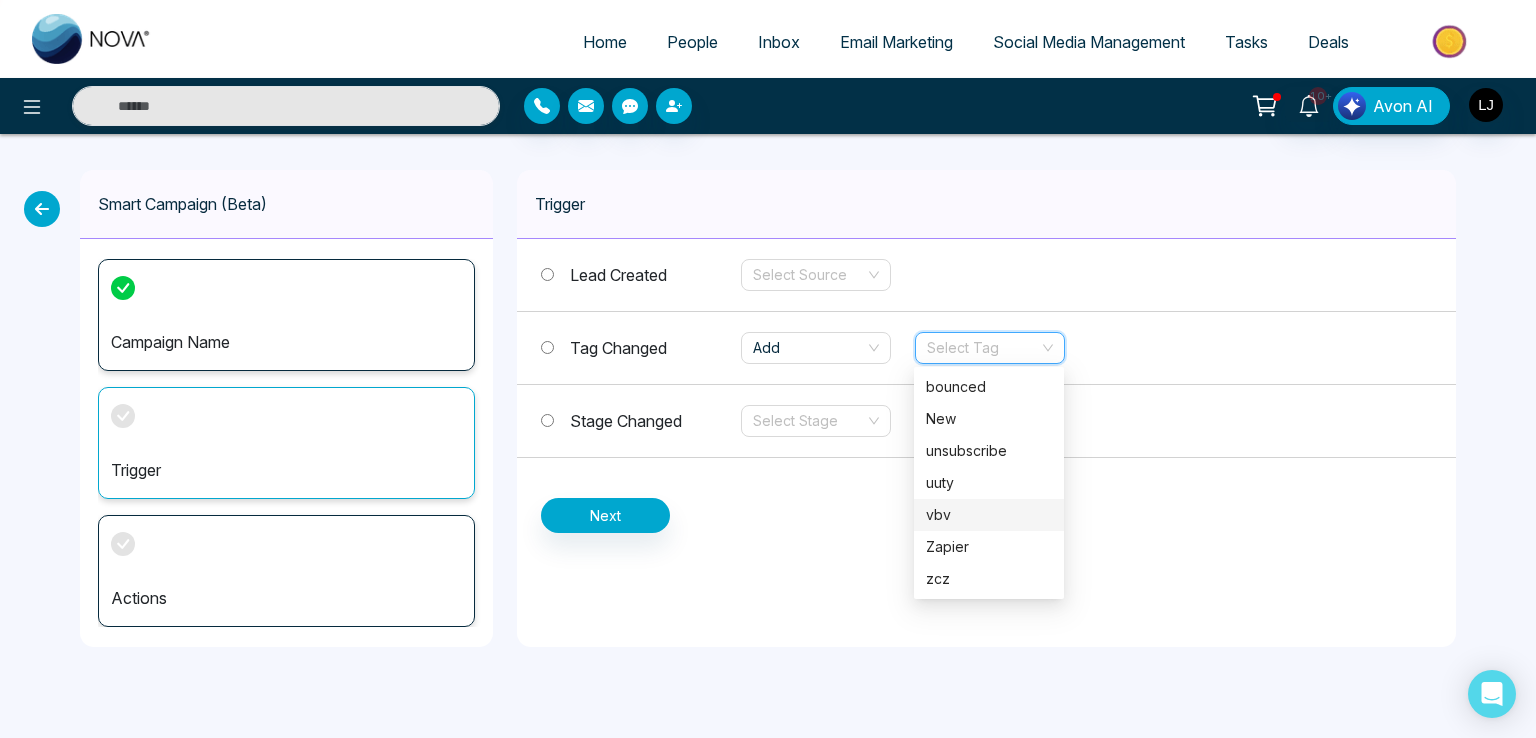 click on "vbv" at bounding box center [989, 515] 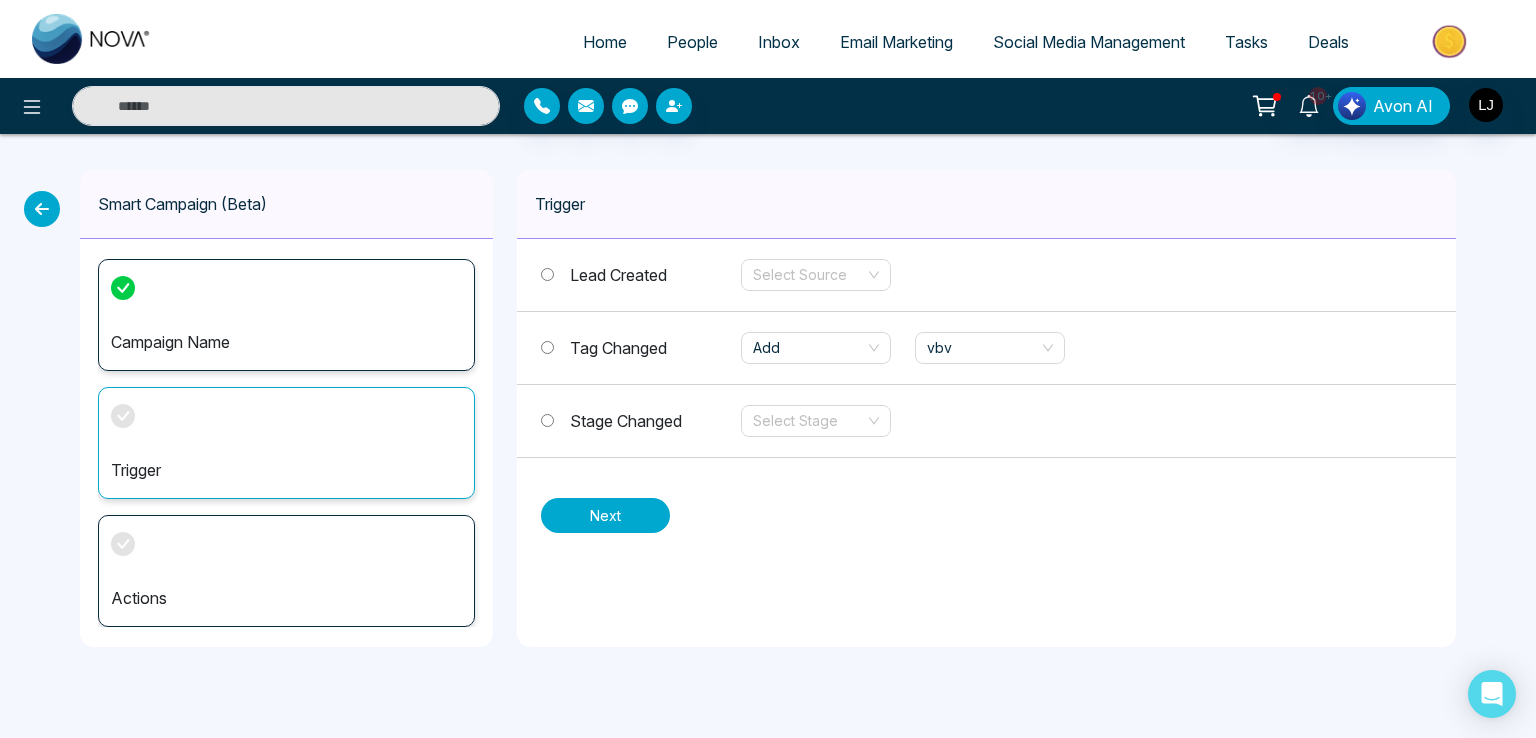 click on "Next" at bounding box center [605, 515] 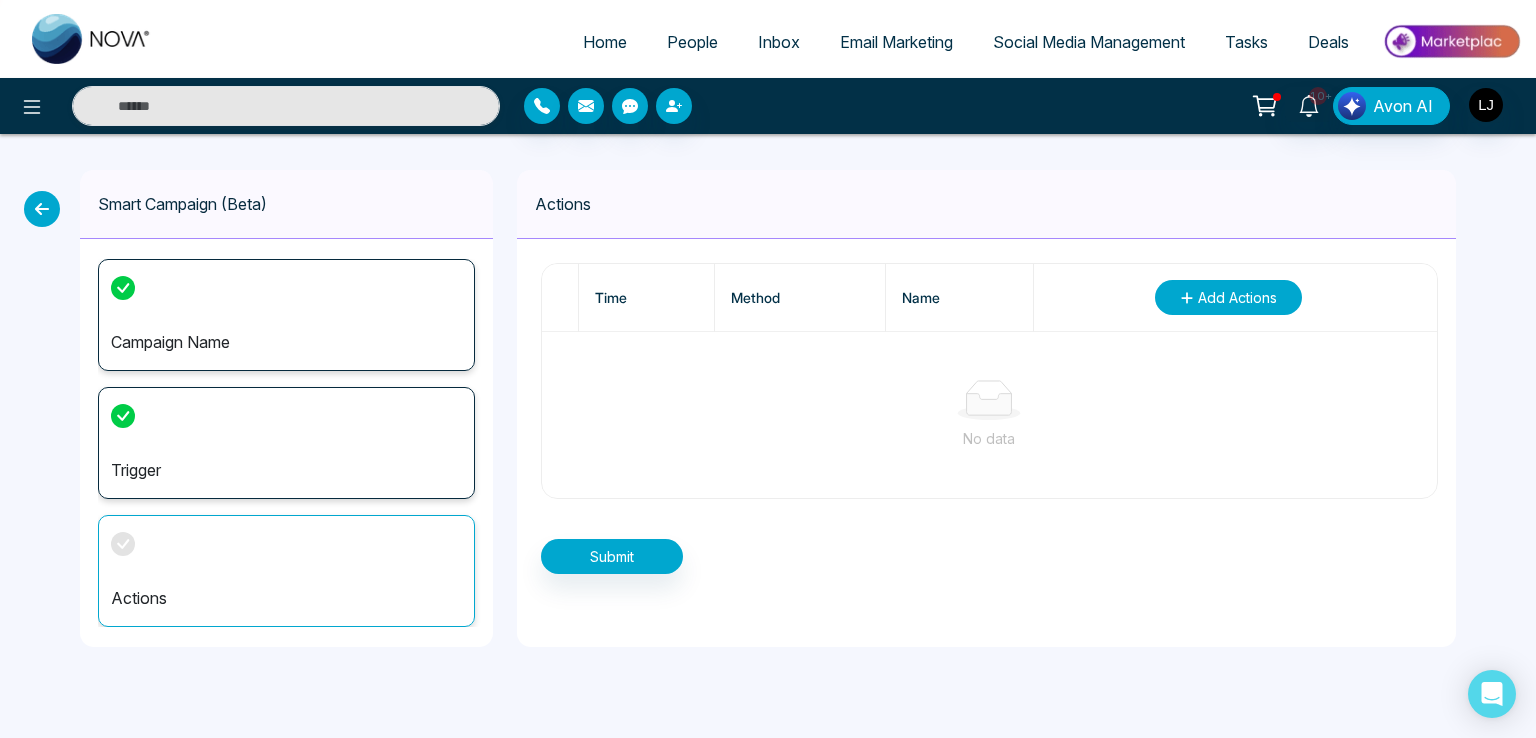 click on "Add Actions" at bounding box center [1237, 297] 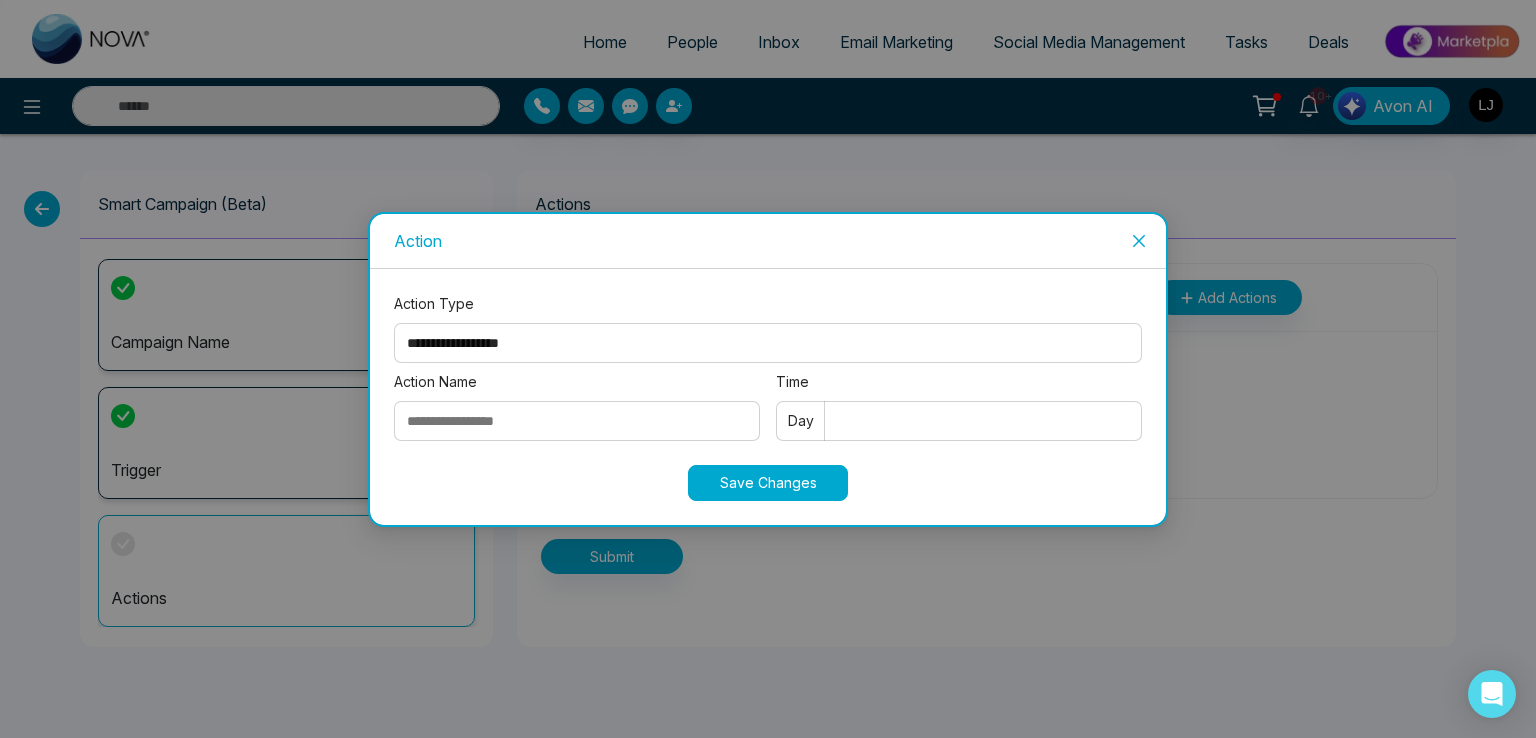 click on "**********" at bounding box center [768, 343] 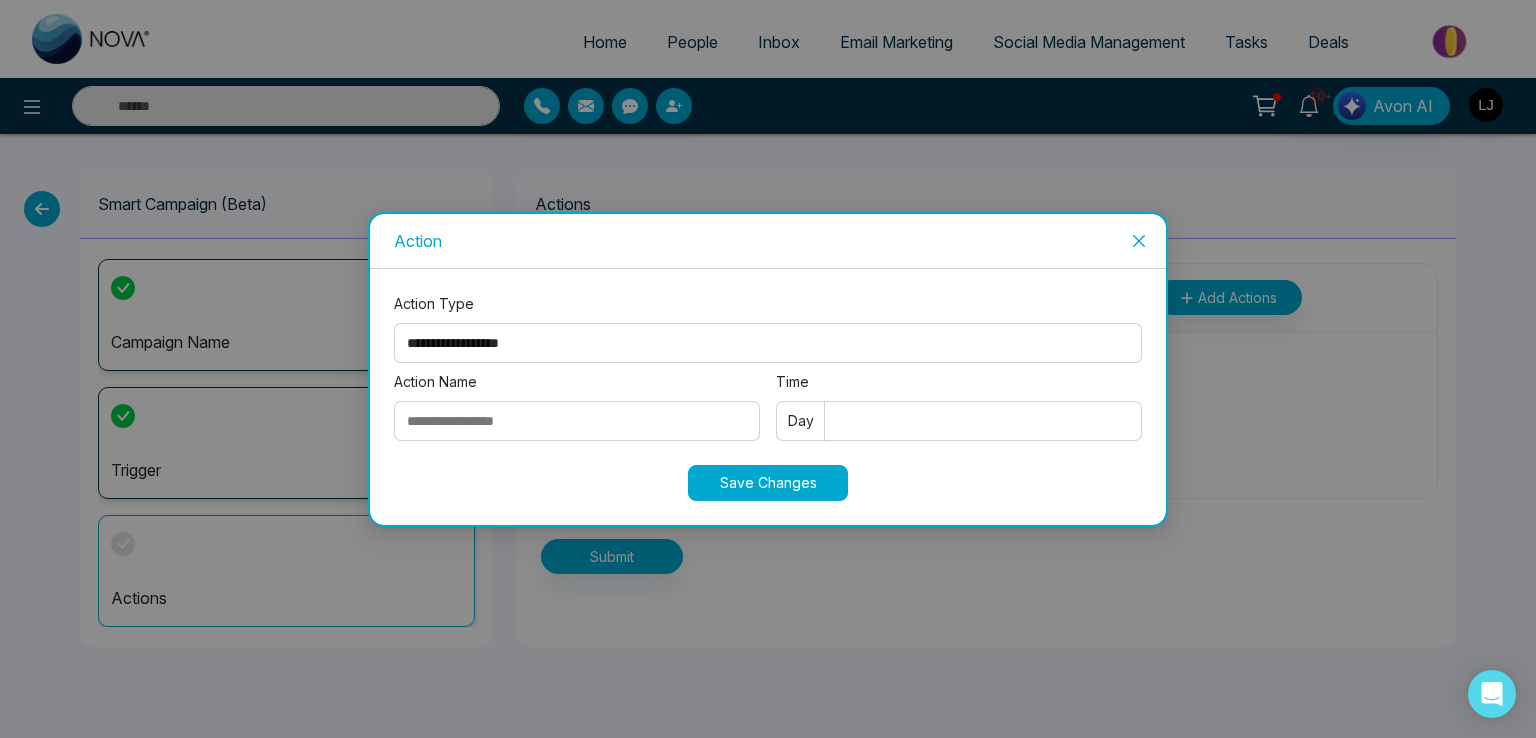select on "*****" 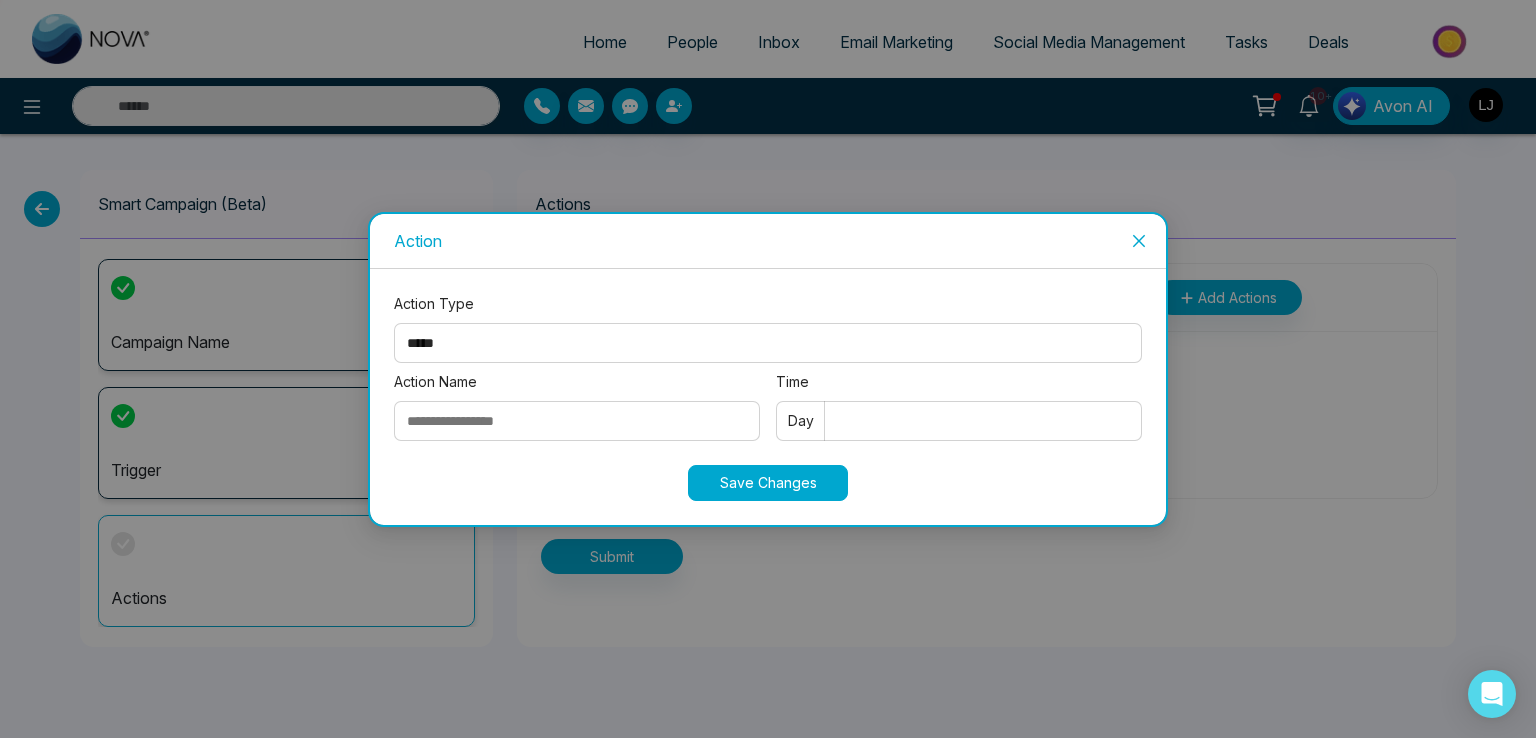 click on "**********" at bounding box center [768, 343] 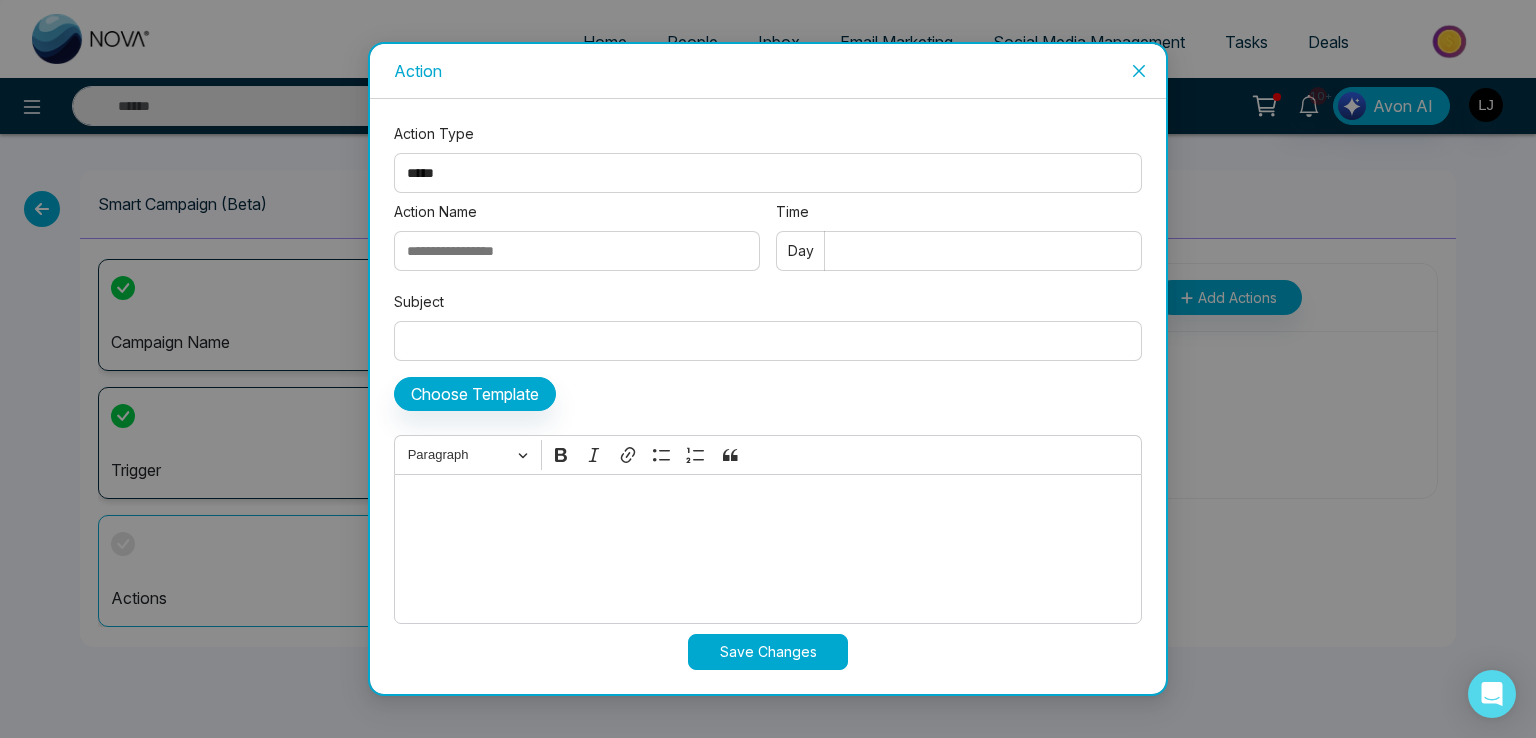 click on "Action Name" at bounding box center (577, 251) 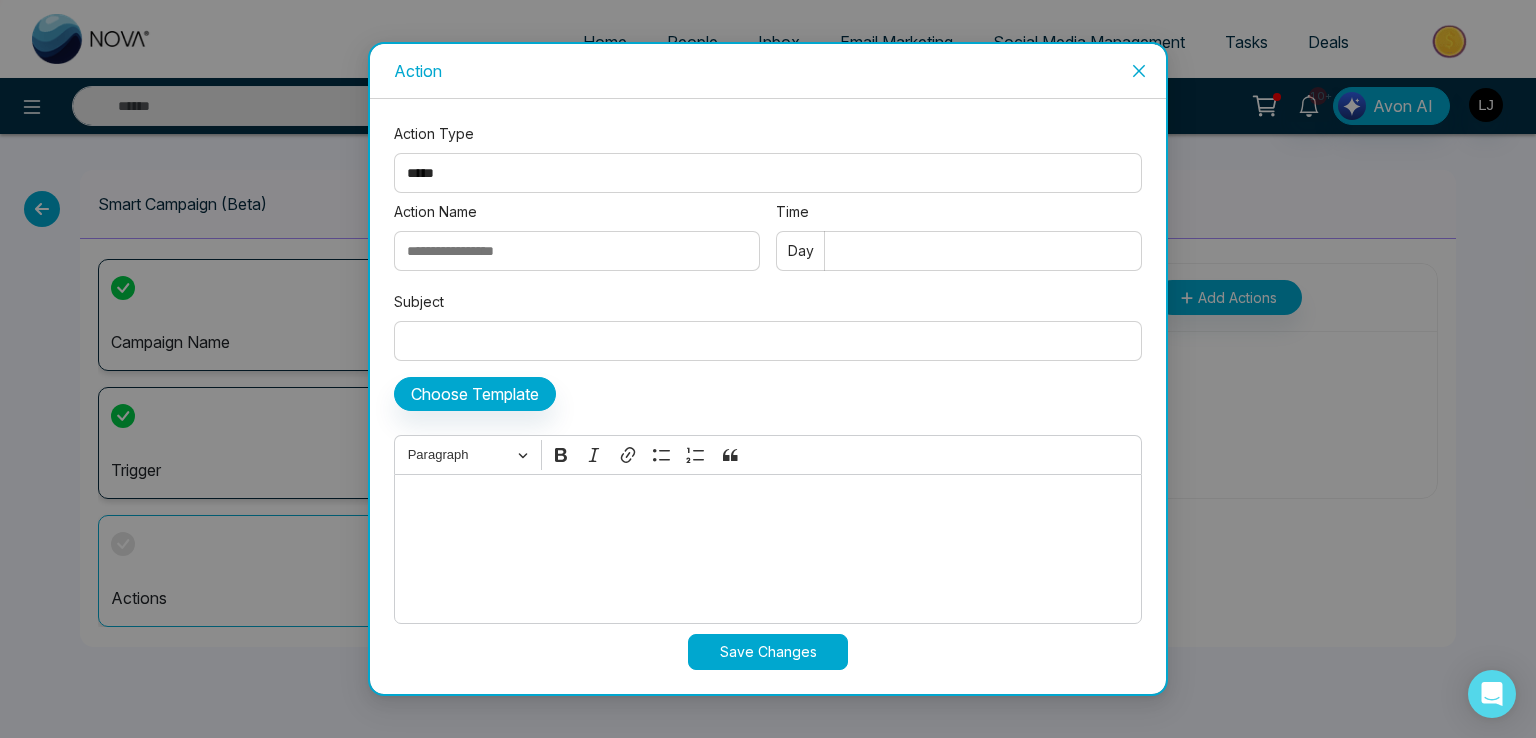type on "******" 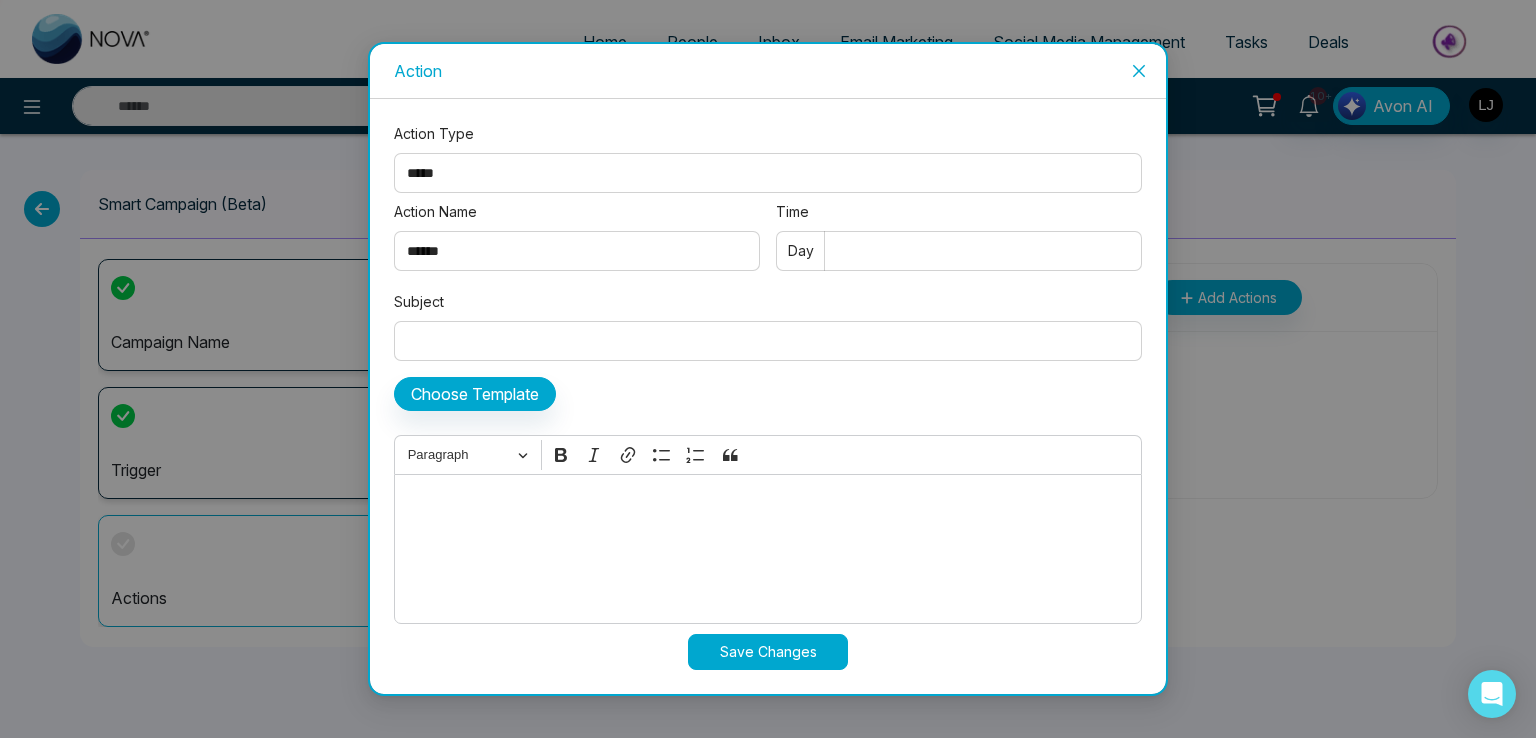 click on "Time" at bounding box center (959, 251) 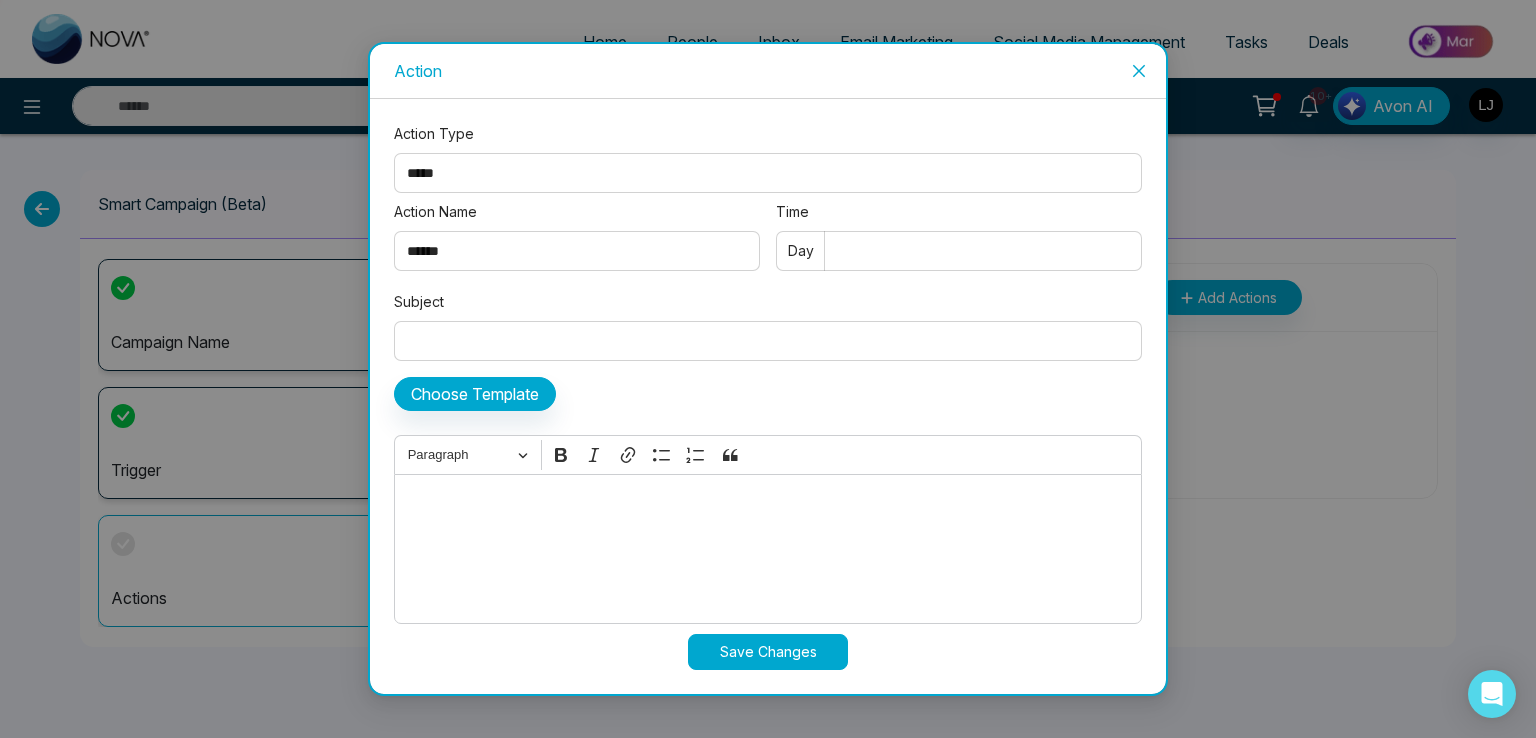 type on "*" 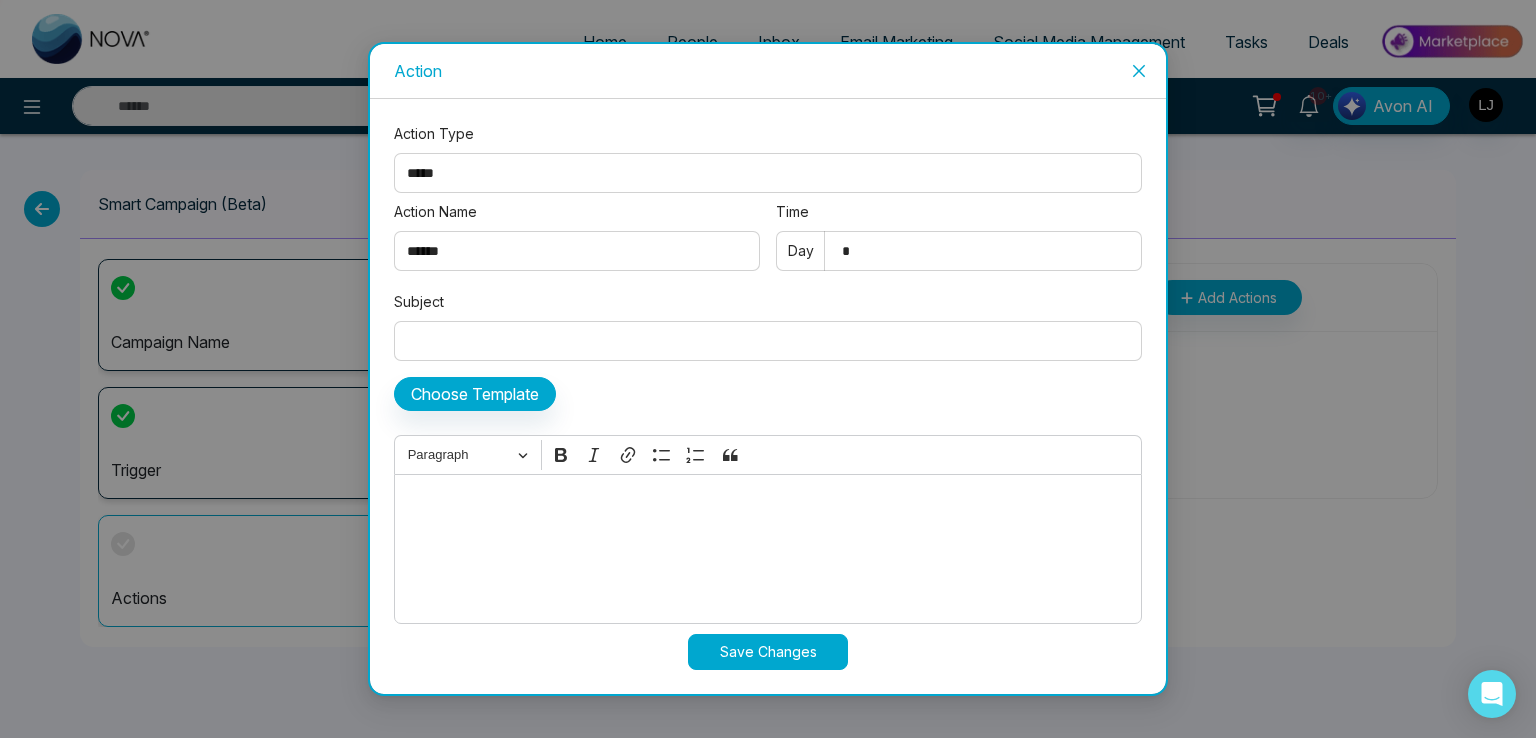 click on "Subject" at bounding box center [768, 341] 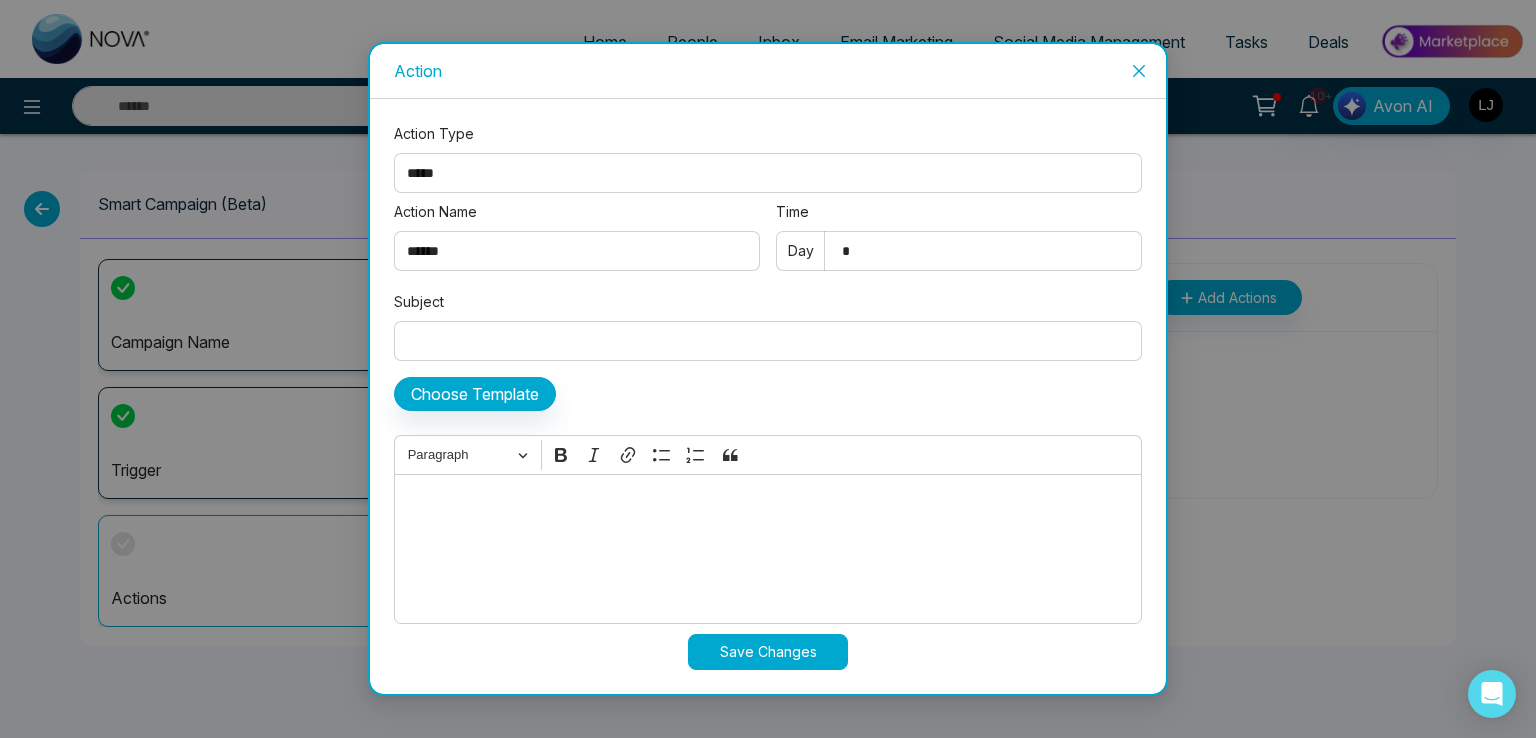 type on "**********" 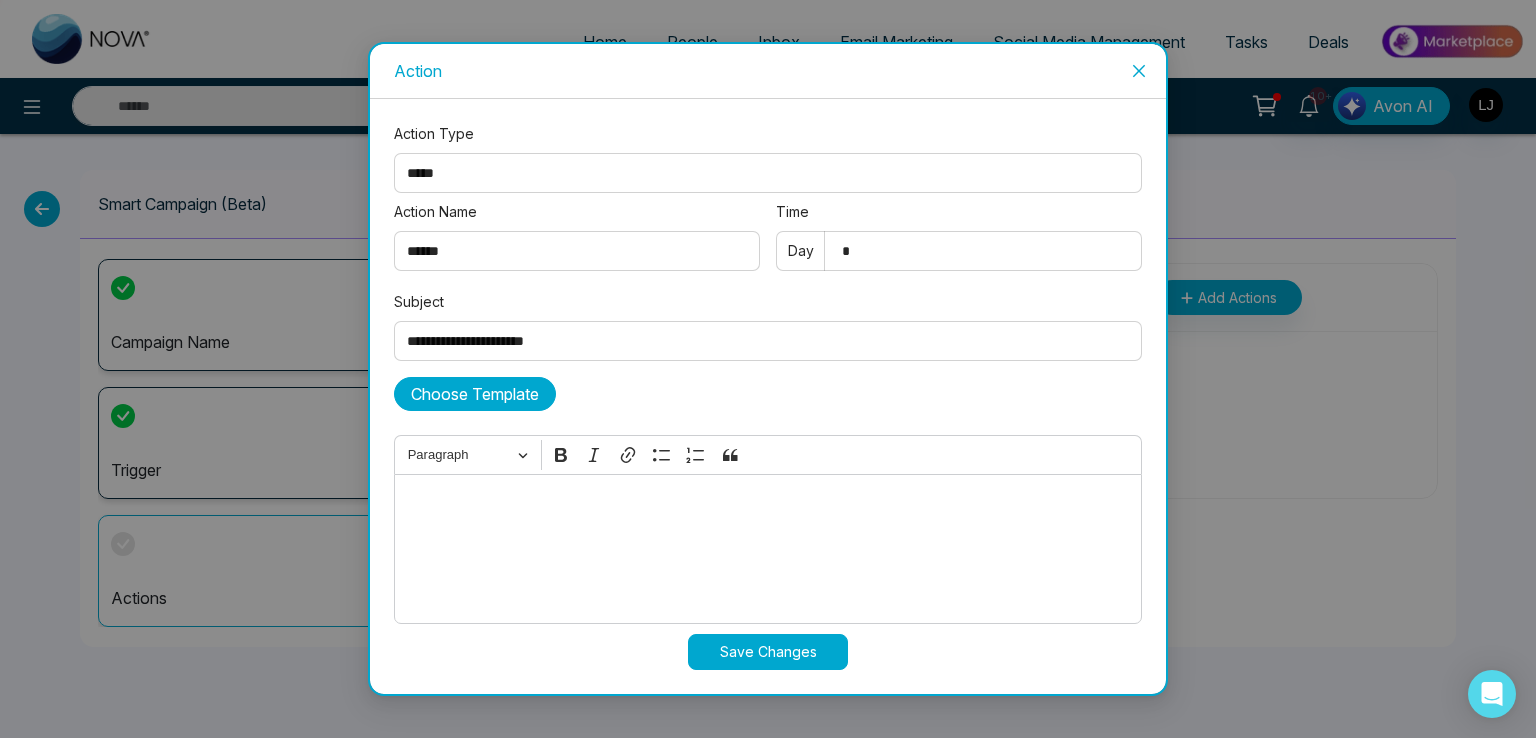 click on "Choose Template" at bounding box center [475, 394] 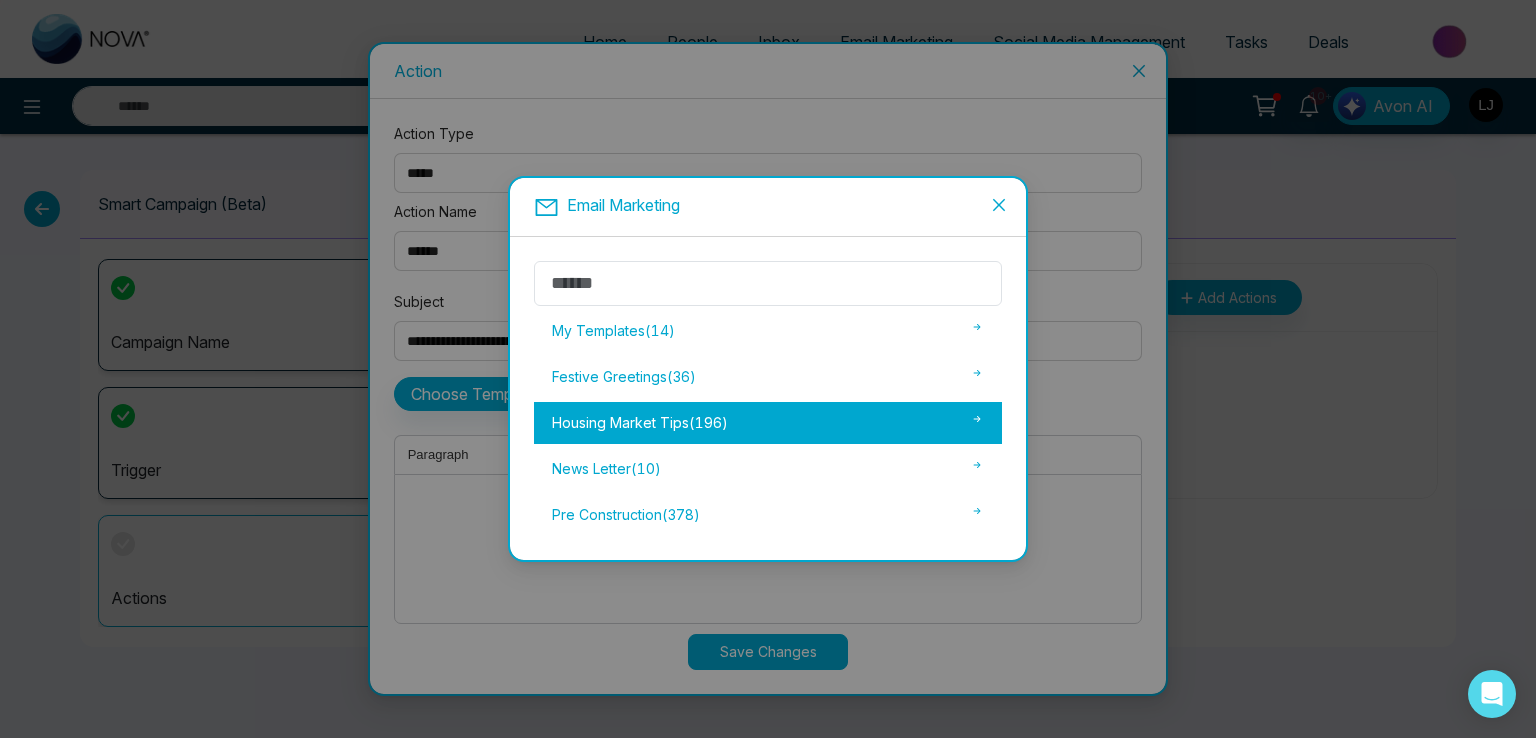 click on "Housing Market Tips  ( 196 )" at bounding box center [768, 423] 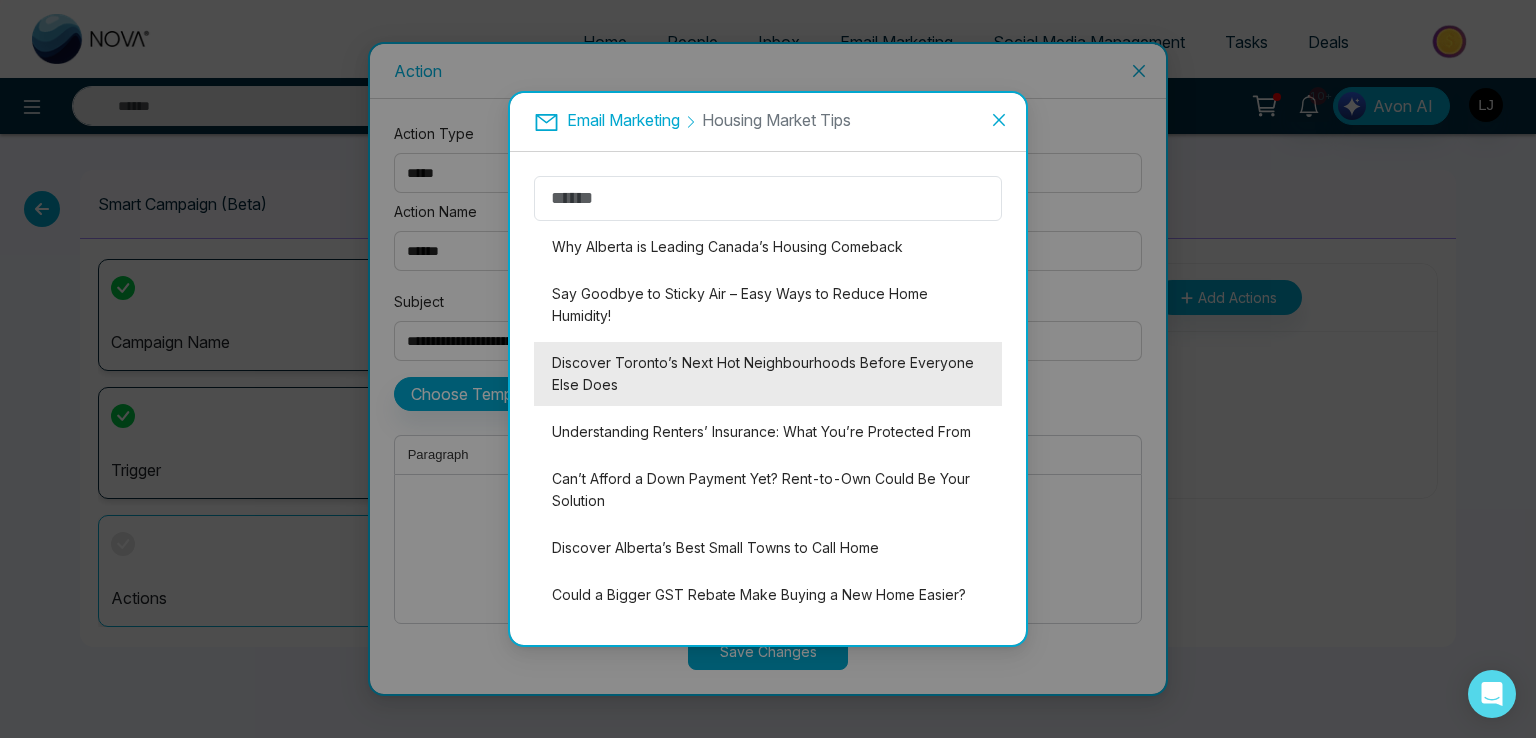 click on "Discover Toronto’s Next Hot Neighbourhoods Before Everyone Else Does" at bounding box center [768, 374] 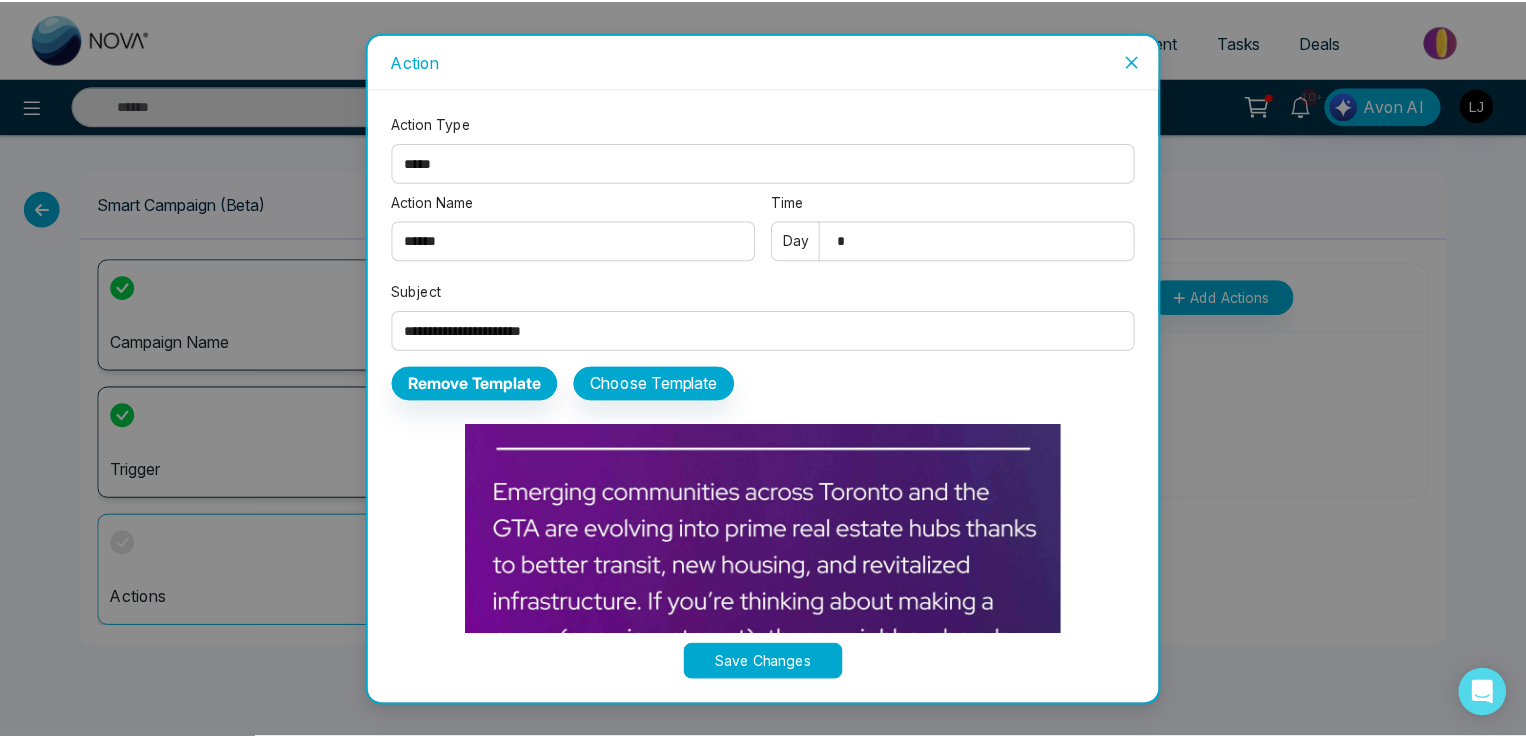 scroll, scrollTop: 2351, scrollLeft: 0, axis: vertical 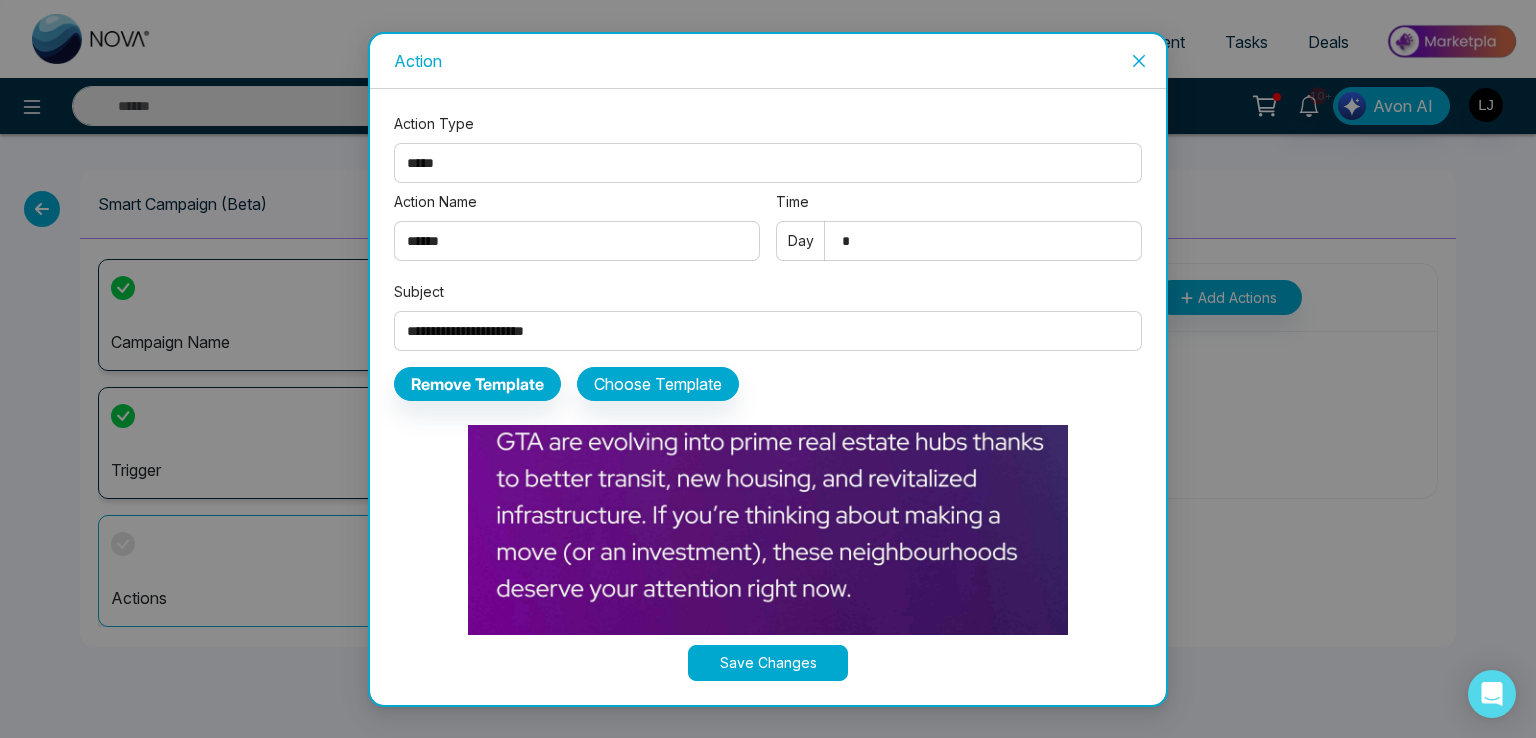 click on "Save Changes" at bounding box center [768, 663] 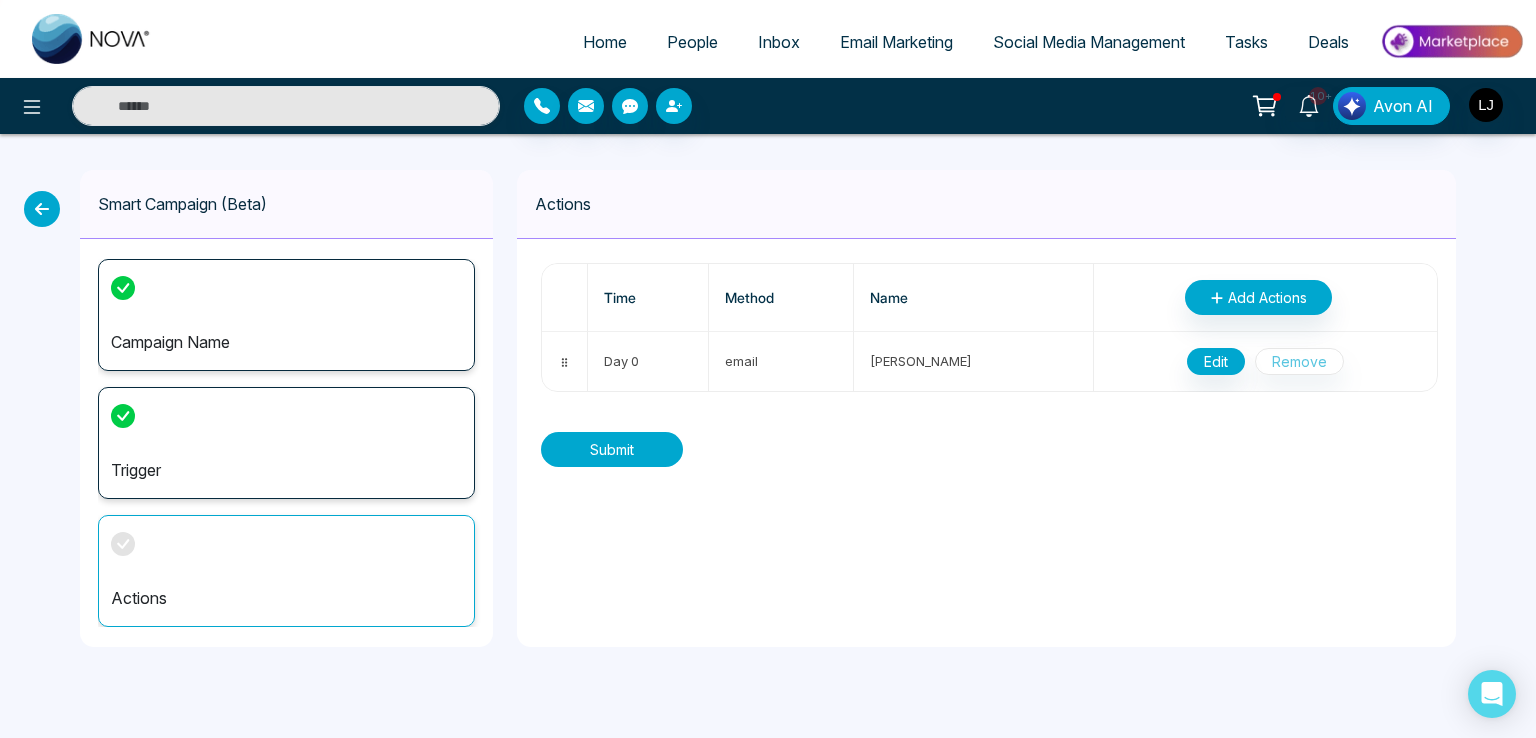 click on "Submit" at bounding box center [612, 449] 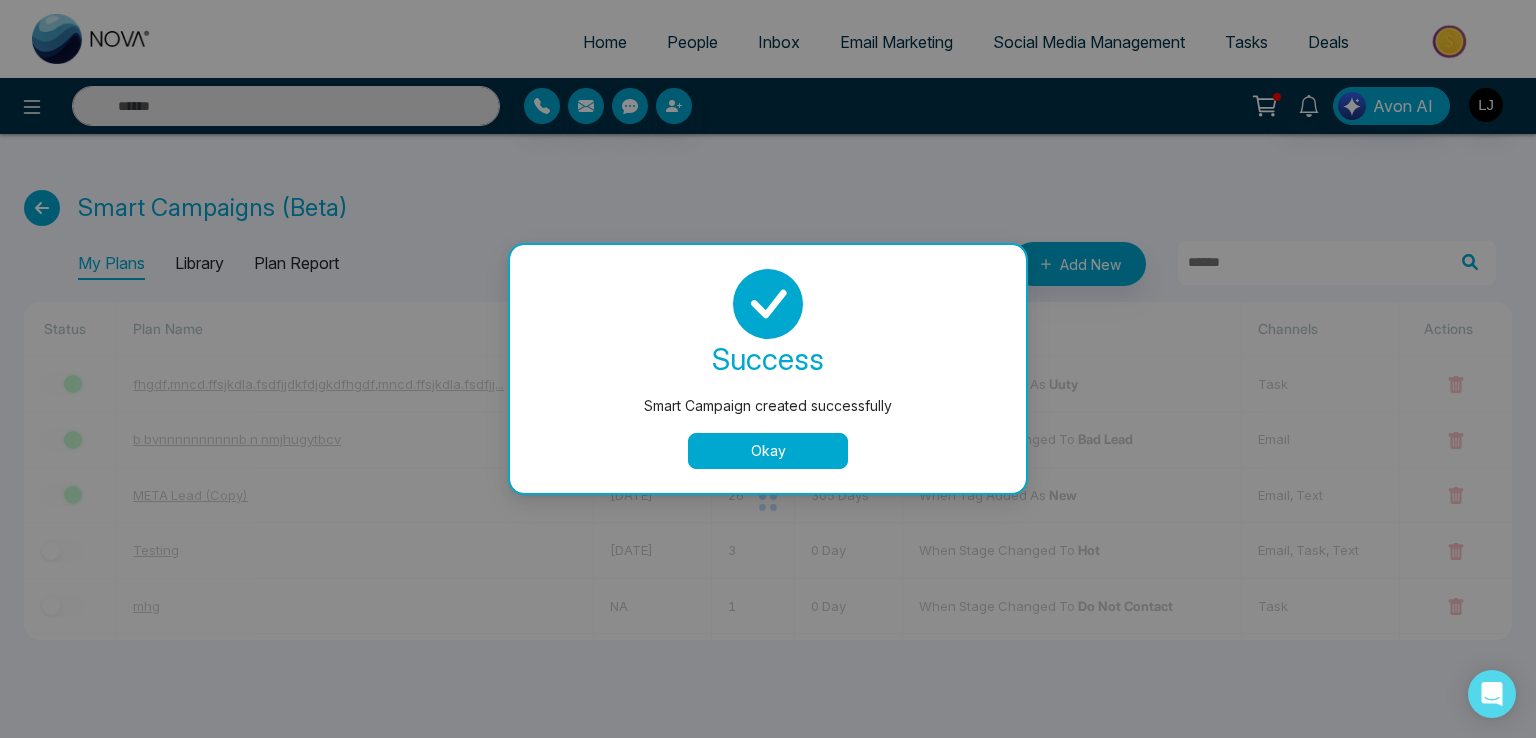 click on "Okay" at bounding box center (768, 451) 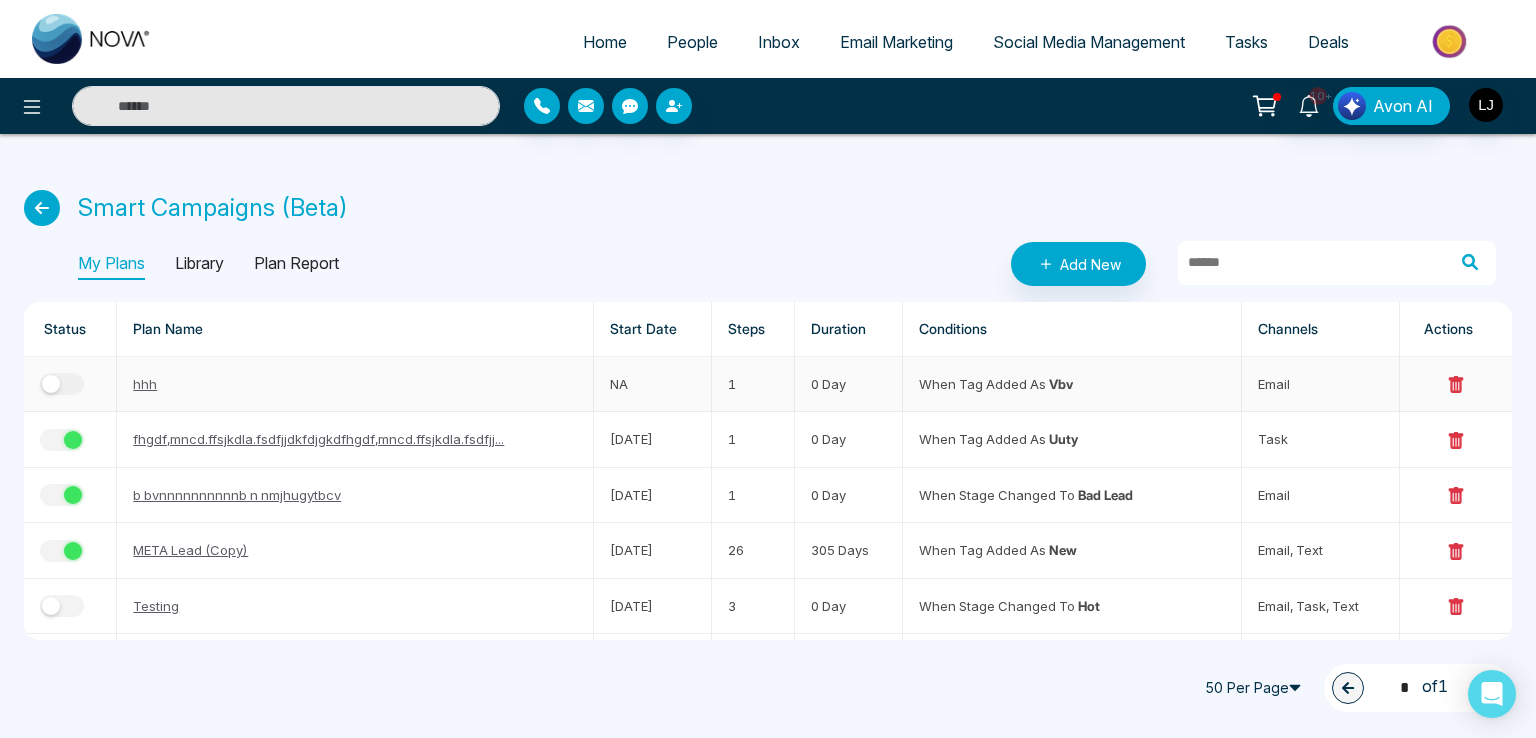 click at bounding box center [62, 384] 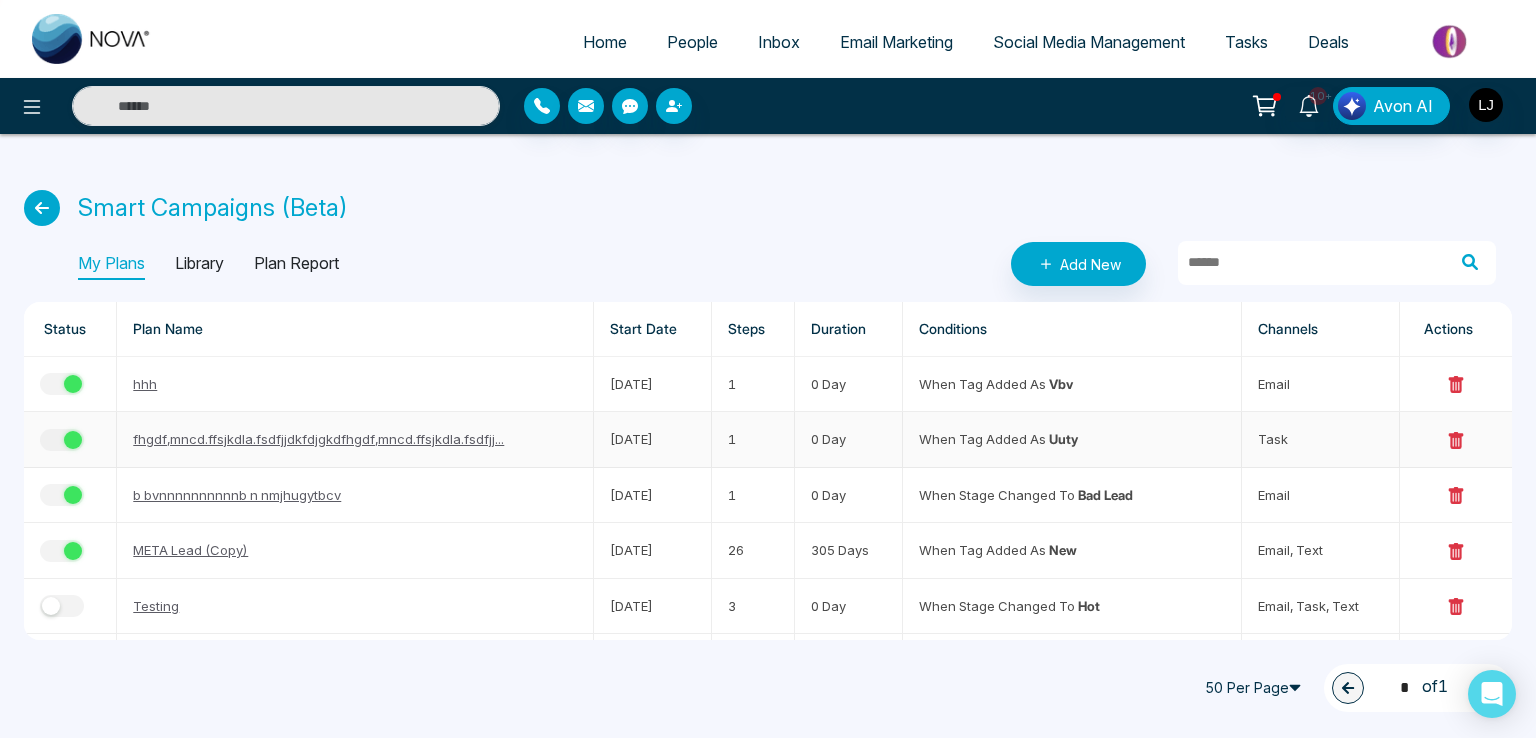 click at bounding box center (73, 440) 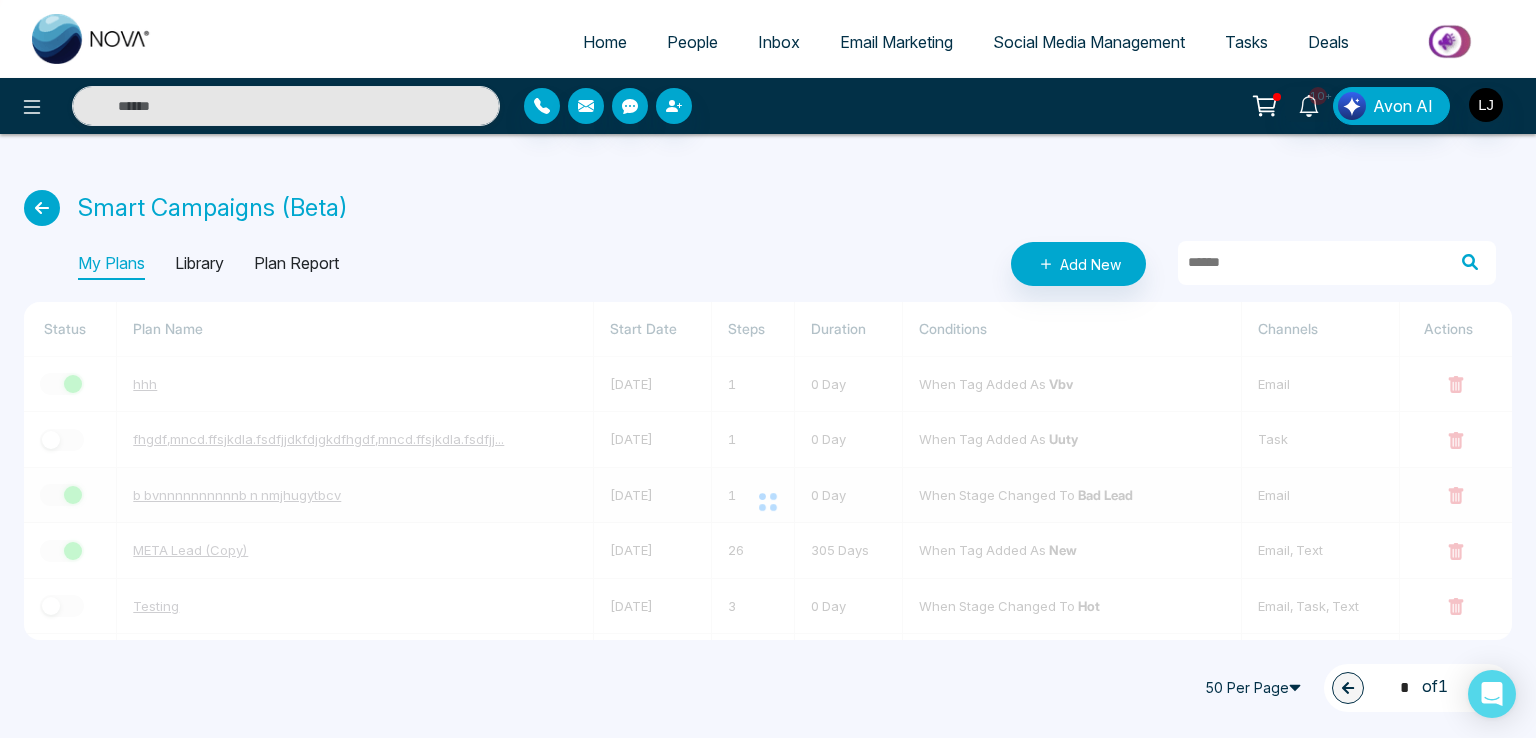 click at bounding box center [768, 502] 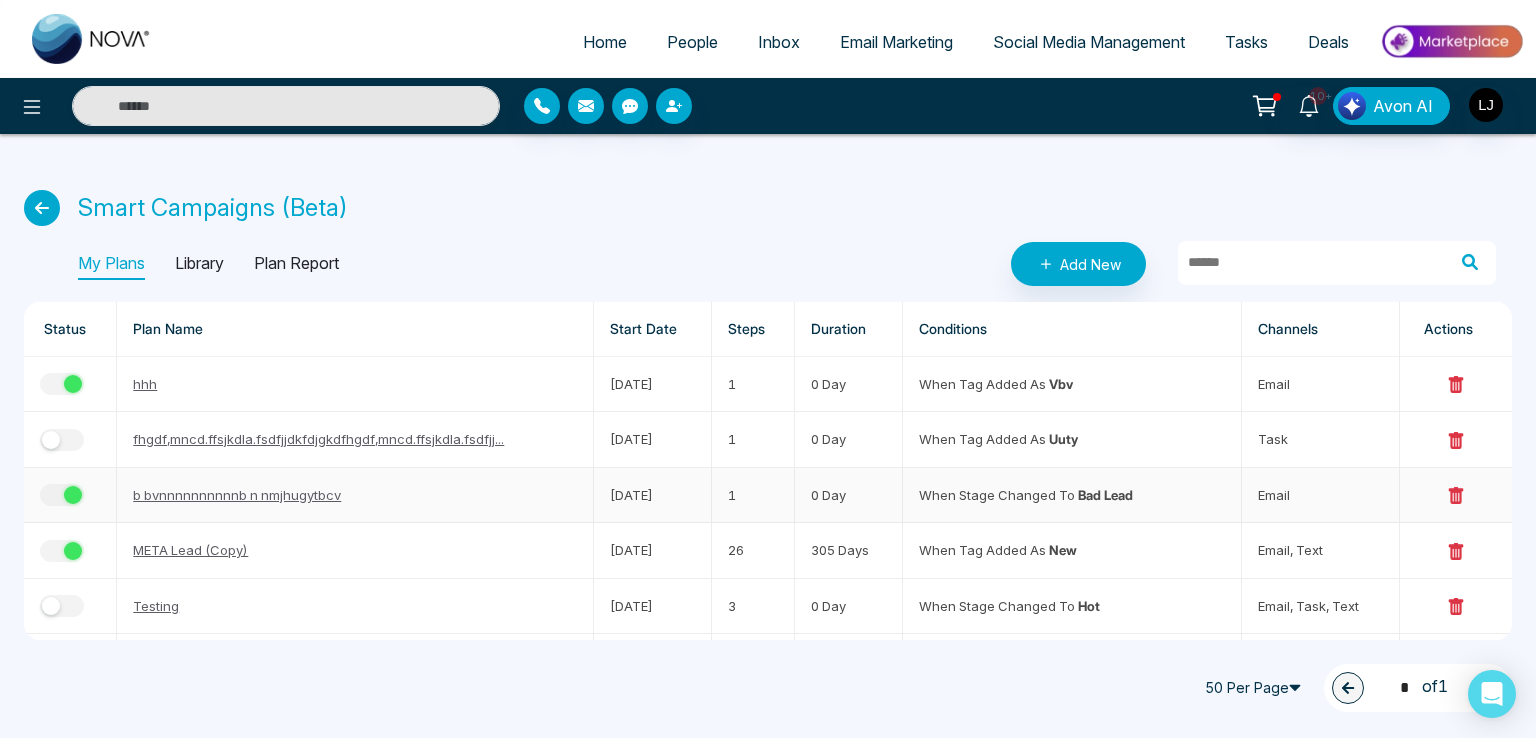 click at bounding box center [73, 495] 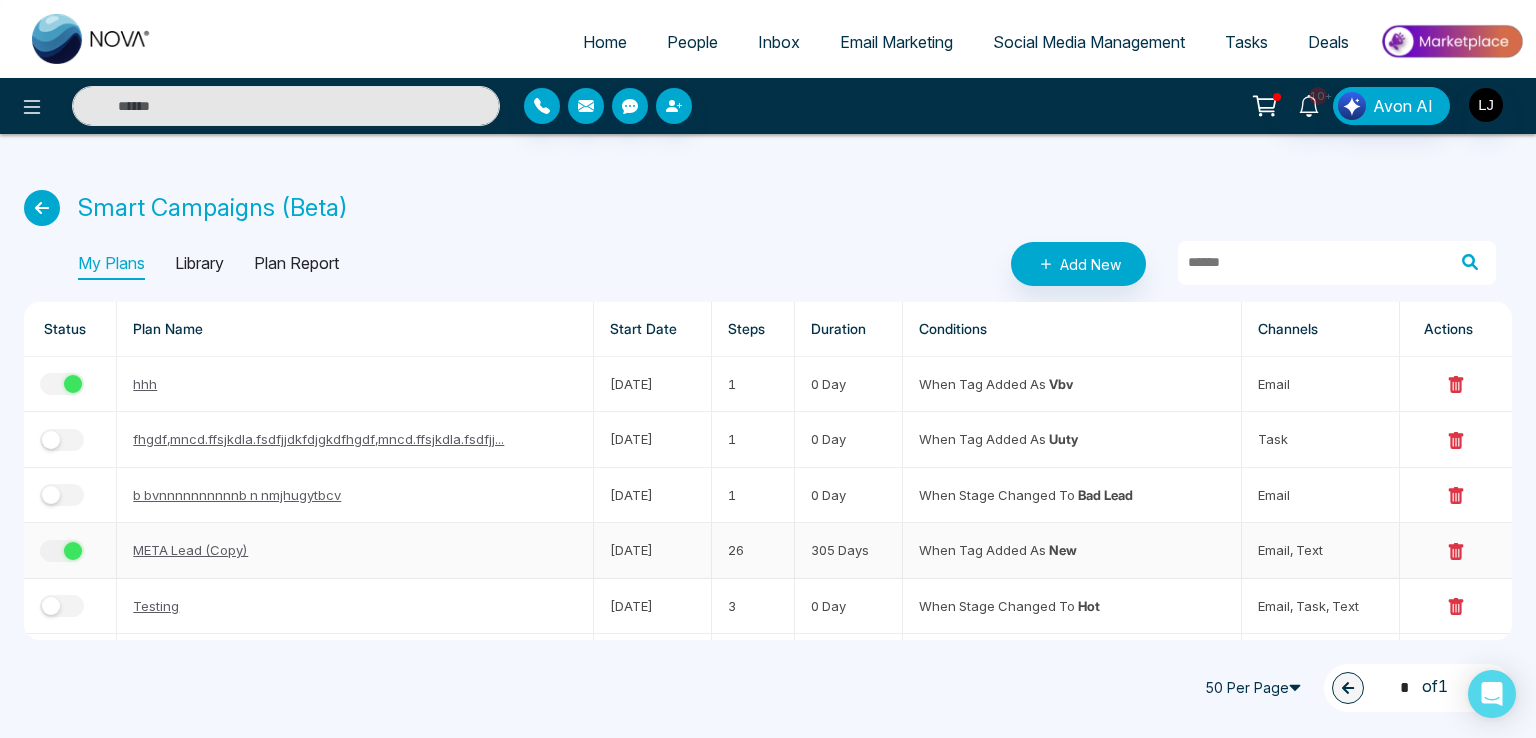click at bounding box center (62, 551) 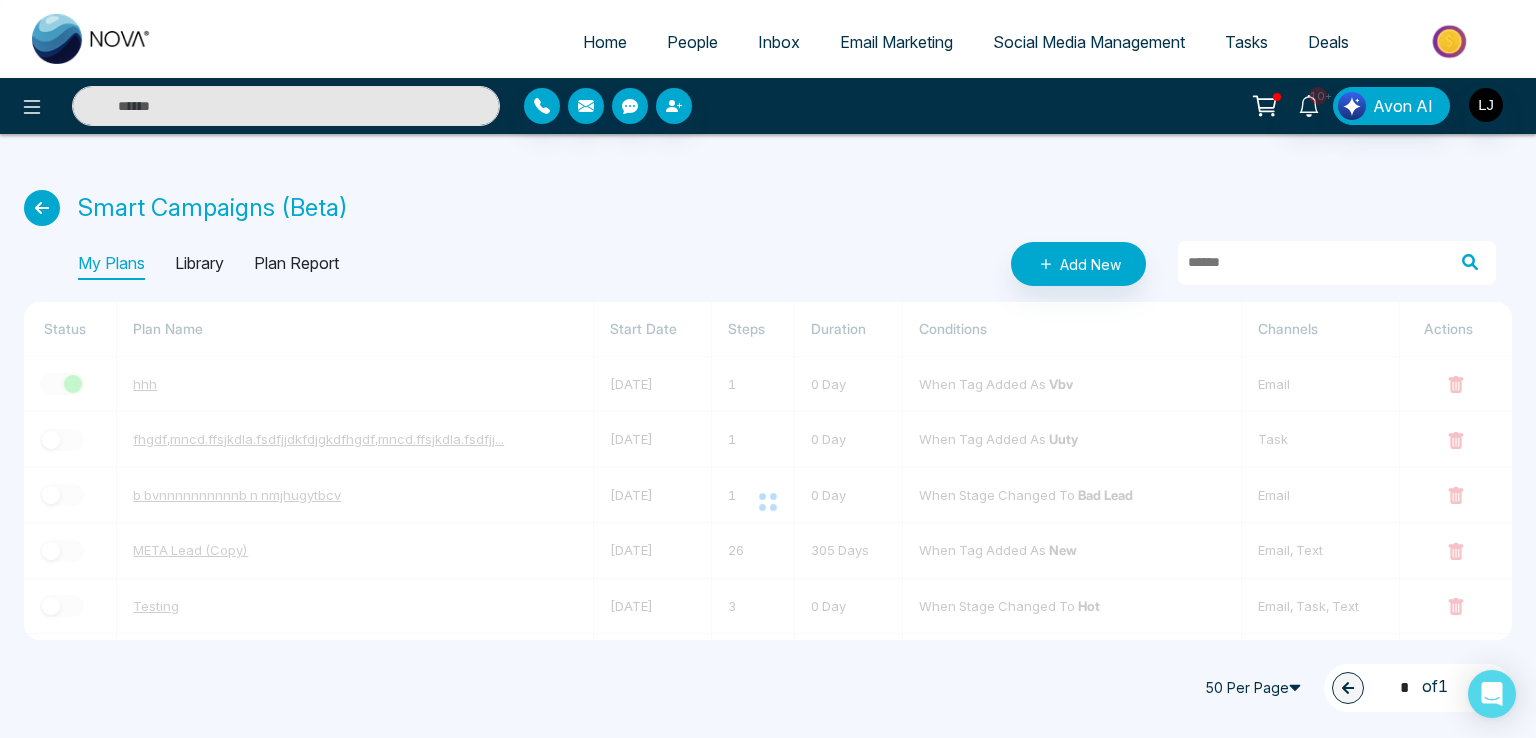 click on "People" at bounding box center [692, 42] 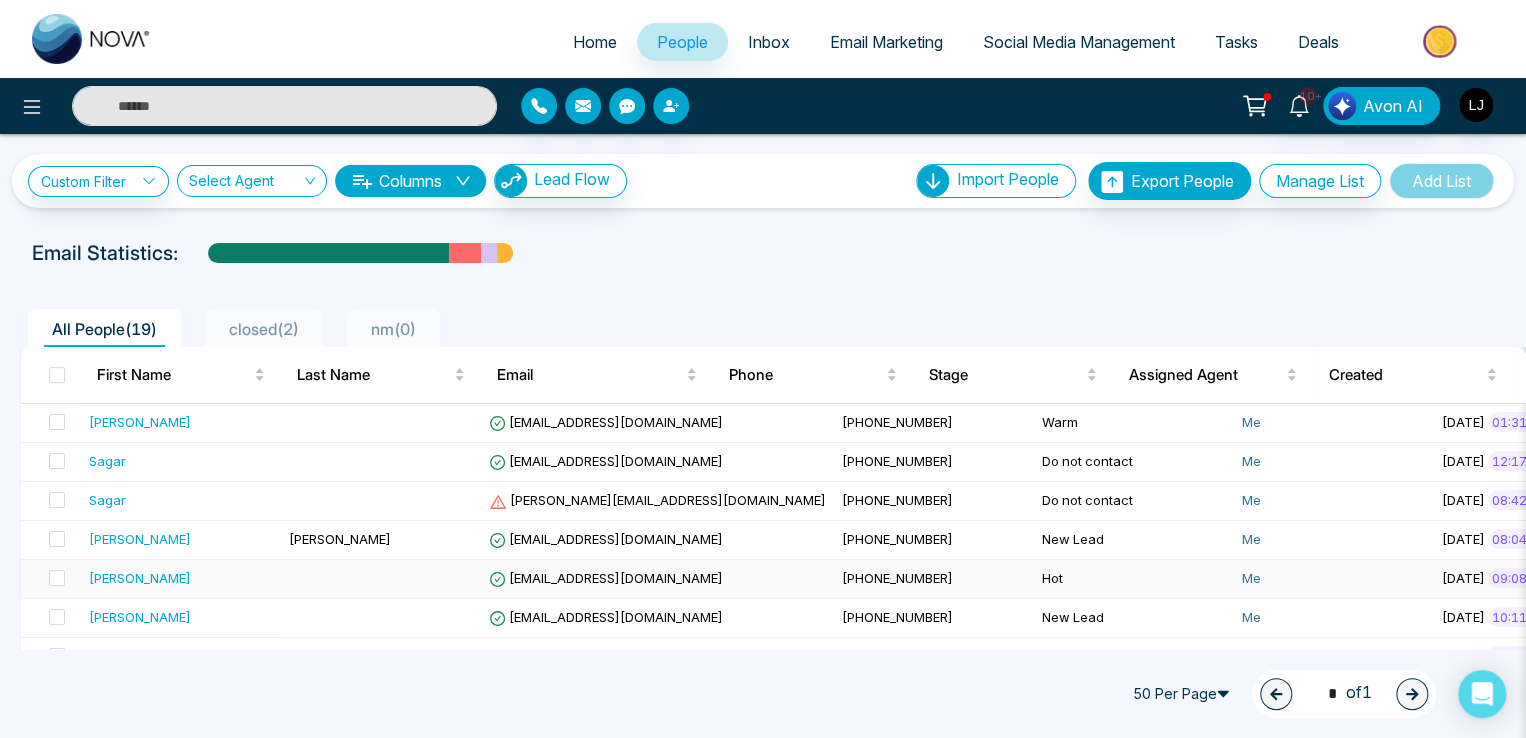 click on "[EMAIL_ADDRESS][DOMAIN_NAME]" at bounding box center (657, 579) 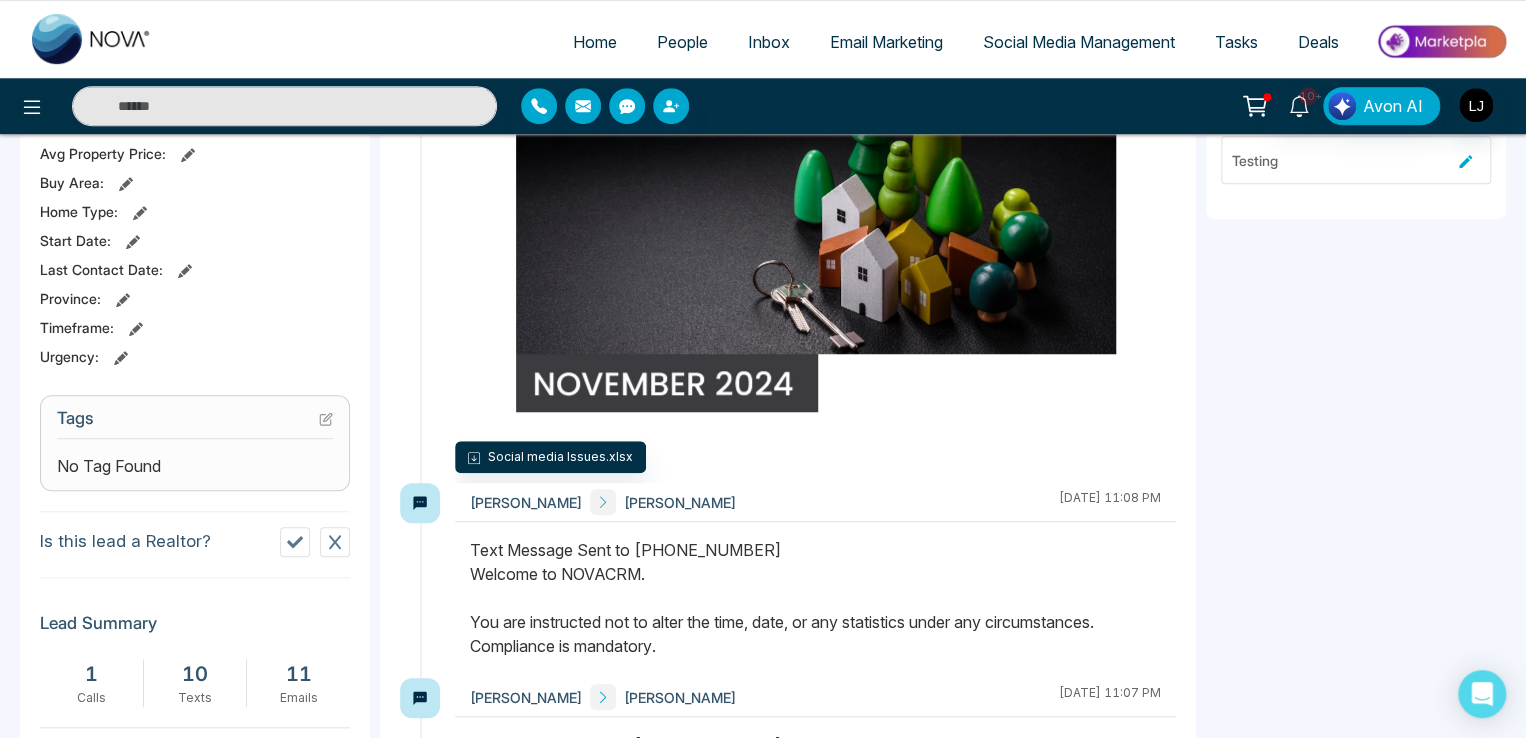 scroll, scrollTop: 600, scrollLeft: 0, axis: vertical 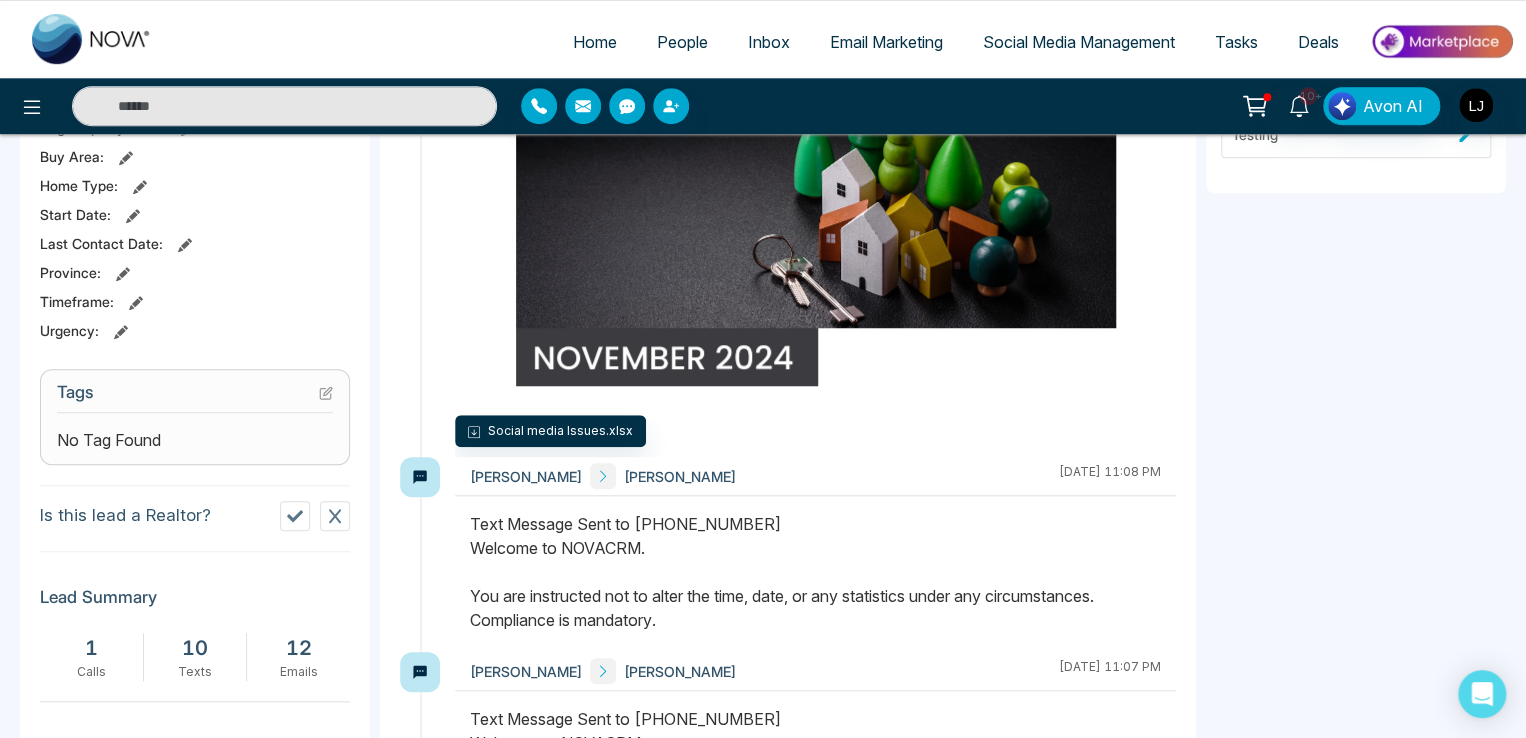 click 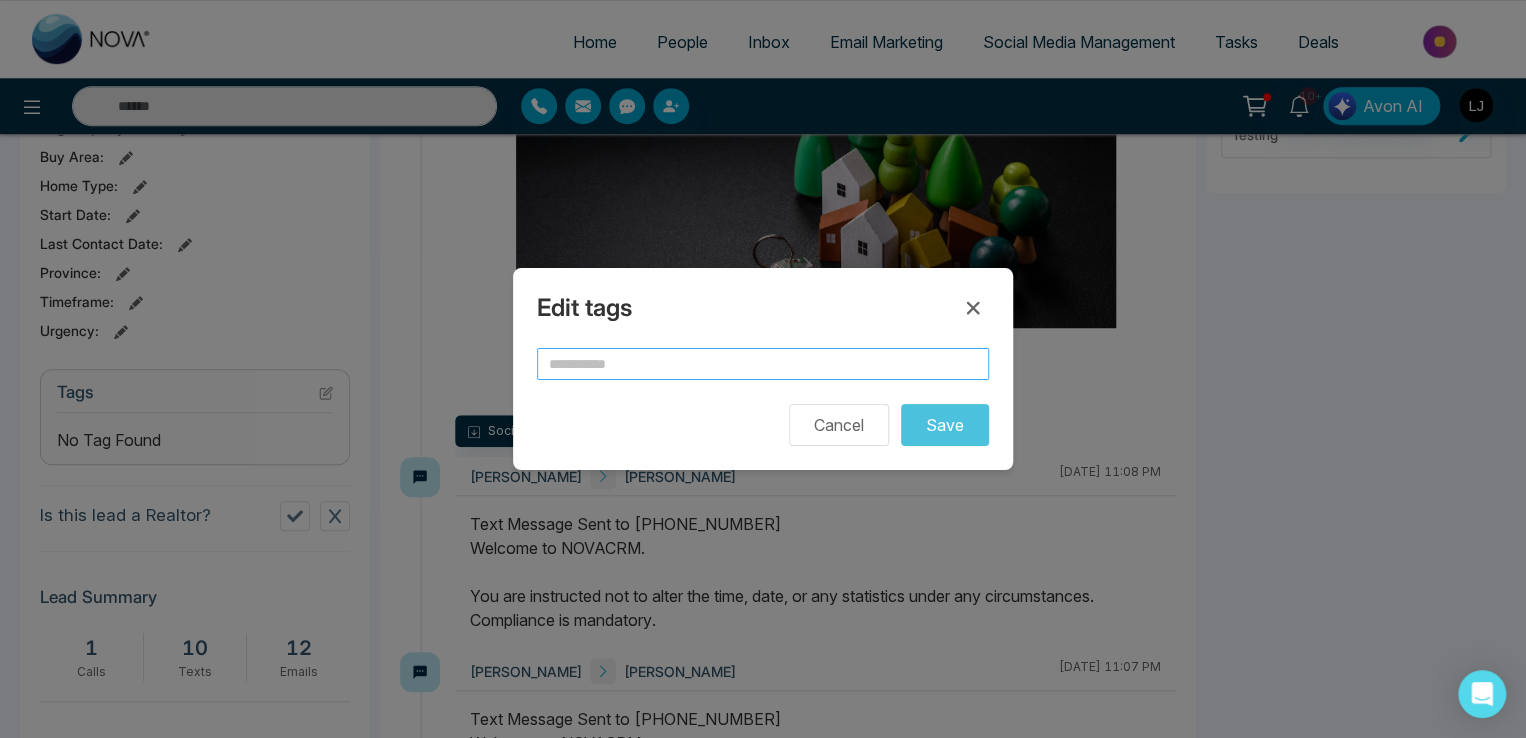 click at bounding box center (763, 364) 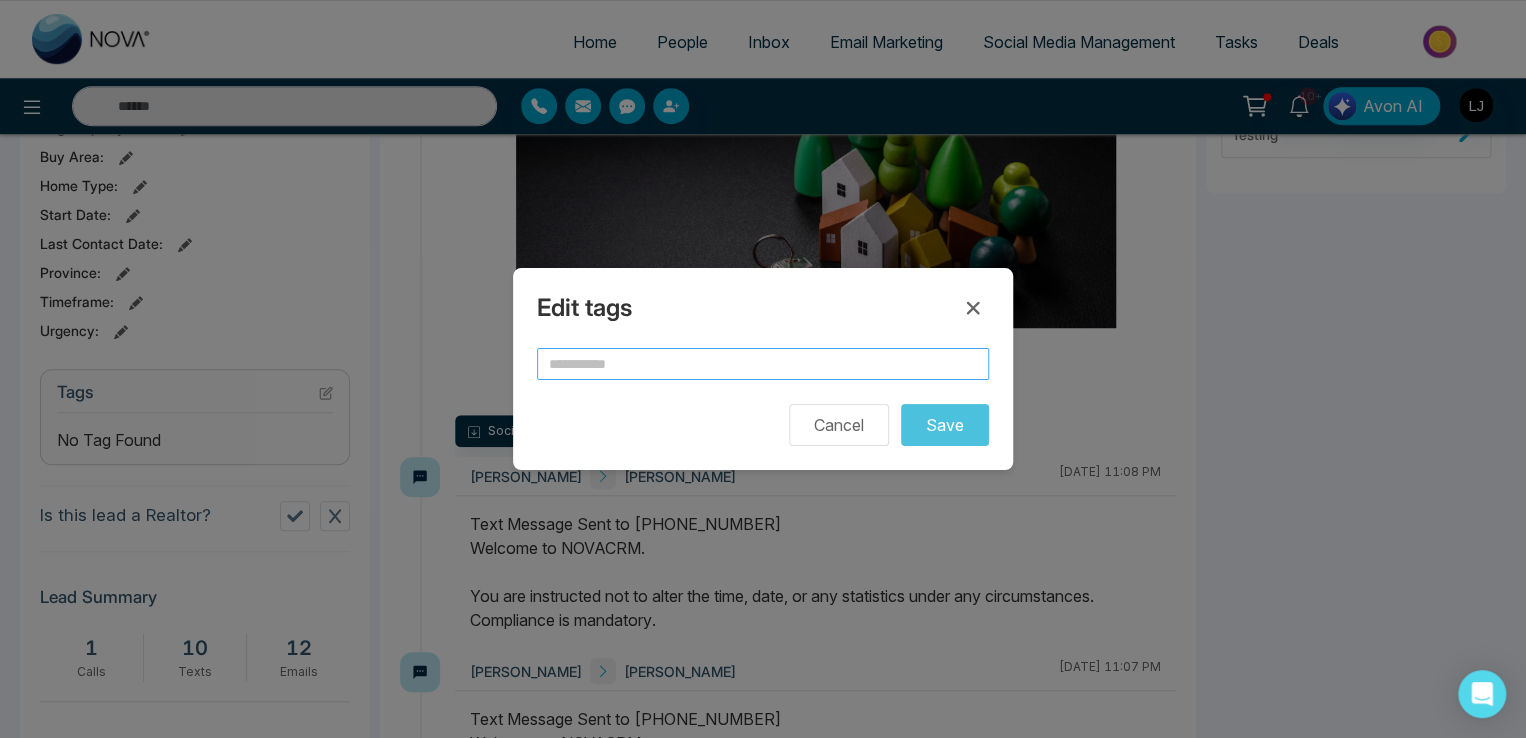 click at bounding box center [763, 364] 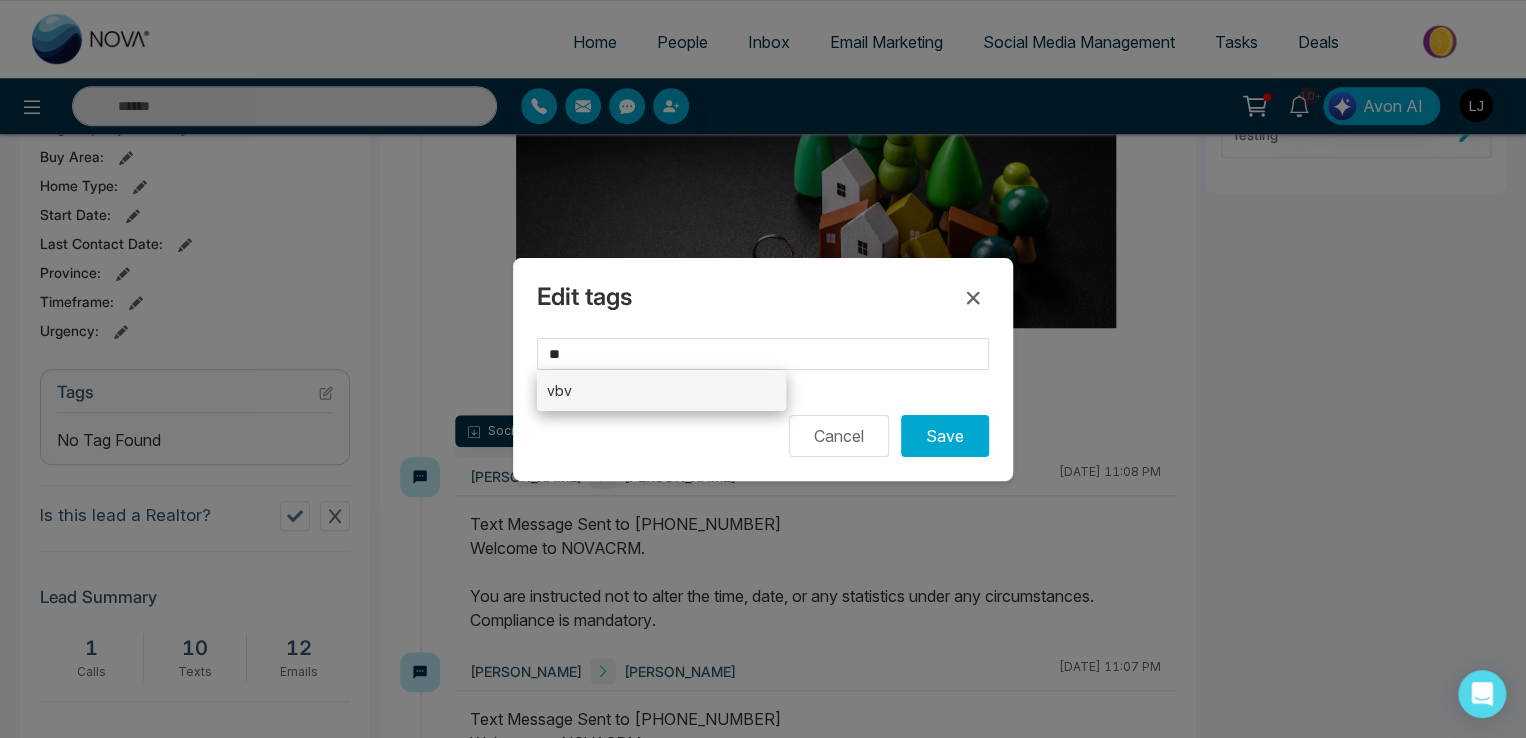 click on "vbv" at bounding box center (661, 390) 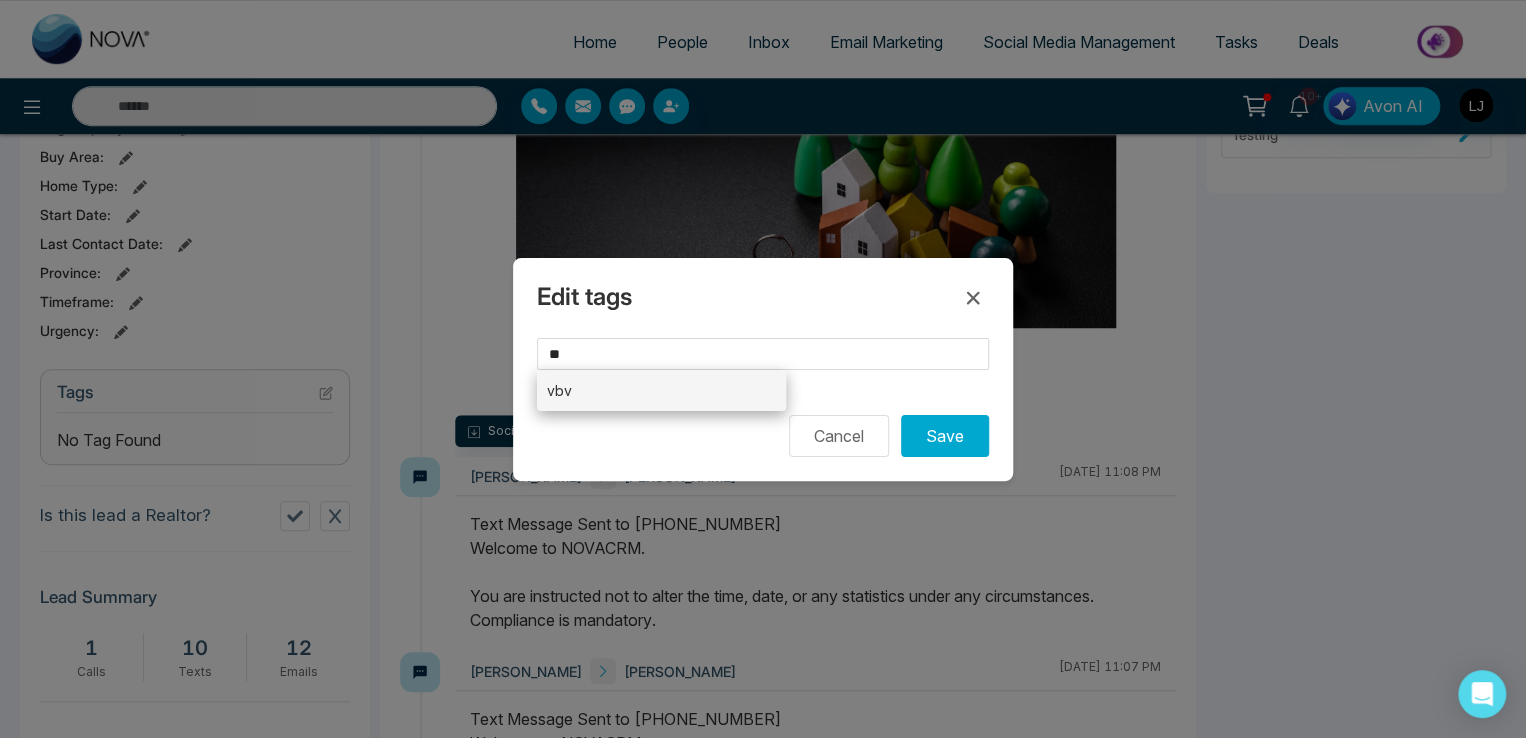type on "***" 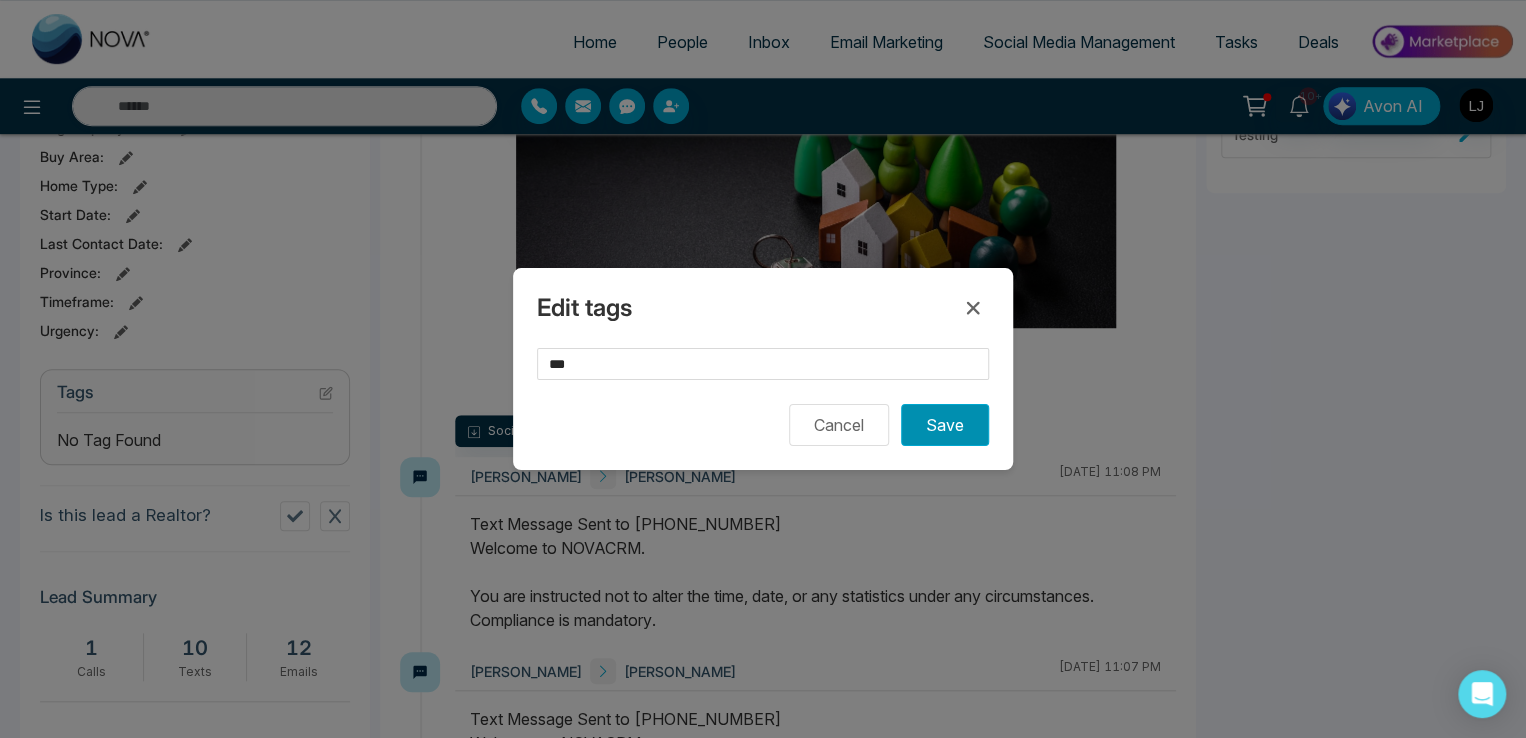 click on "Save" at bounding box center [945, 425] 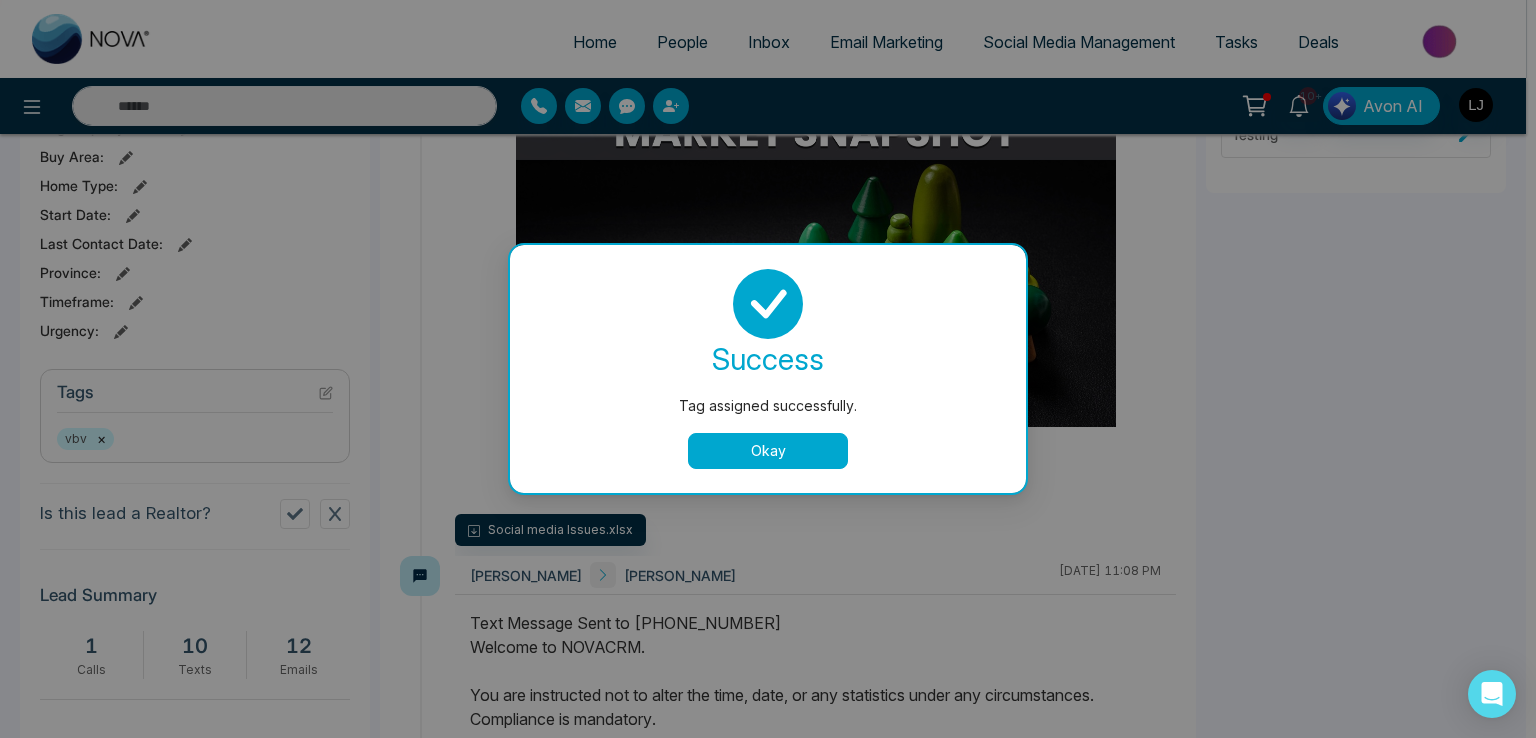 click on "Okay" at bounding box center [768, 451] 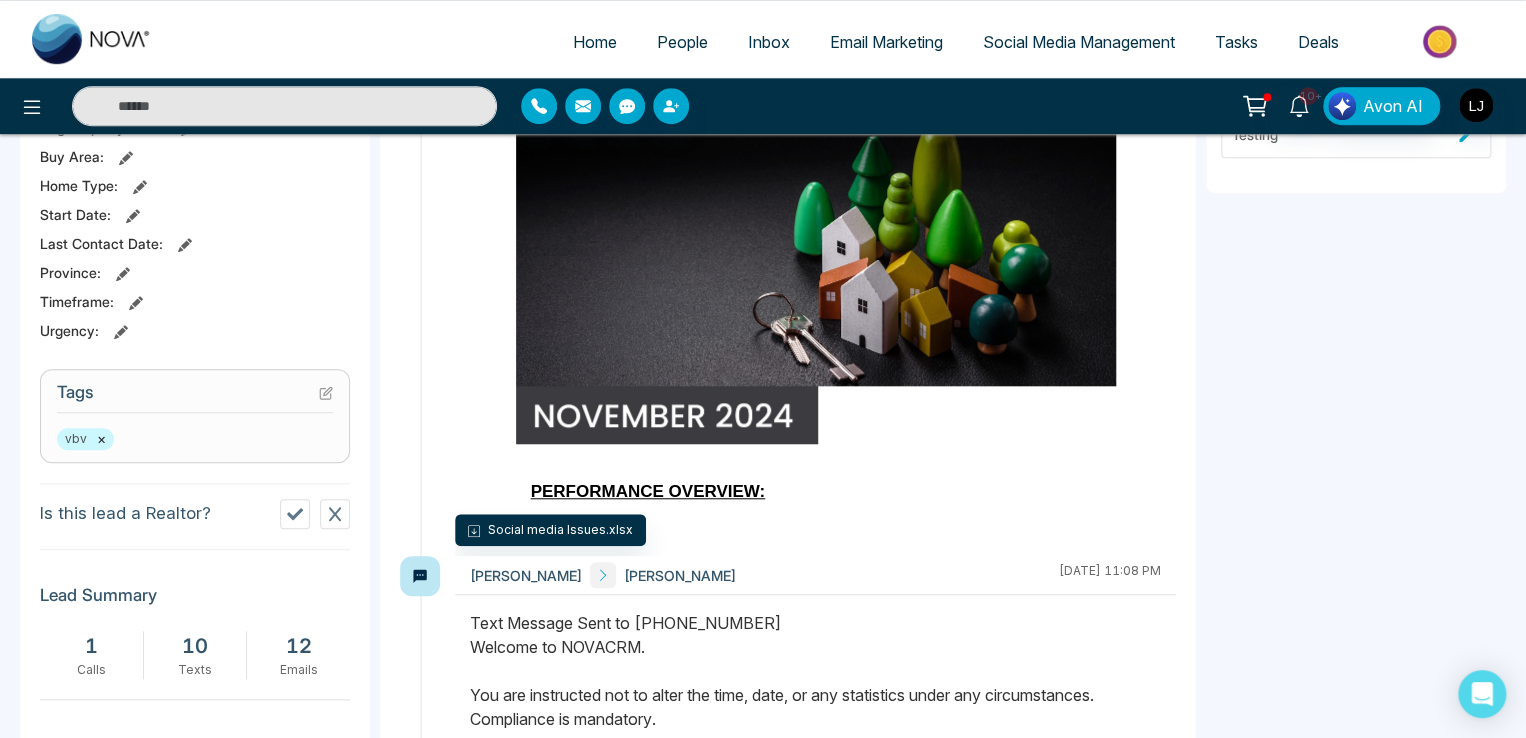 scroll, scrollTop: 0, scrollLeft: 0, axis: both 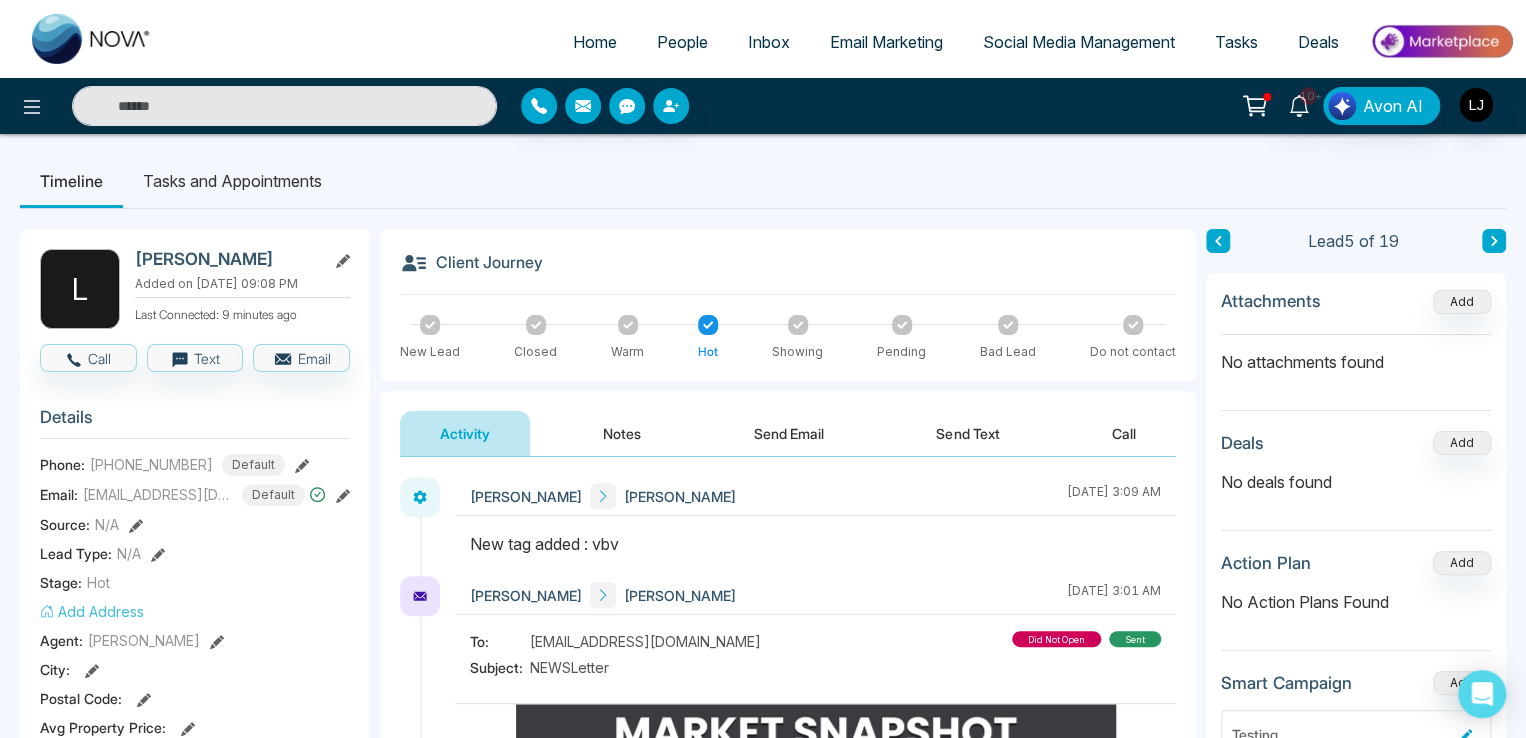 click on "Notes" at bounding box center (622, 433) 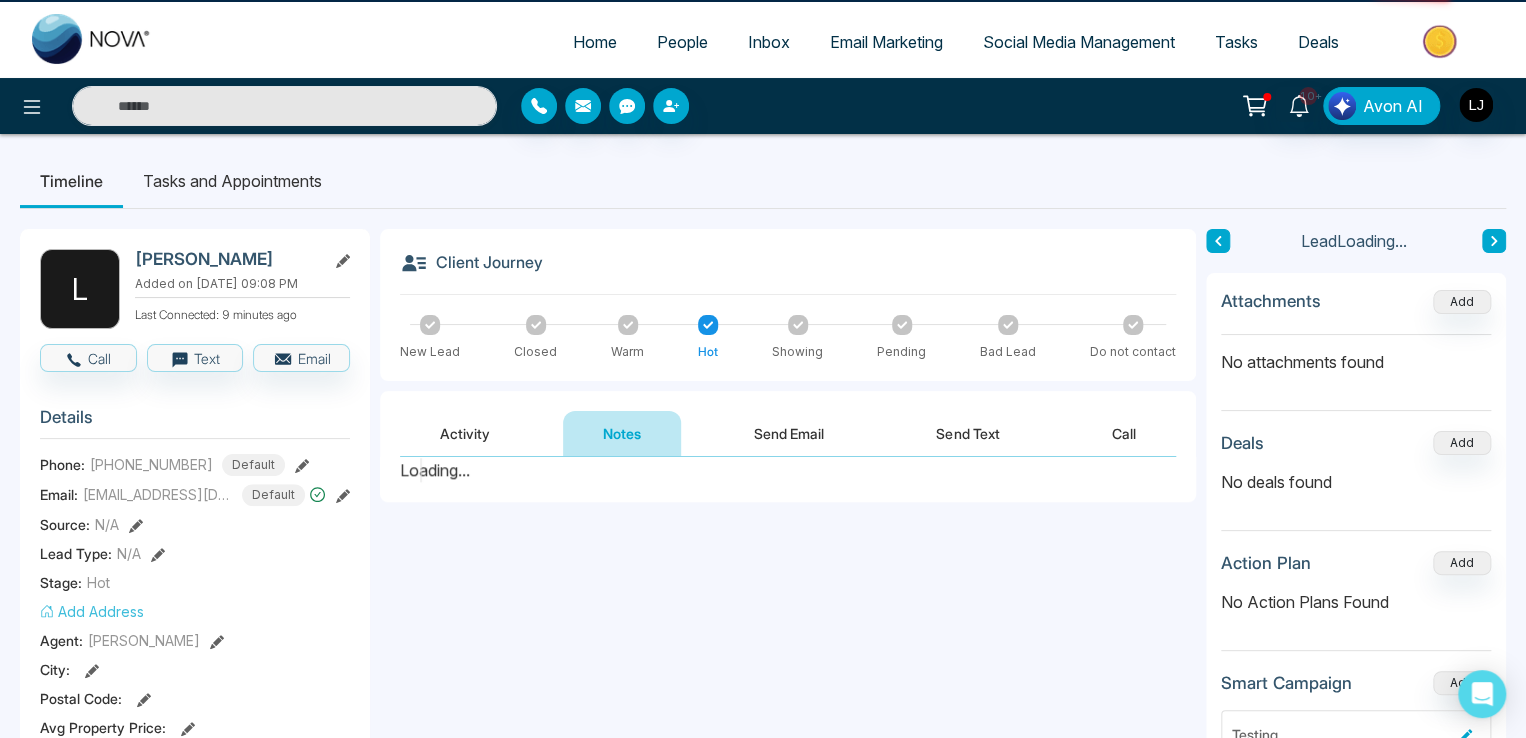 click on "Activity" at bounding box center (465, 433) 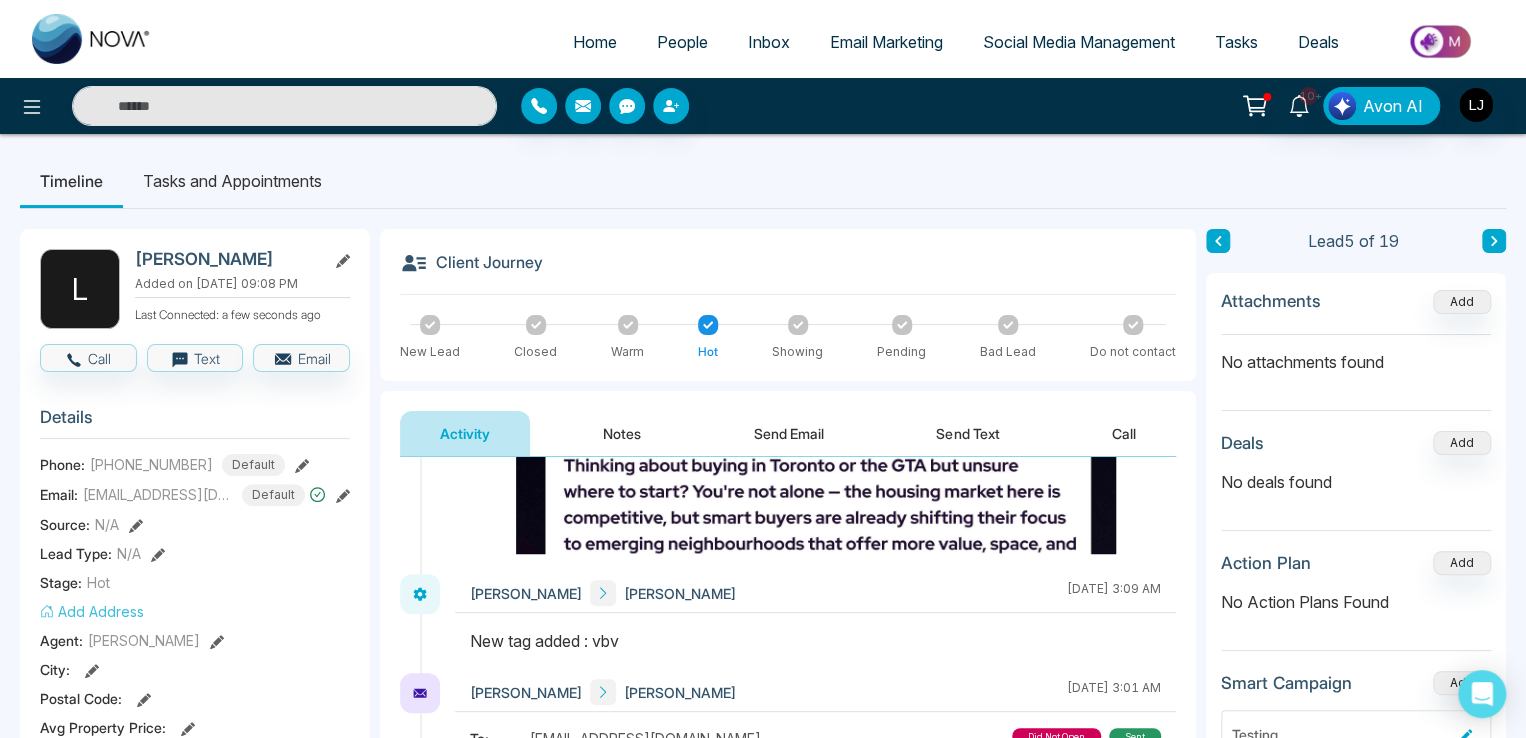scroll, scrollTop: 700, scrollLeft: 0, axis: vertical 